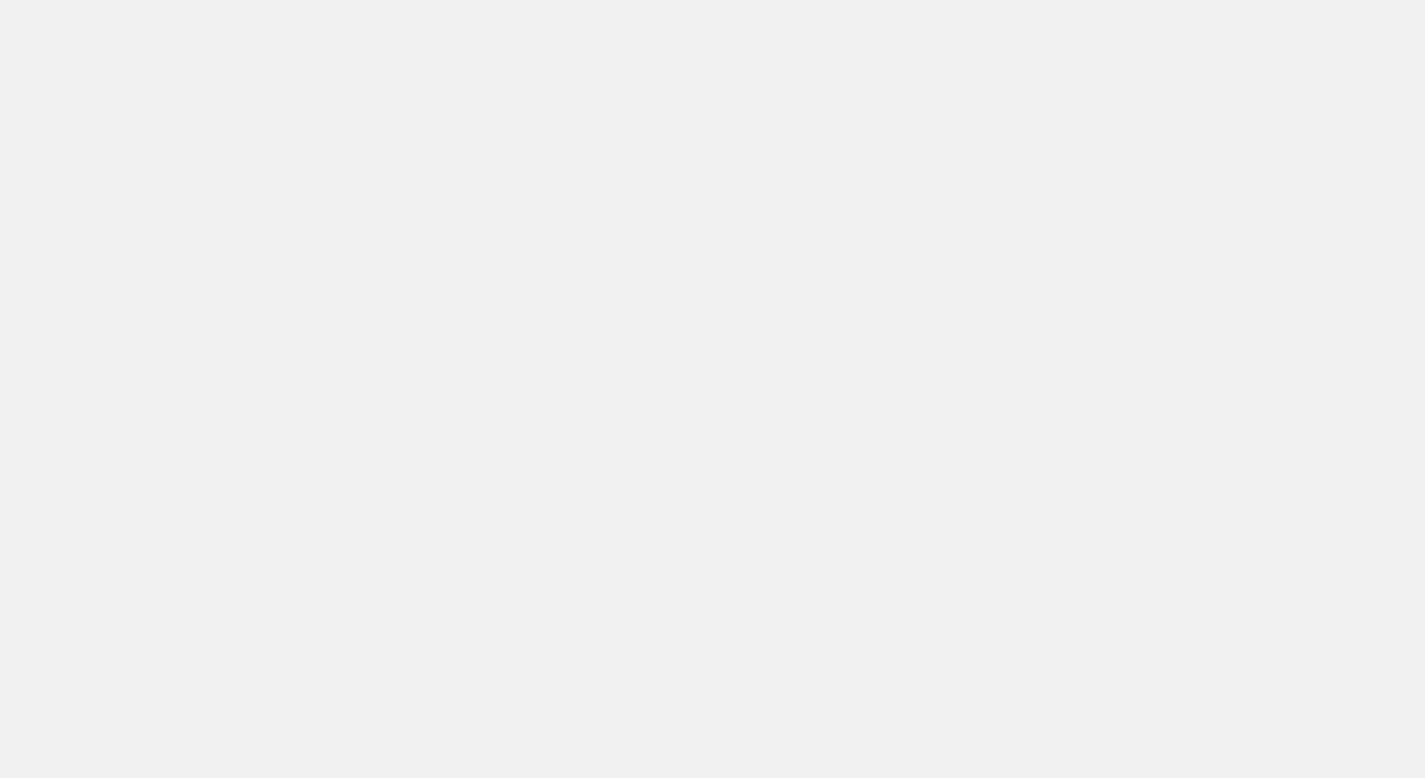 scroll, scrollTop: 0, scrollLeft: 0, axis: both 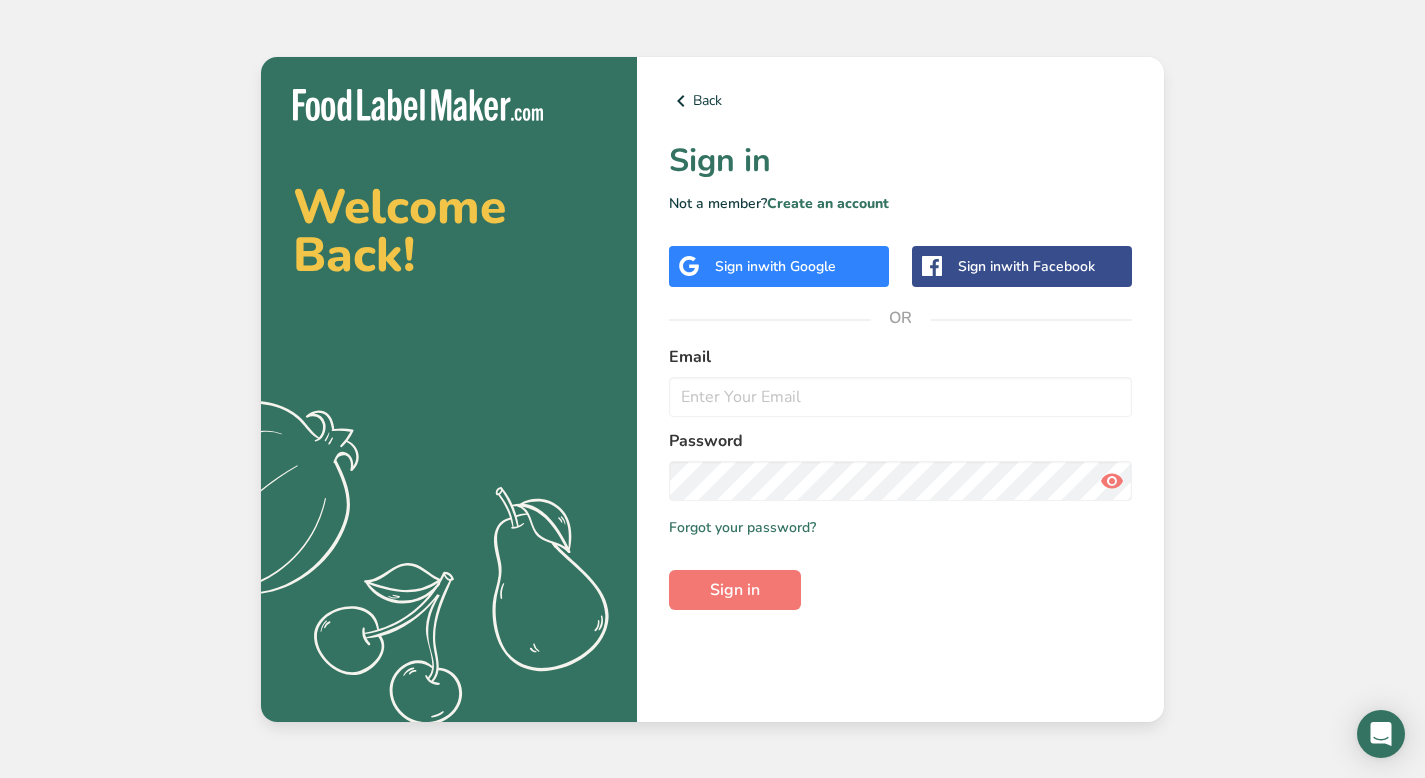 click on "with Google" at bounding box center (797, 266) 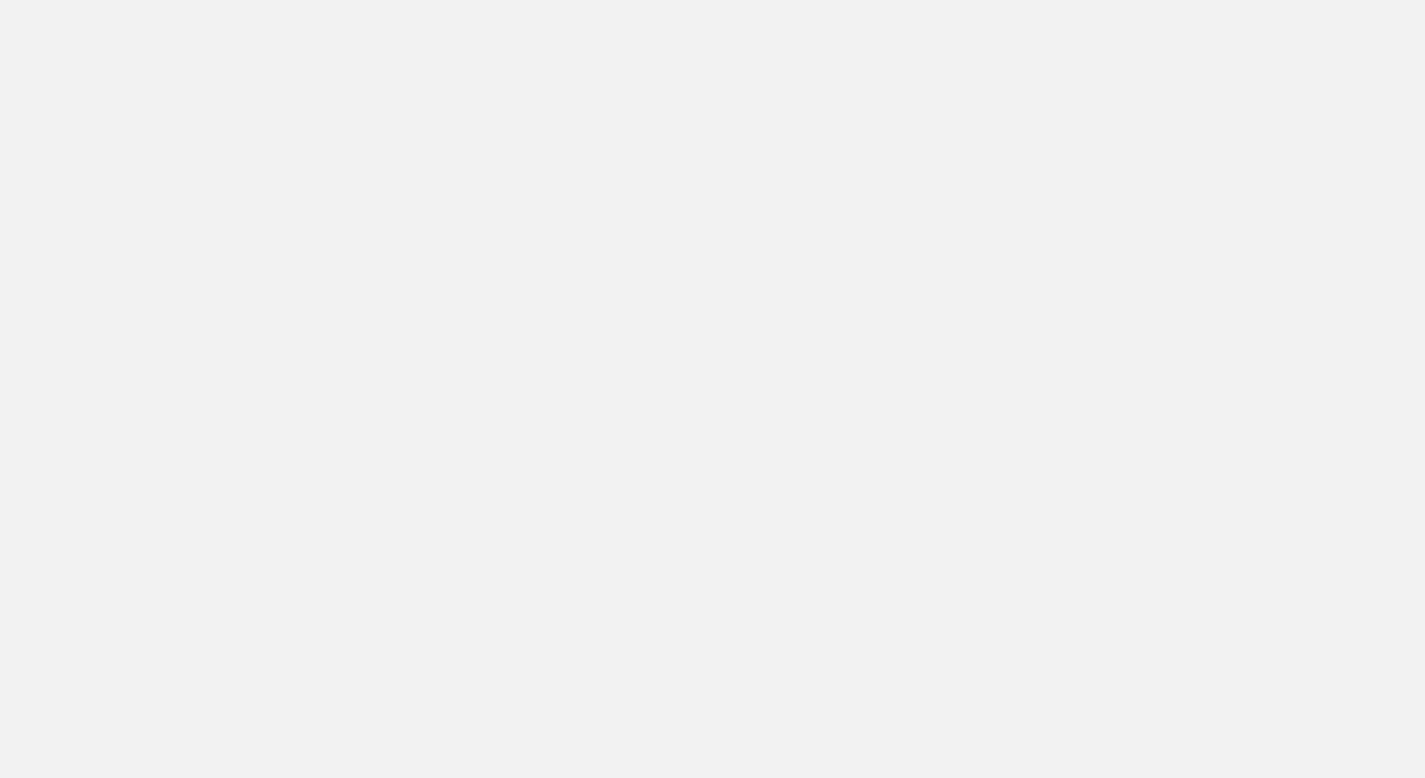 scroll, scrollTop: 0, scrollLeft: 0, axis: both 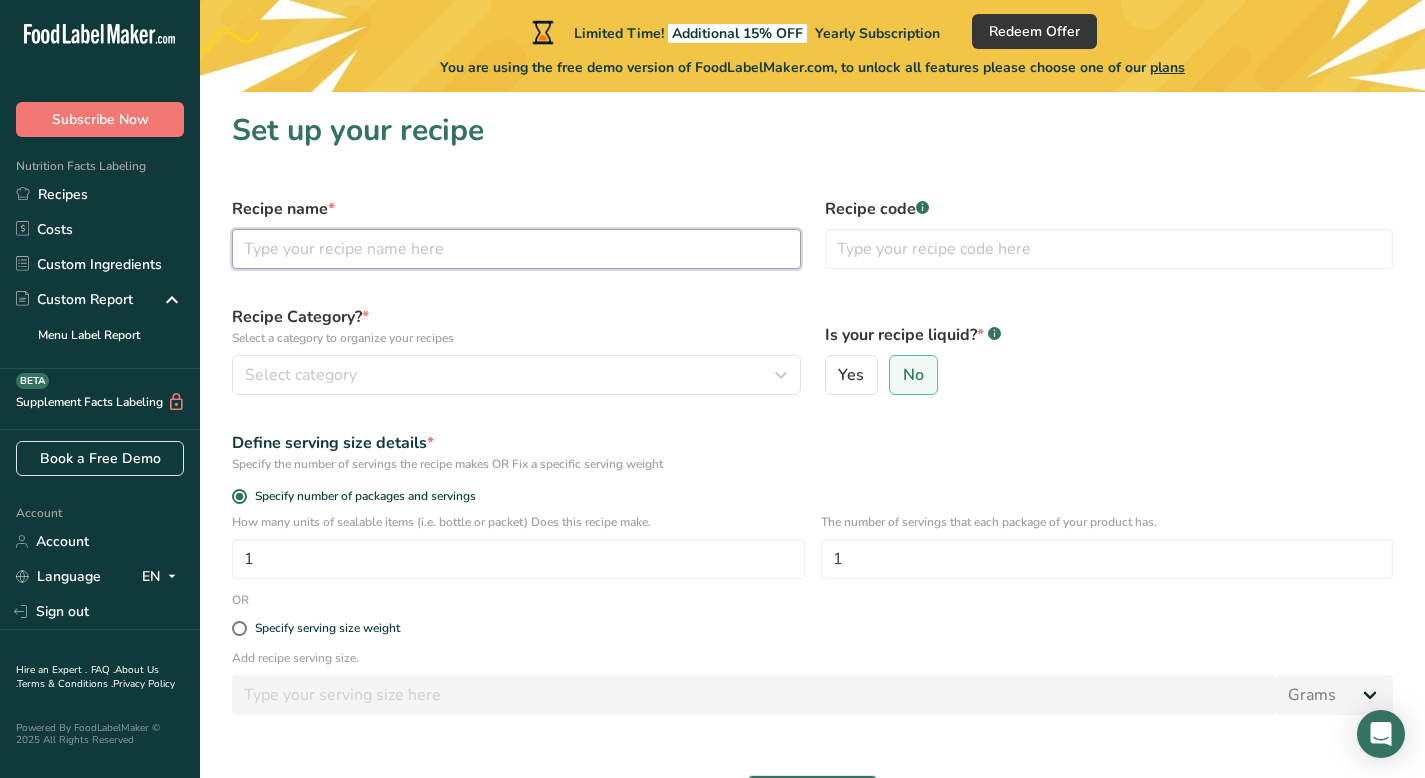 click at bounding box center (516, 249) 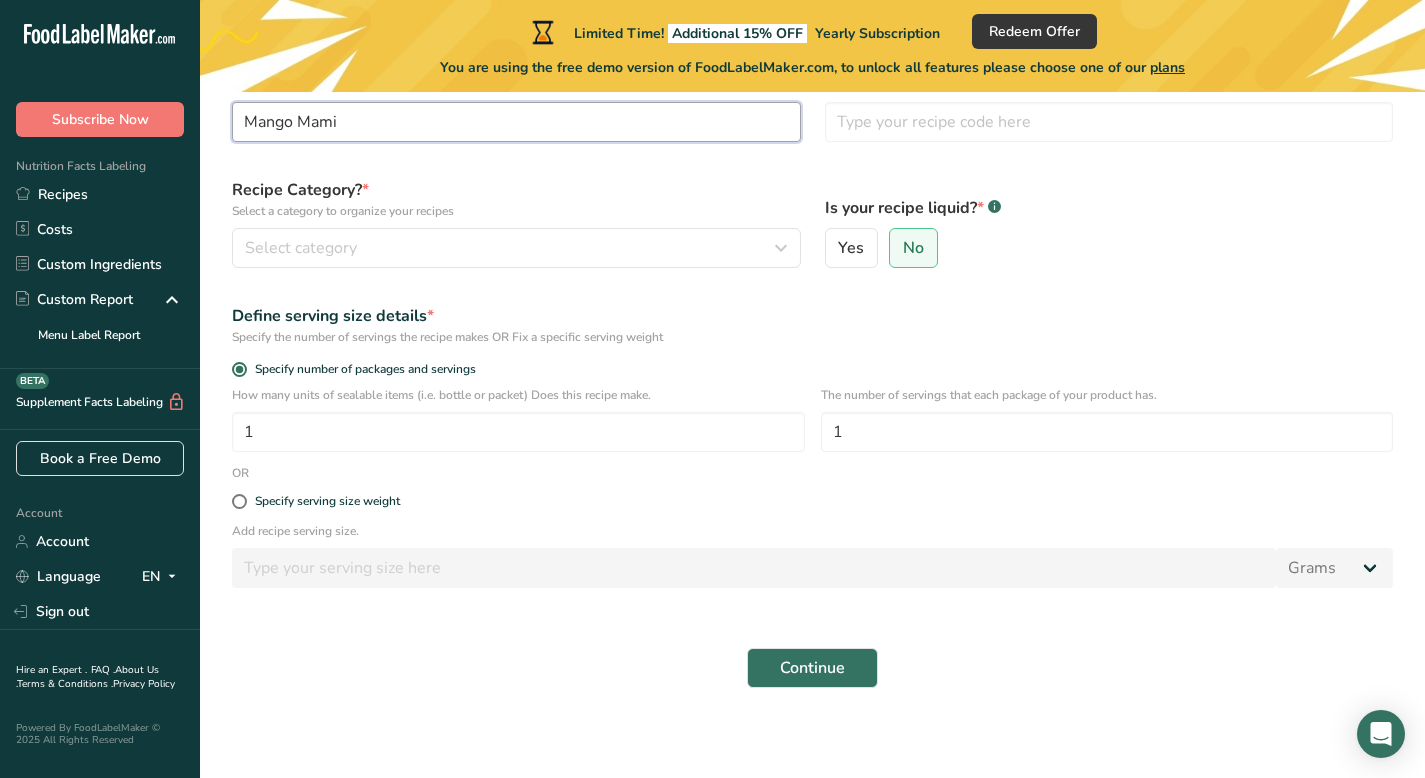 scroll, scrollTop: 133, scrollLeft: 0, axis: vertical 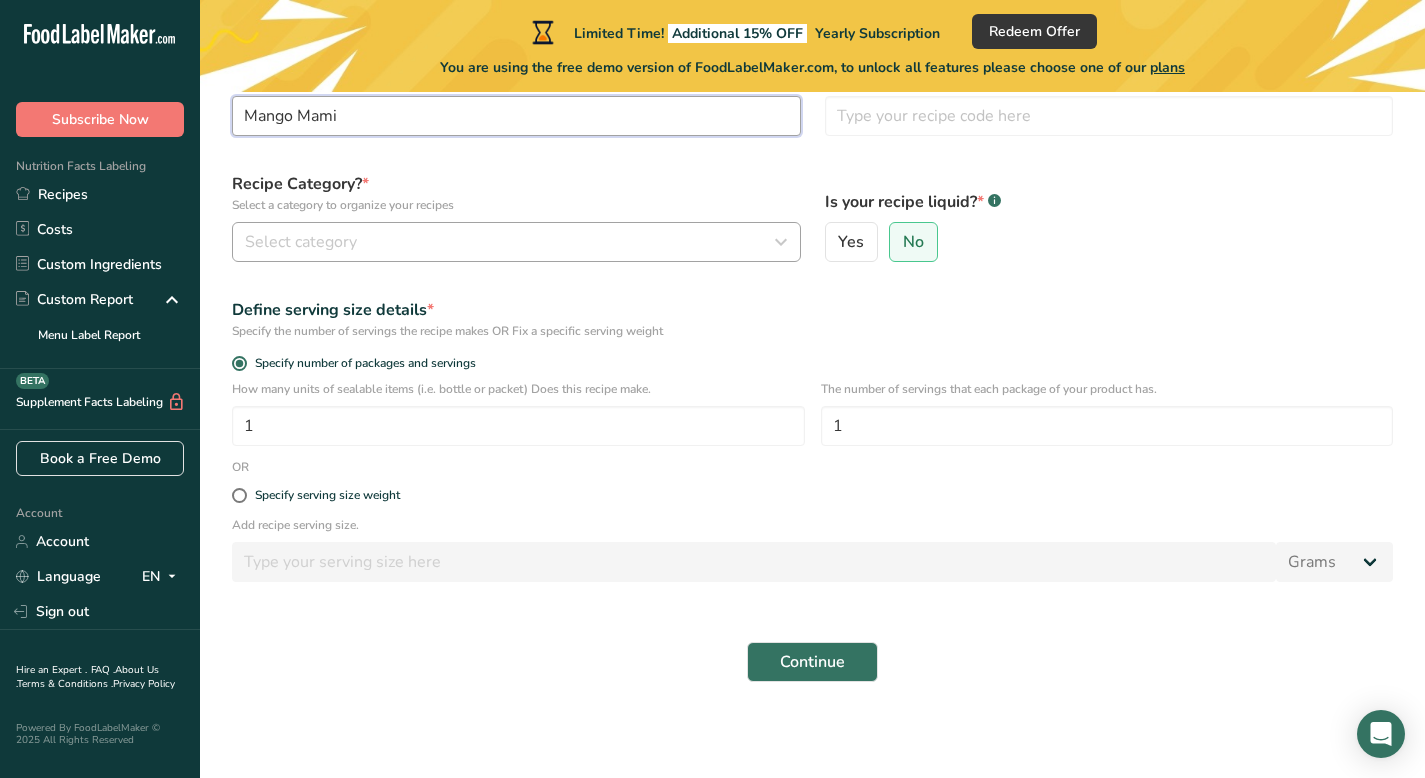 type on "Mango Mami" 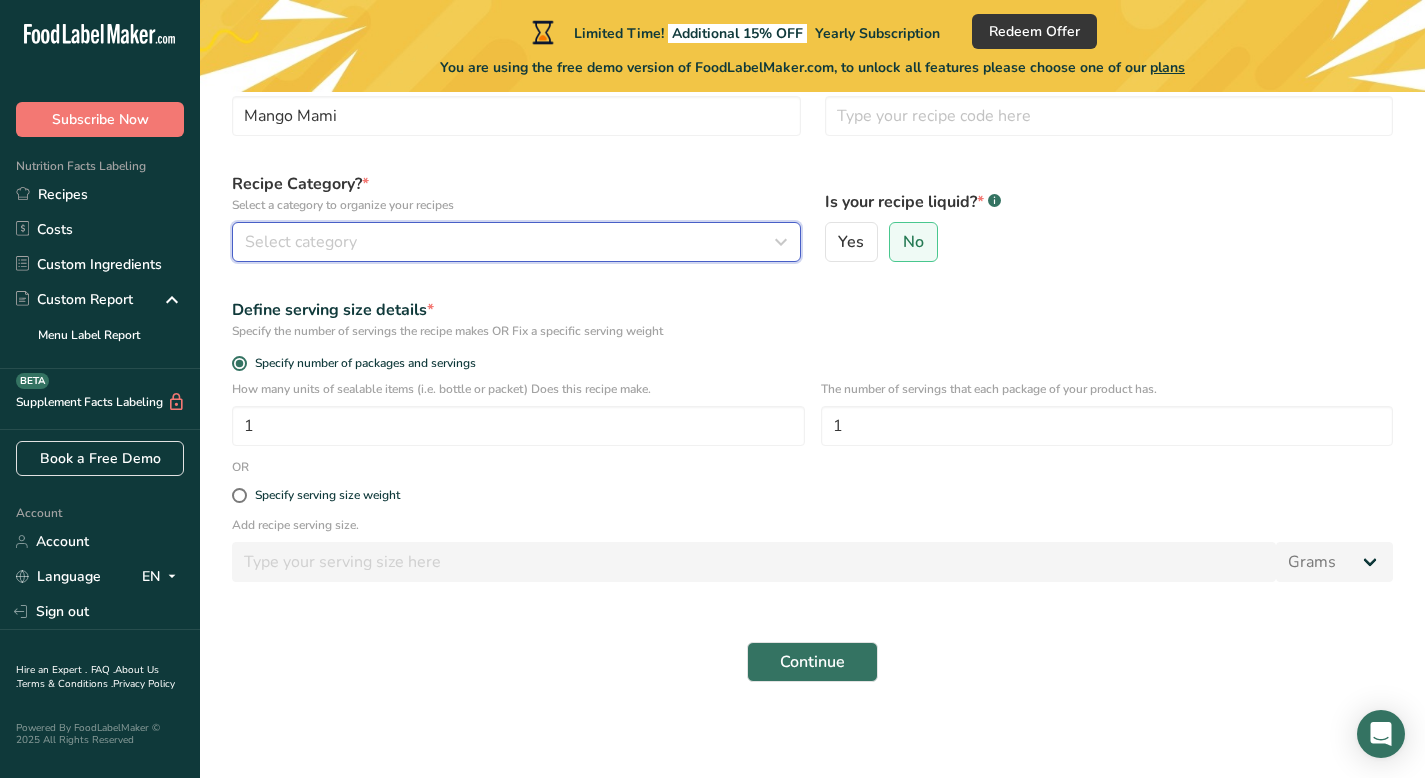 click on "Select category" at bounding box center [510, 242] 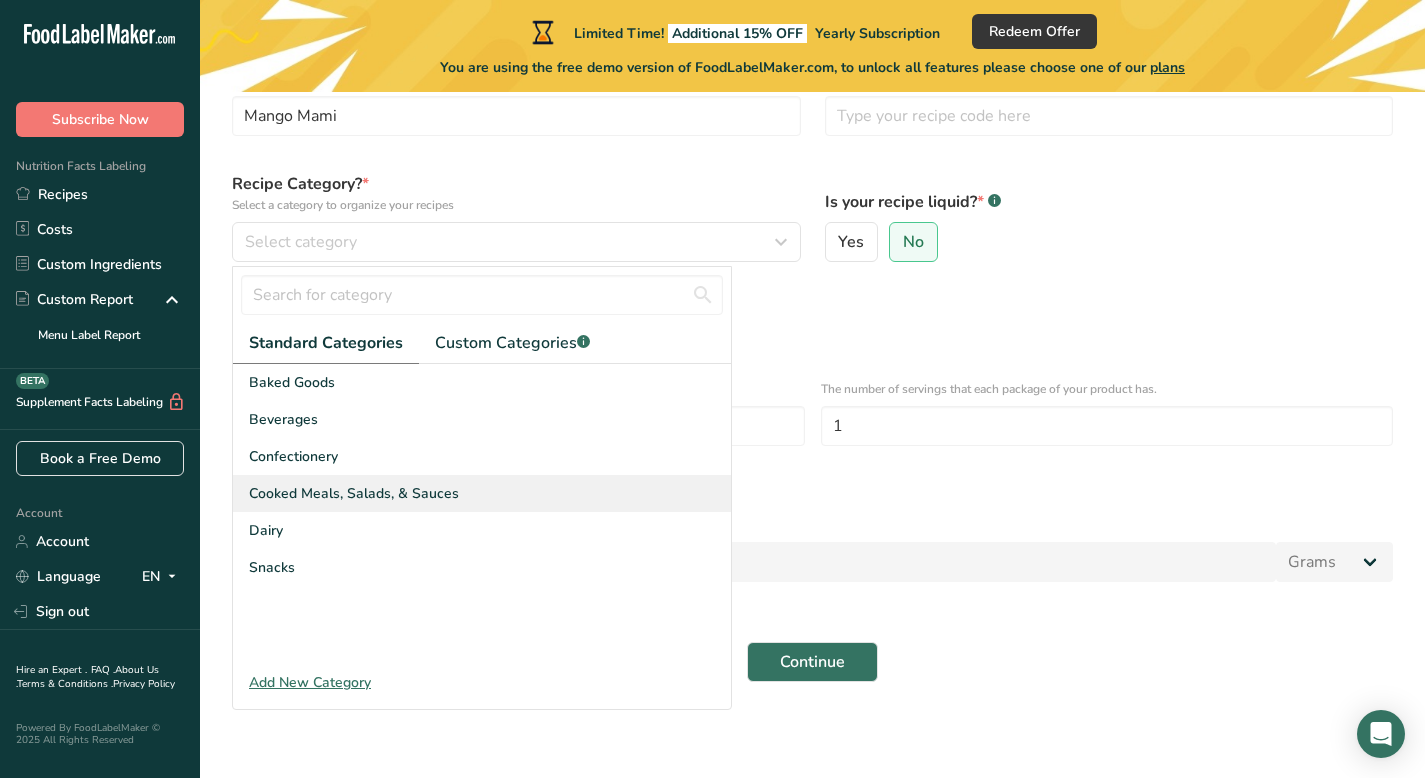 click on "Cooked Meals, Salads, & Sauces" at bounding box center [354, 493] 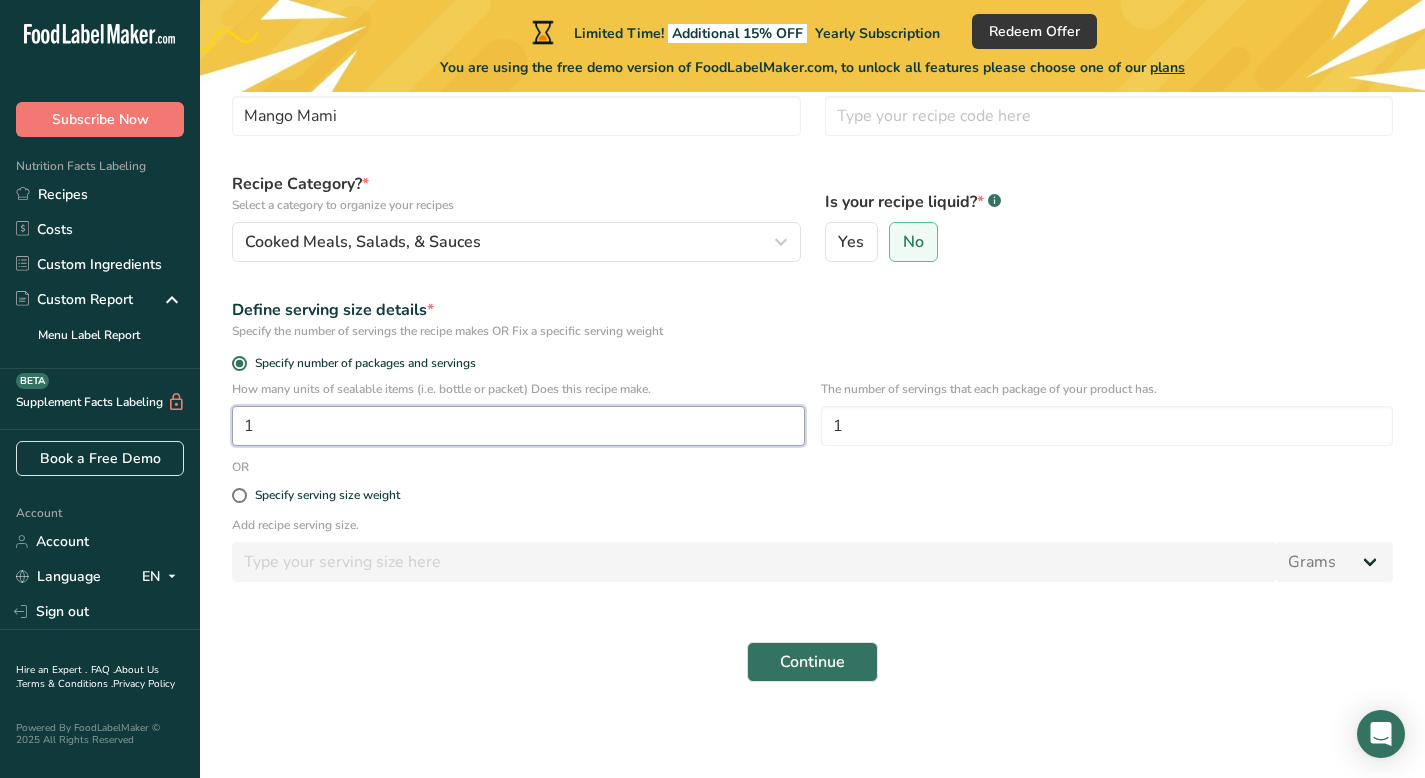 click on "1" at bounding box center (518, 426) 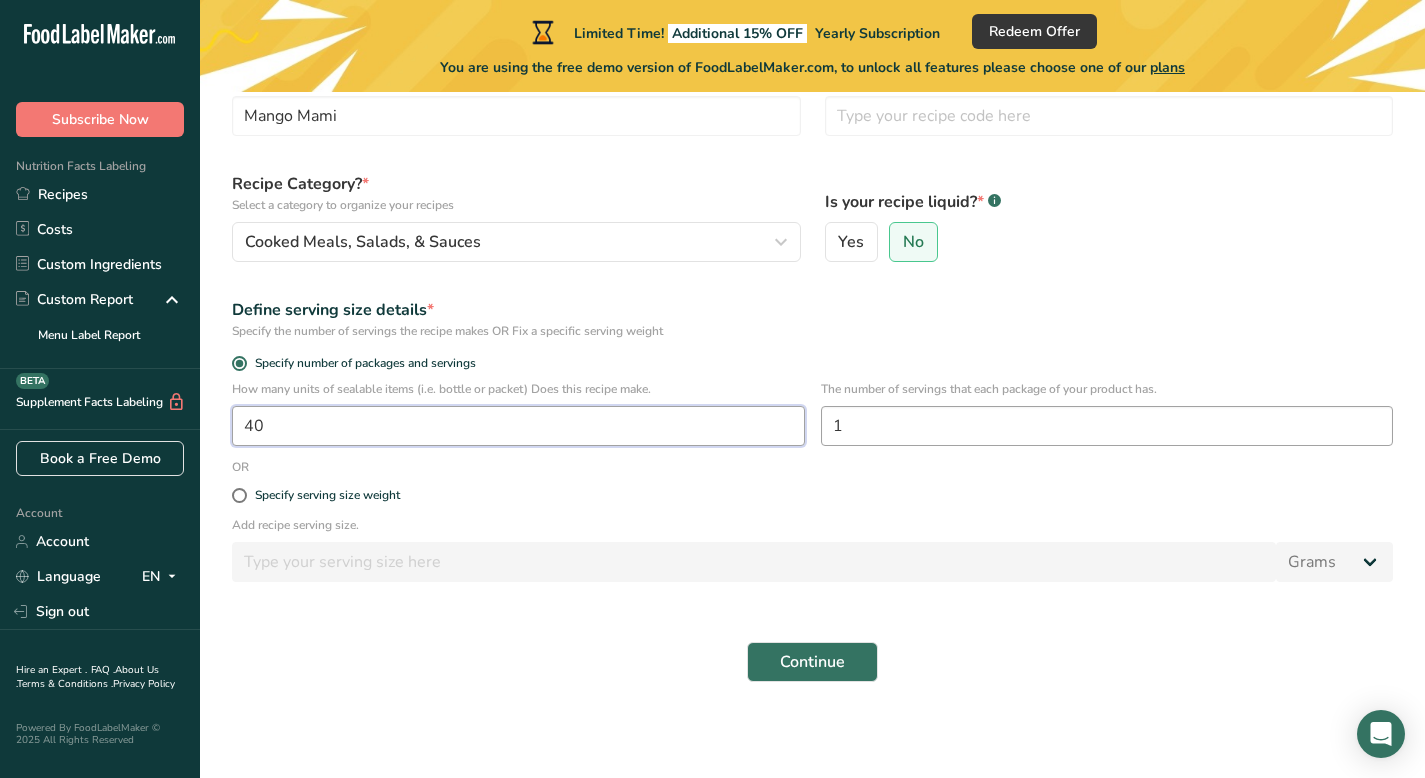 type on "40" 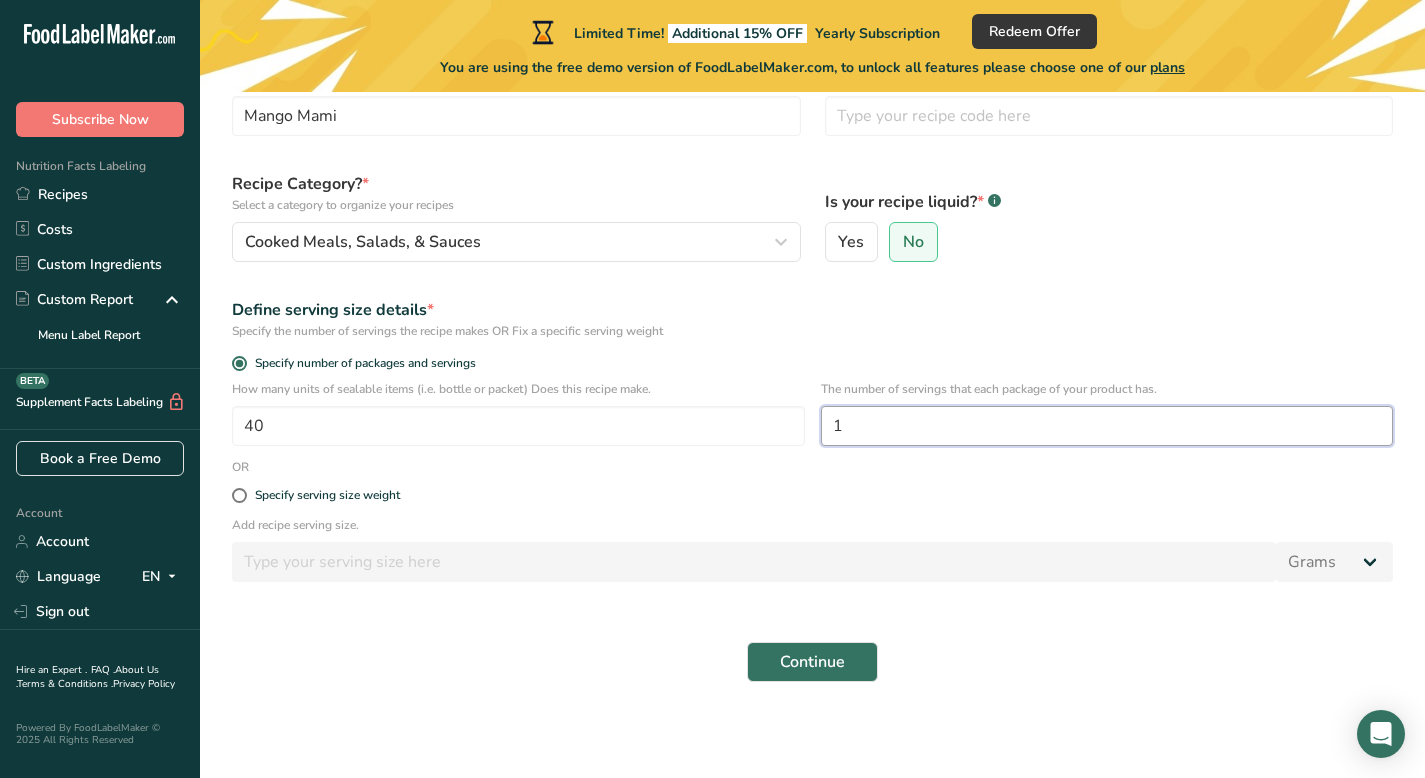 click on "1" at bounding box center [1107, 426] 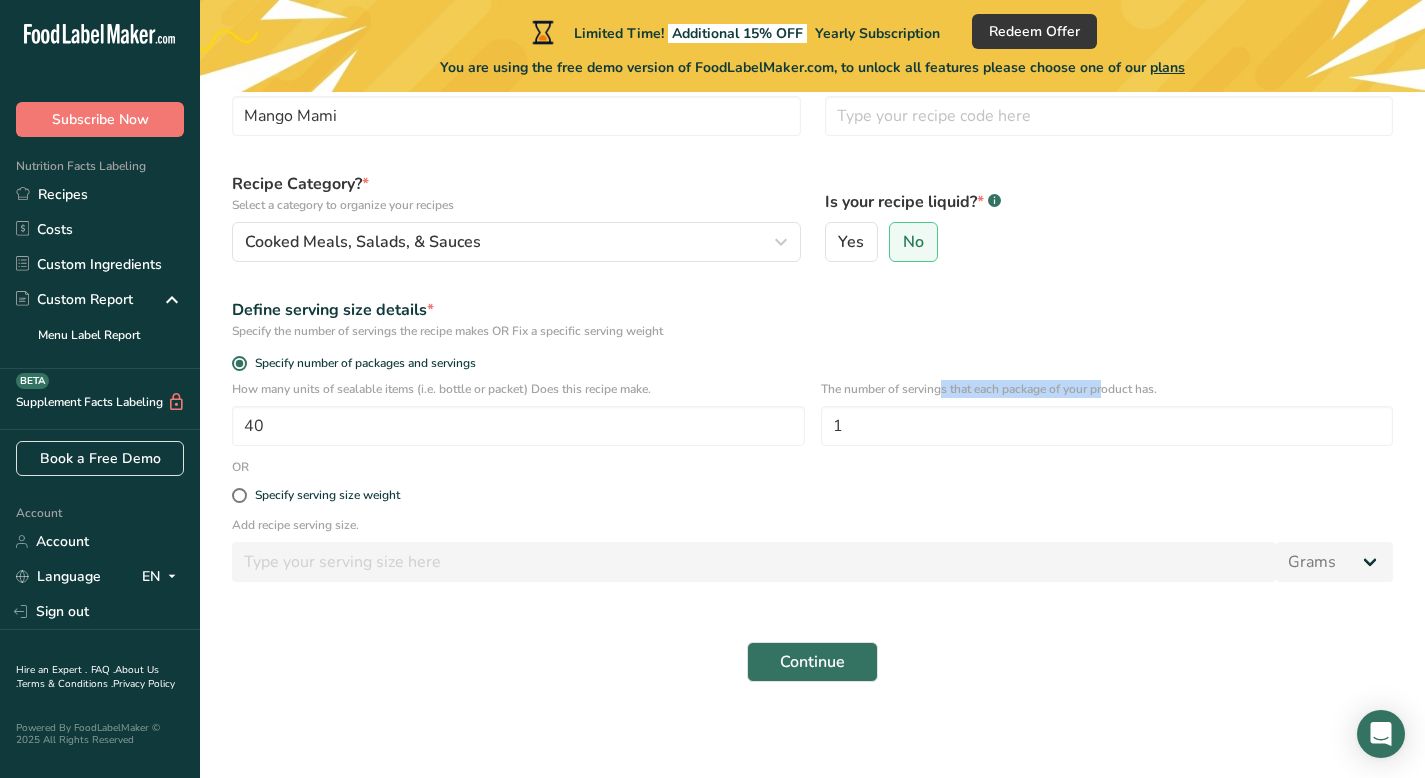 drag, startPoint x: 874, startPoint y: 389, endPoint x: 1036, endPoint y: 396, distance: 162.15117 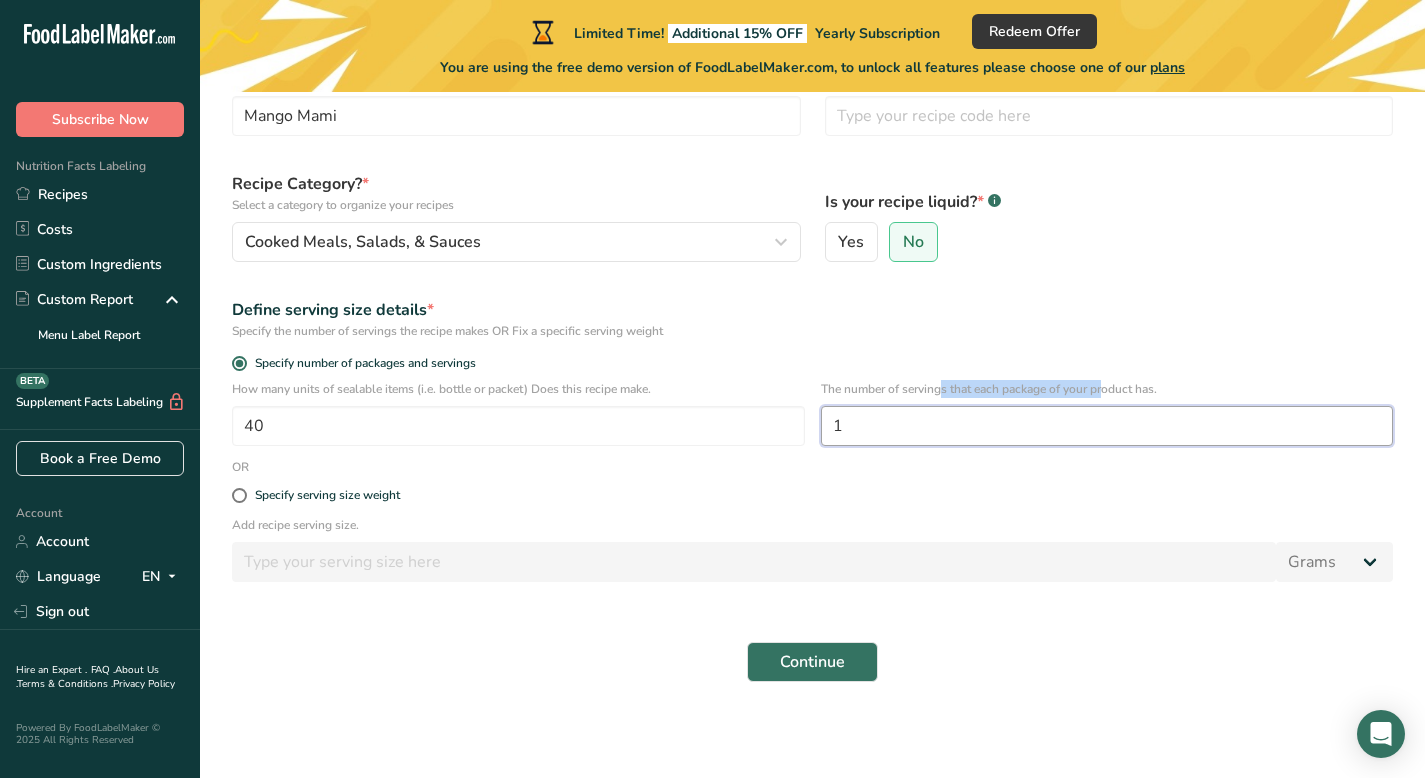click on "1" at bounding box center (1107, 426) 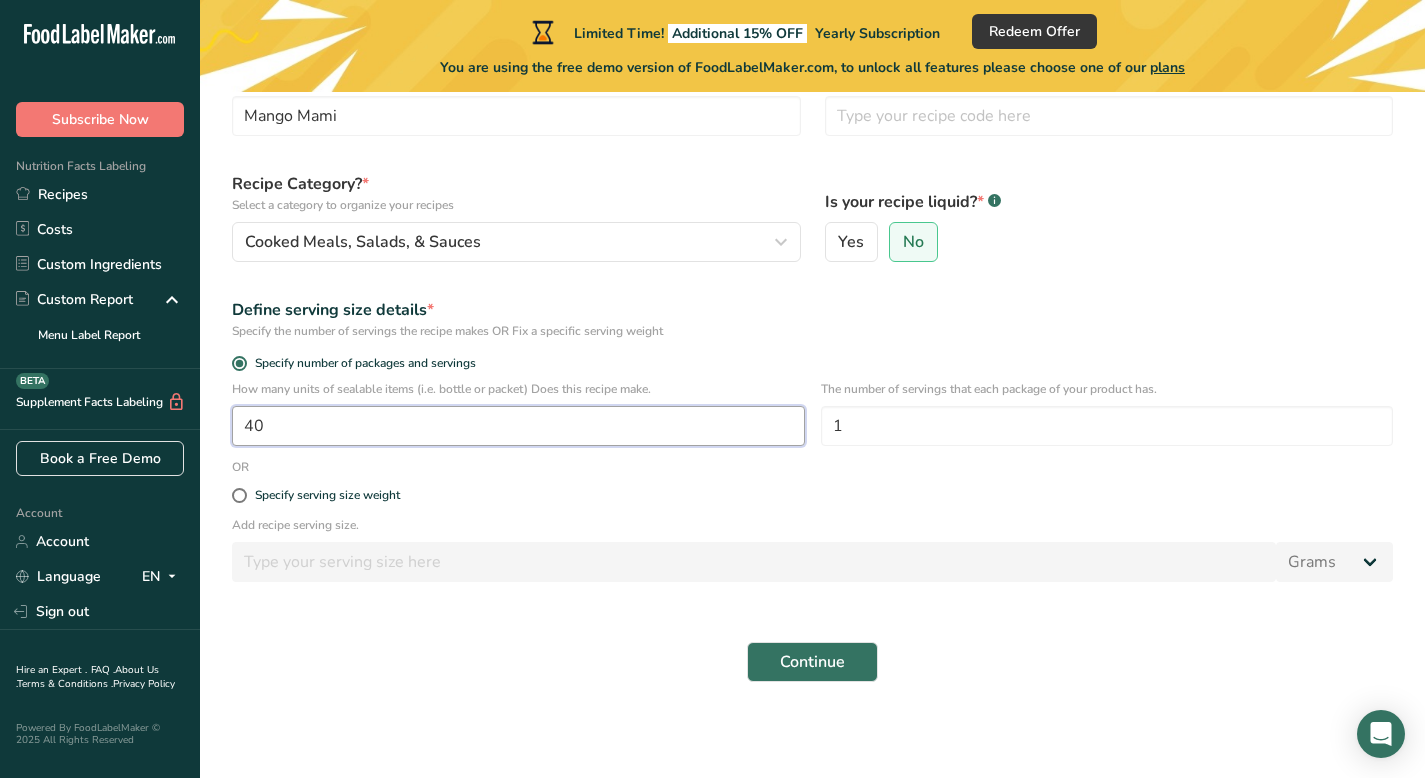 click on "40" at bounding box center (518, 426) 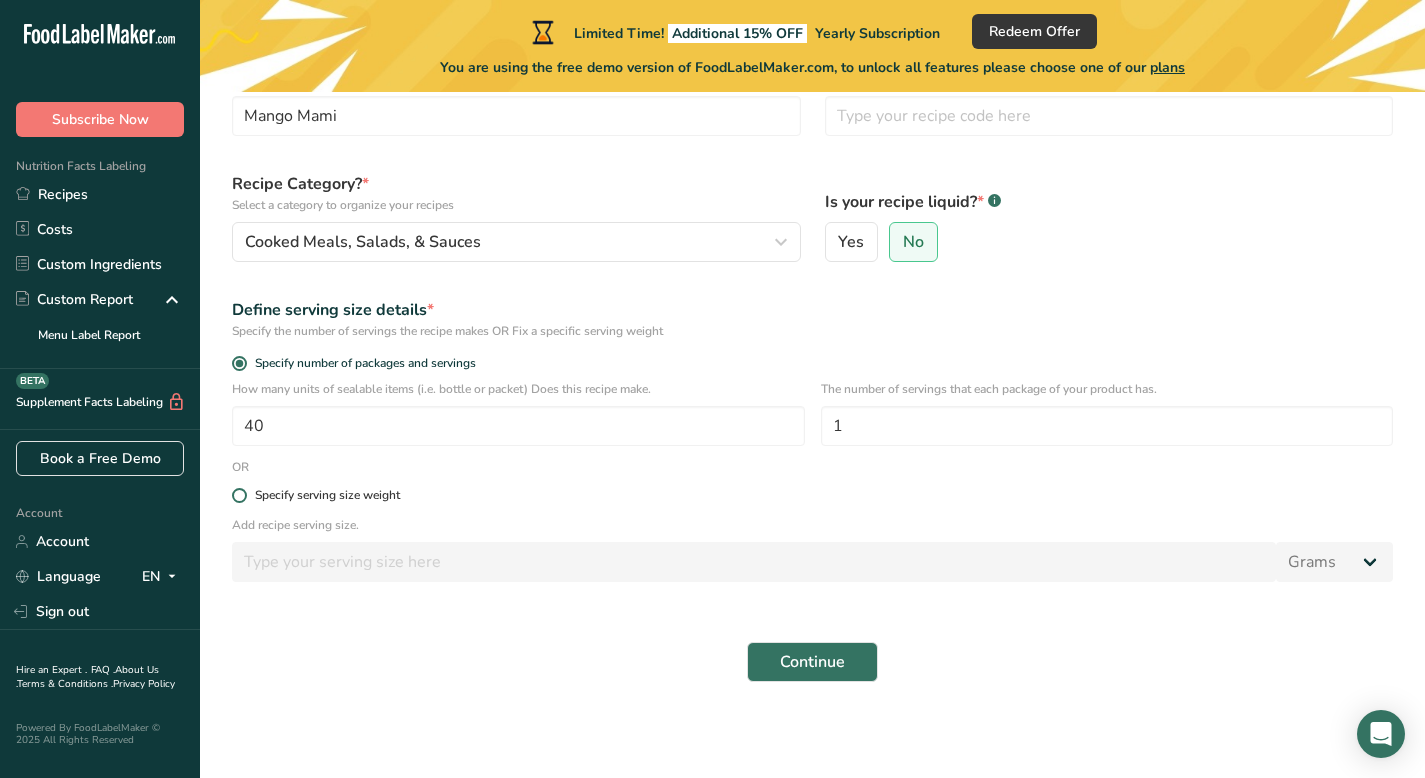 click on "Specify serving size weight" at bounding box center (327, 495) 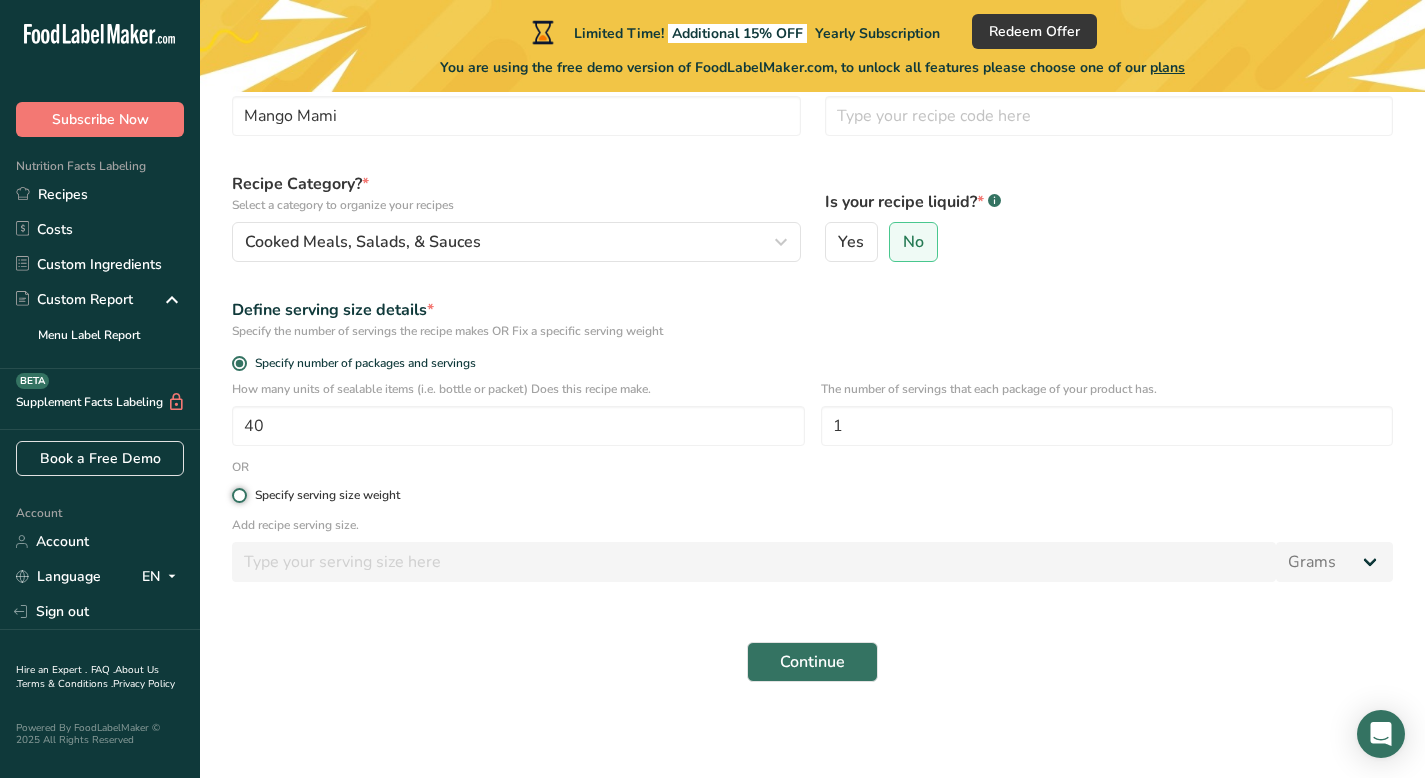 click on "Specify serving size weight" at bounding box center (238, 495) 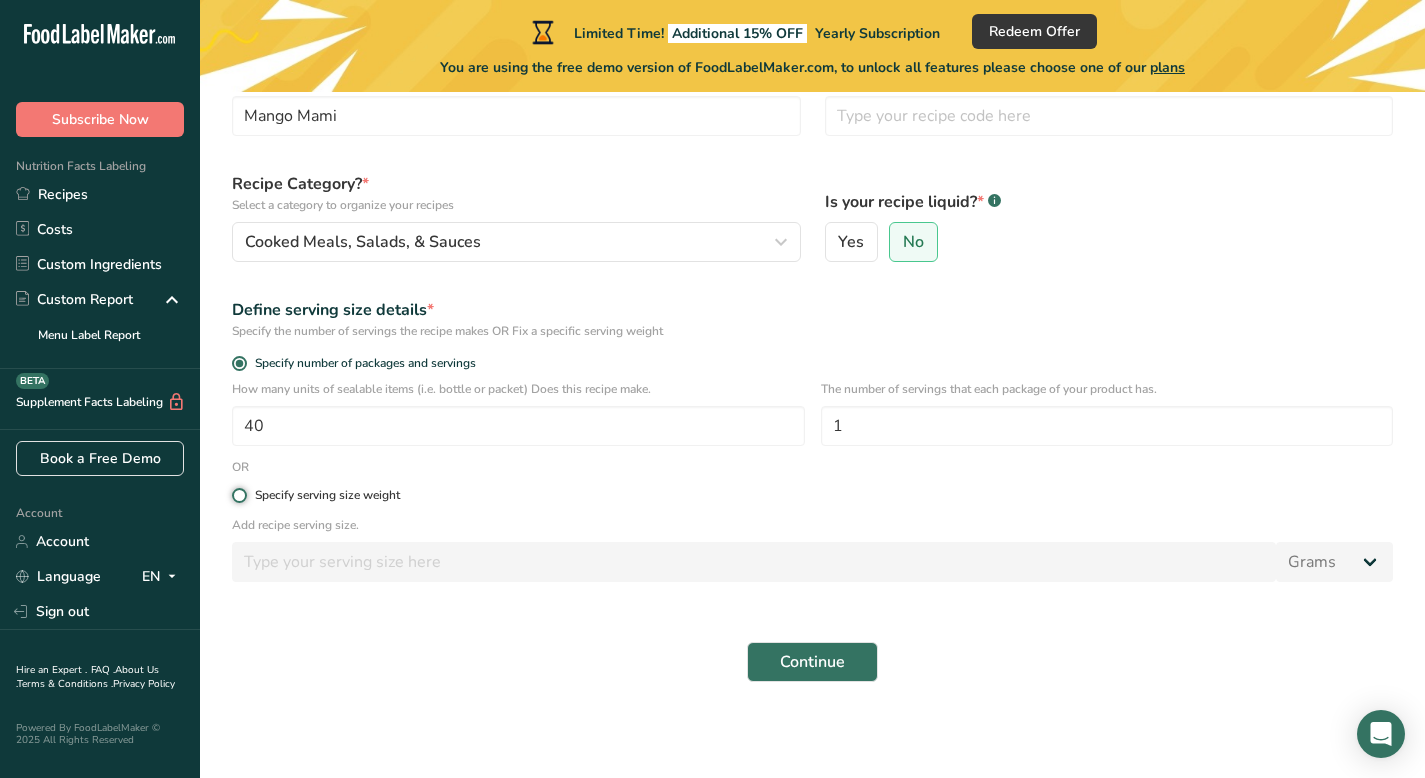radio on "true" 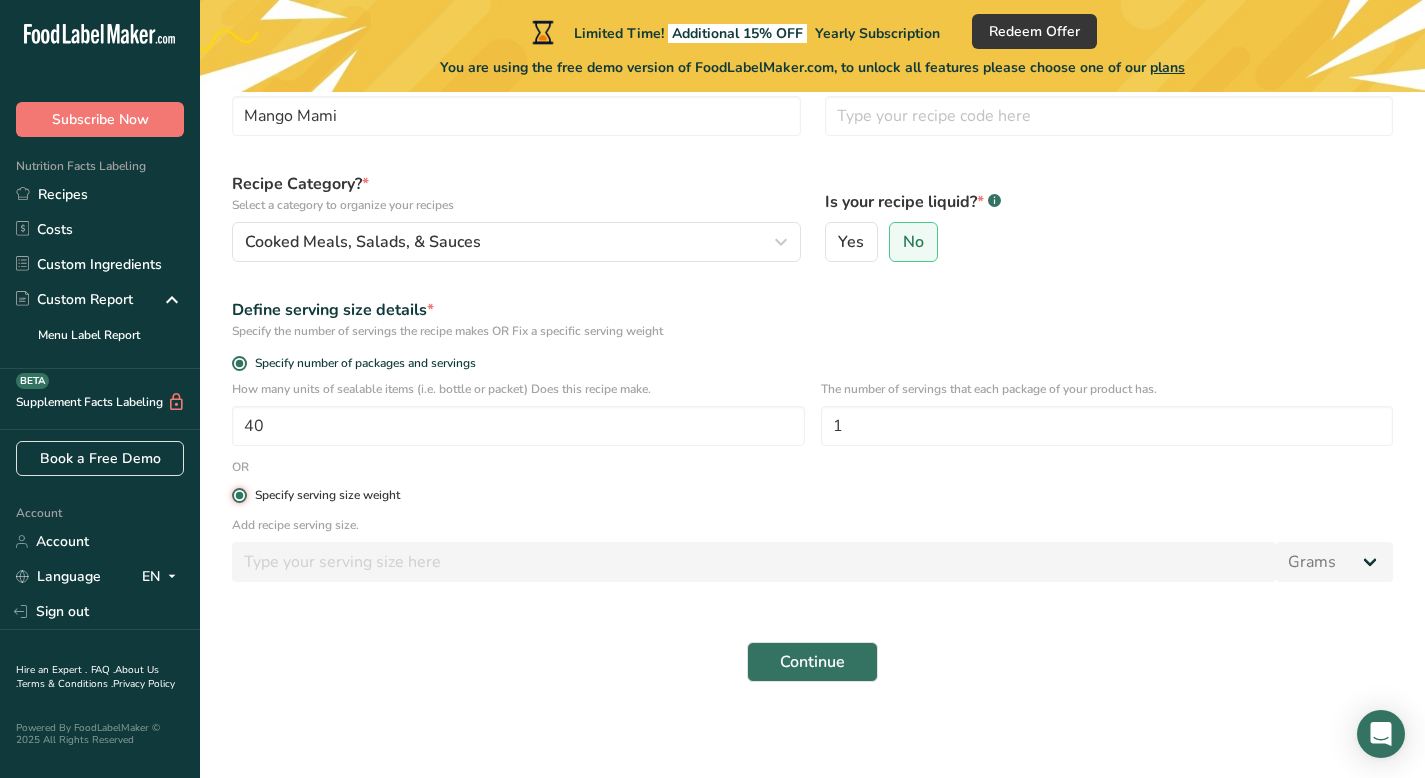 radio on "false" 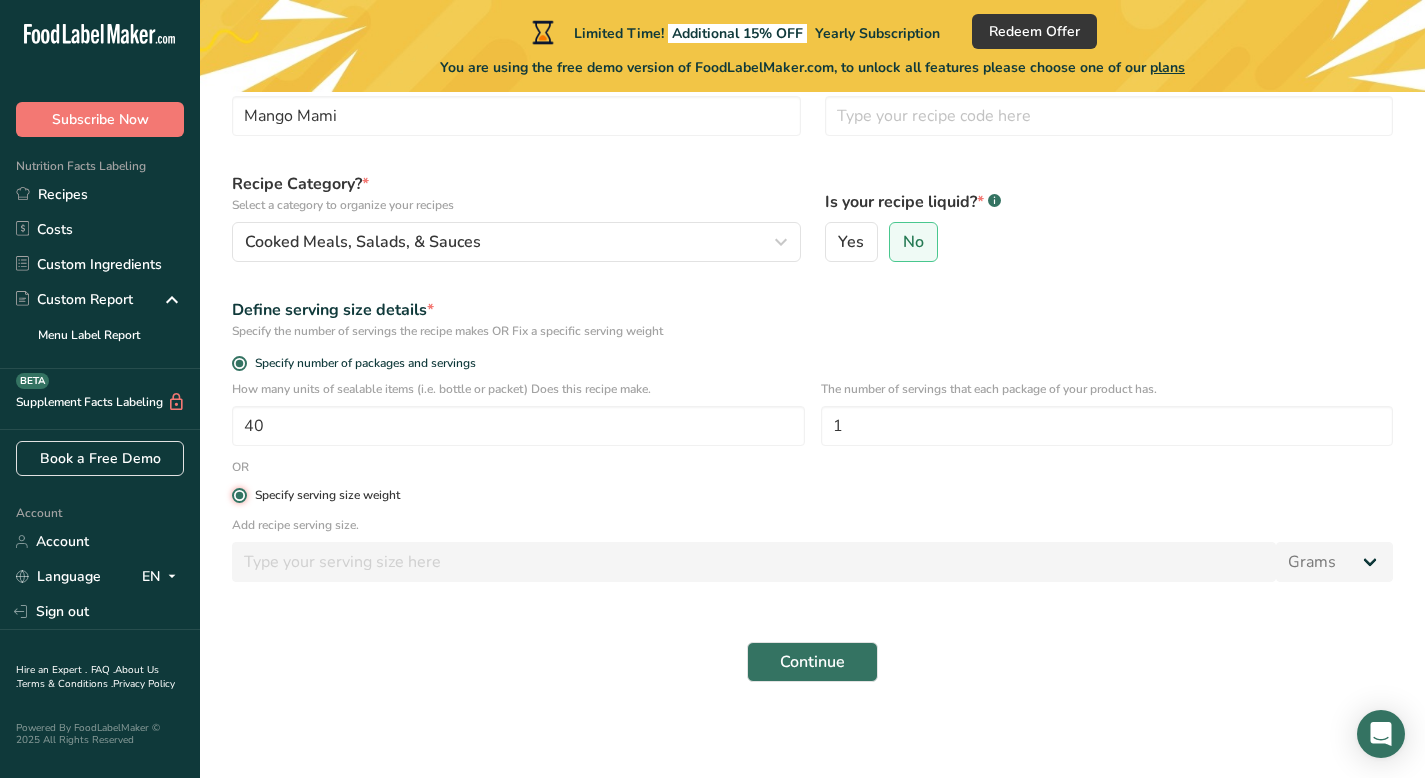 type 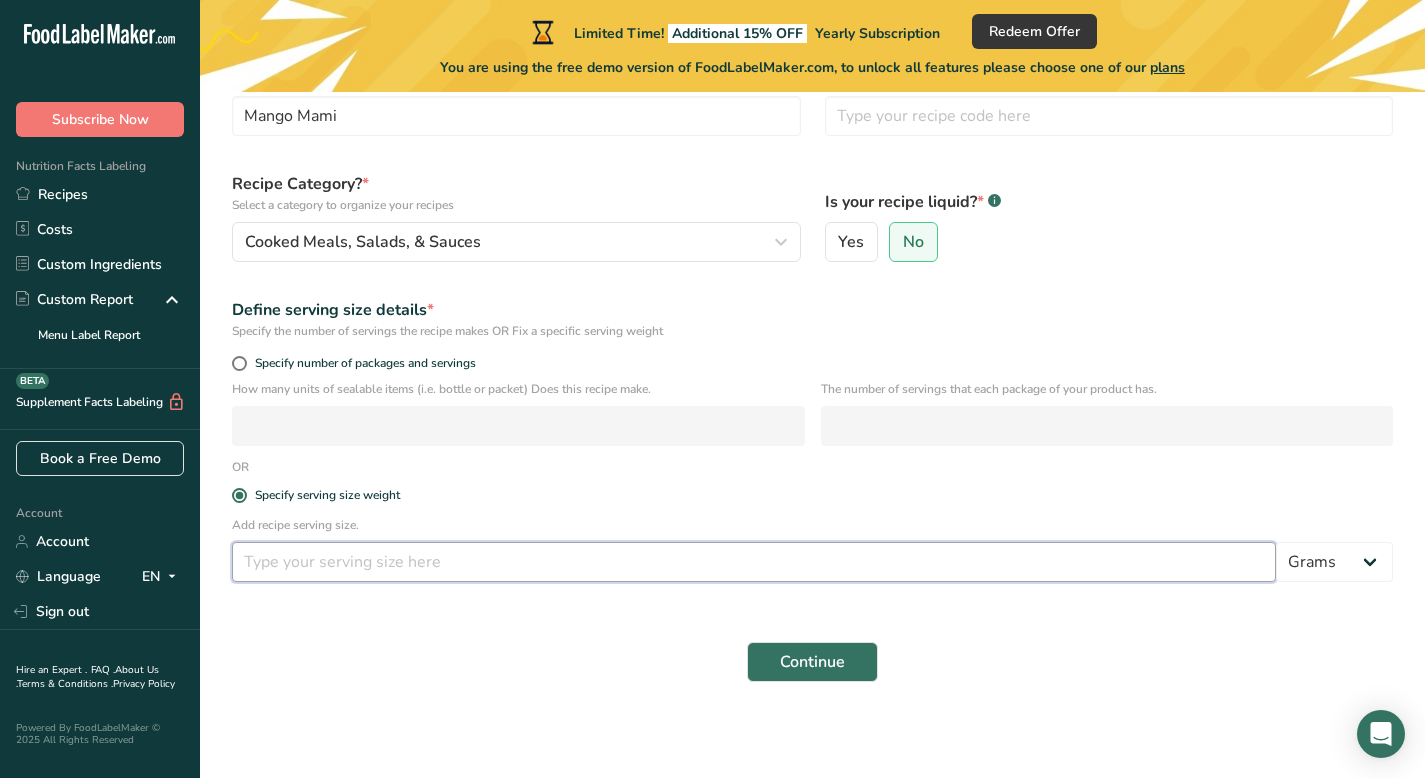 click at bounding box center [754, 562] 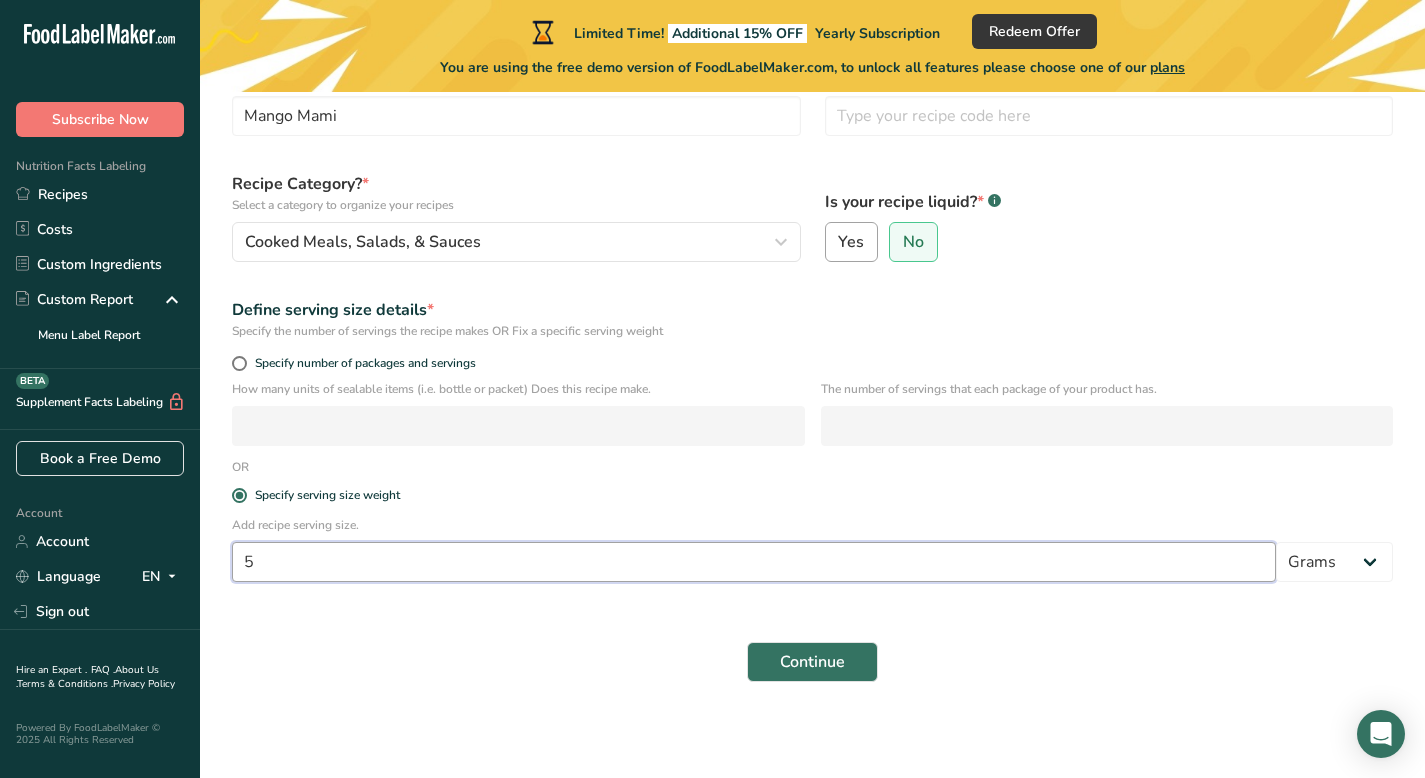 type on "5" 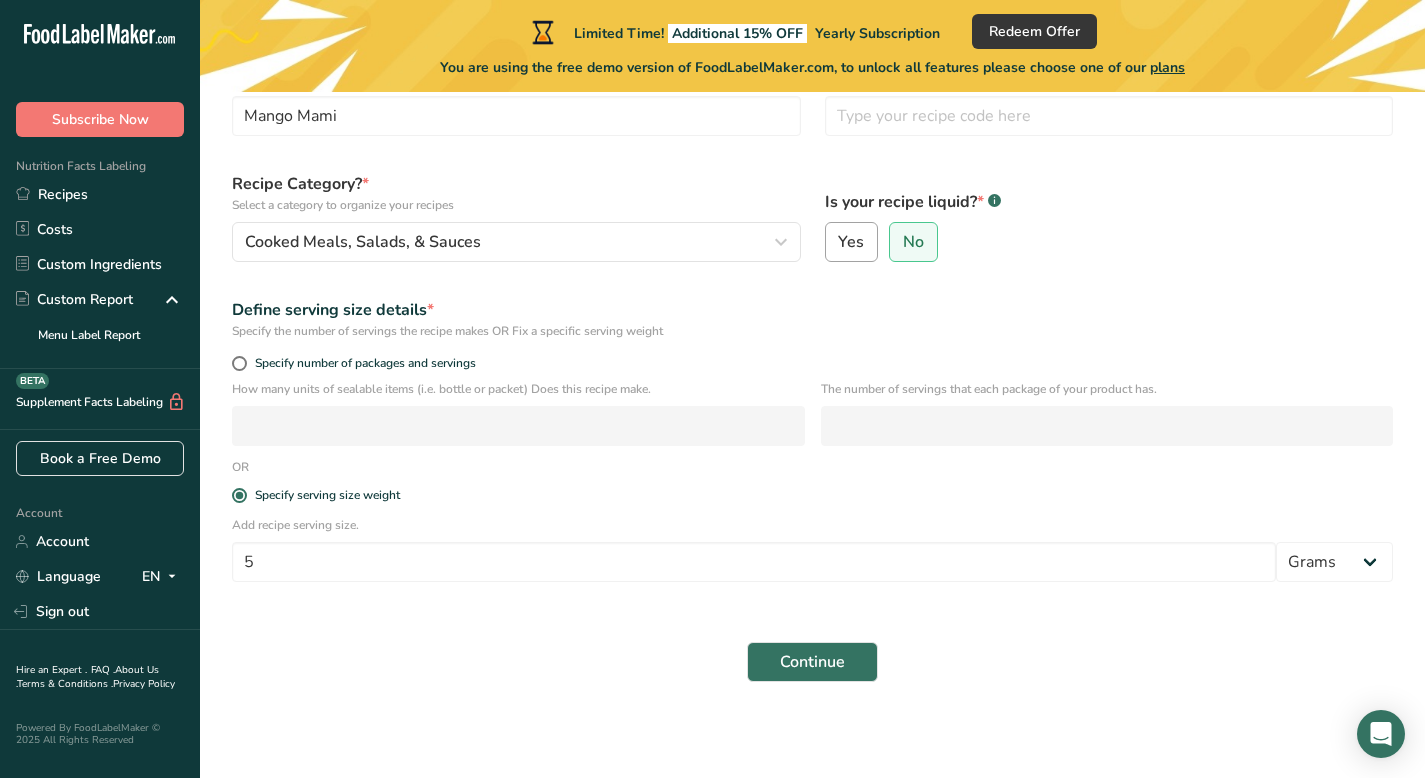 click on "Yes" at bounding box center [851, 242] 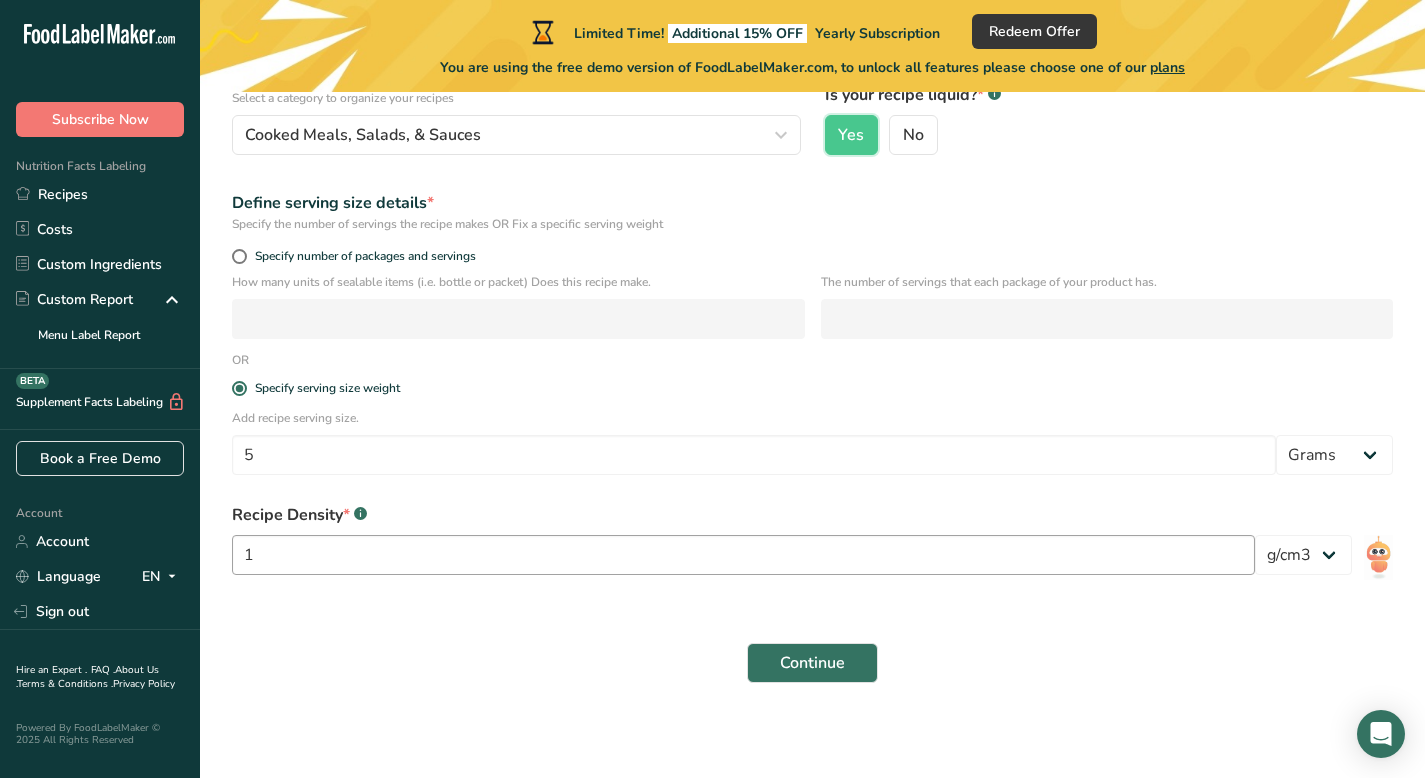 scroll, scrollTop: 241, scrollLeft: 0, axis: vertical 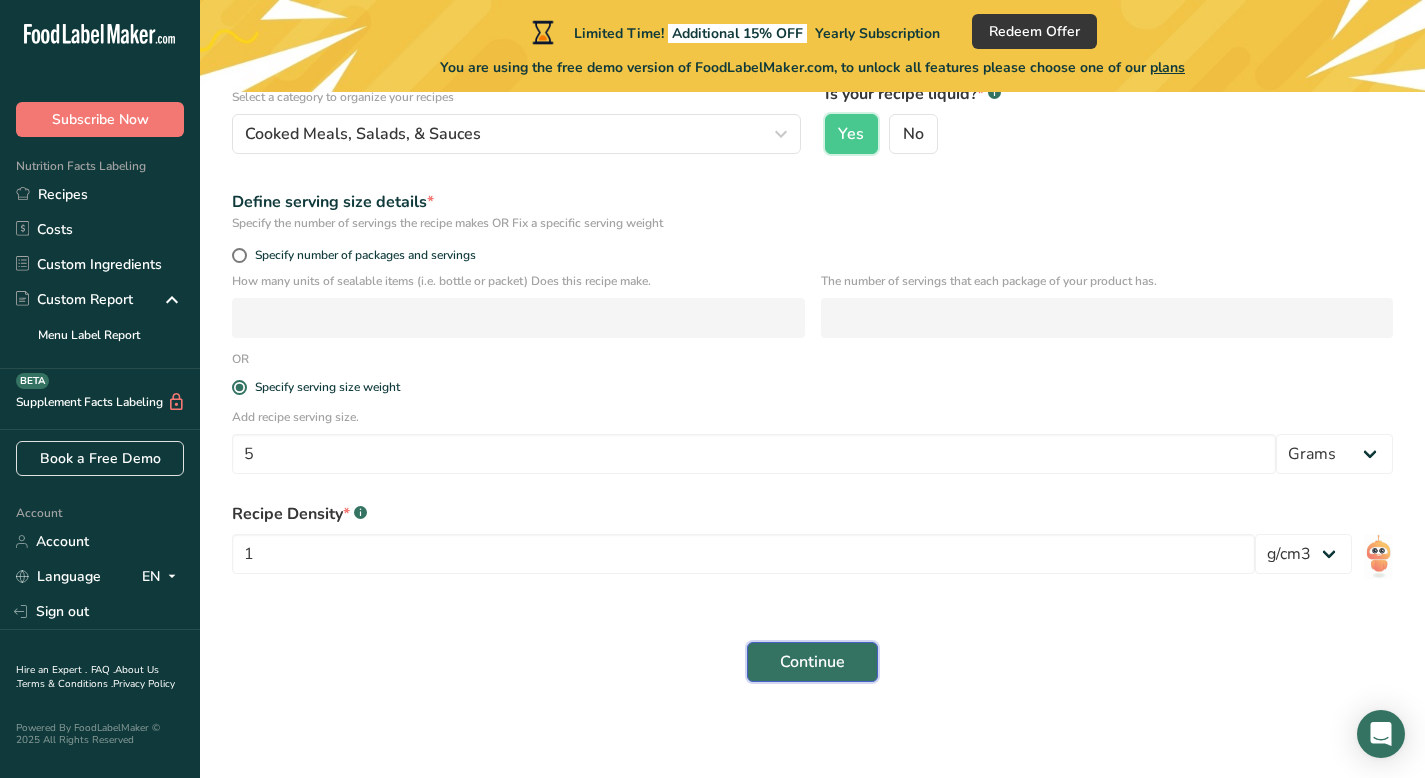 click on "Continue" at bounding box center [812, 662] 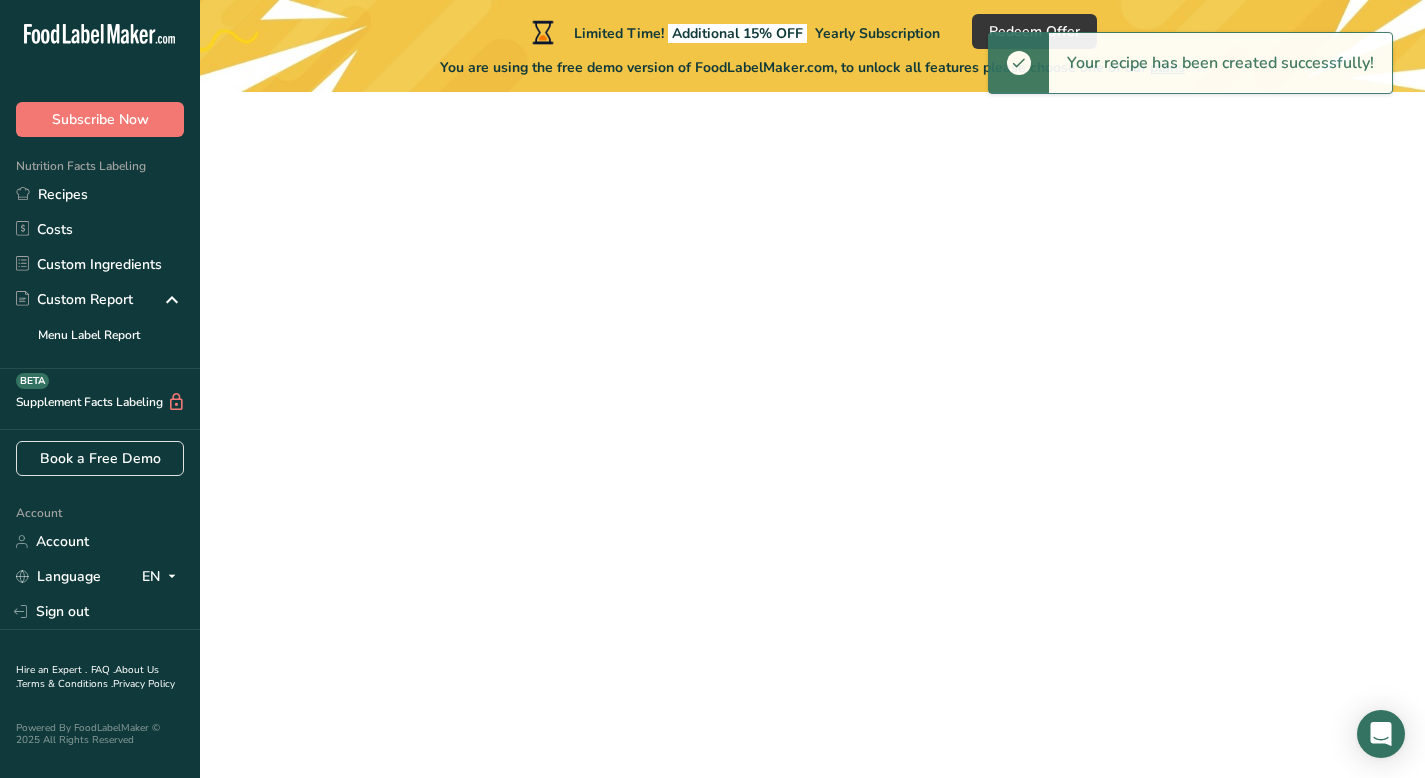 scroll, scrollTop: 0, scrollLeft: 0, axis: both 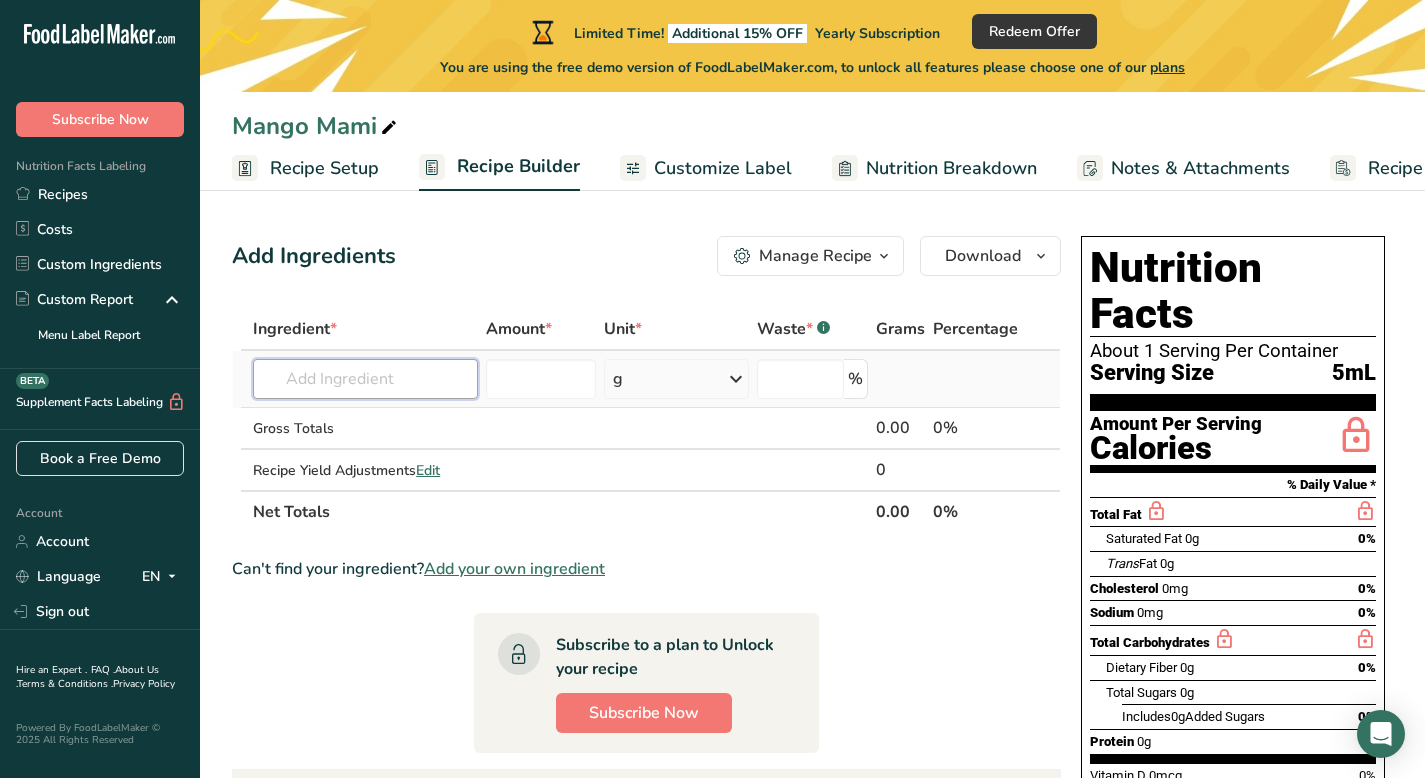 click at bounding box center (365, 379) 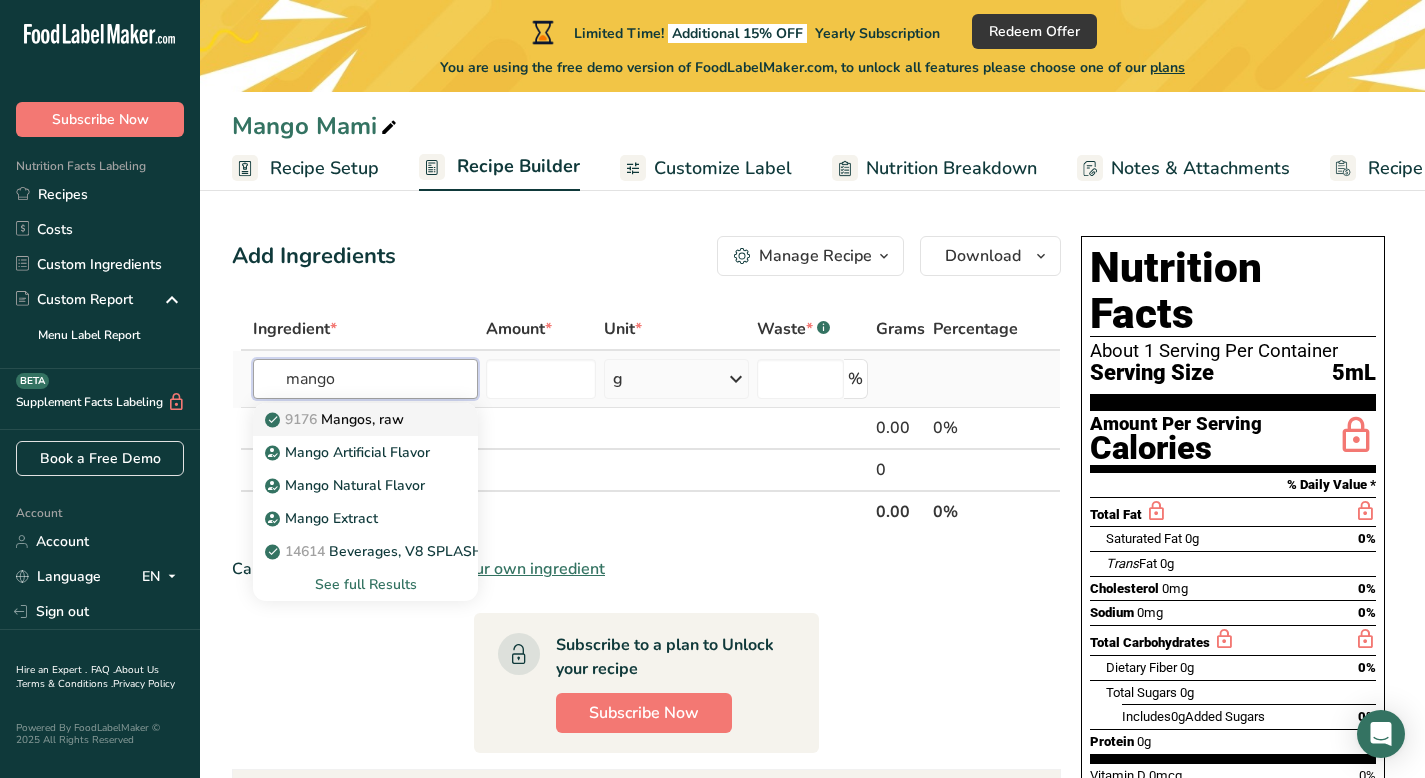 type on "mango" 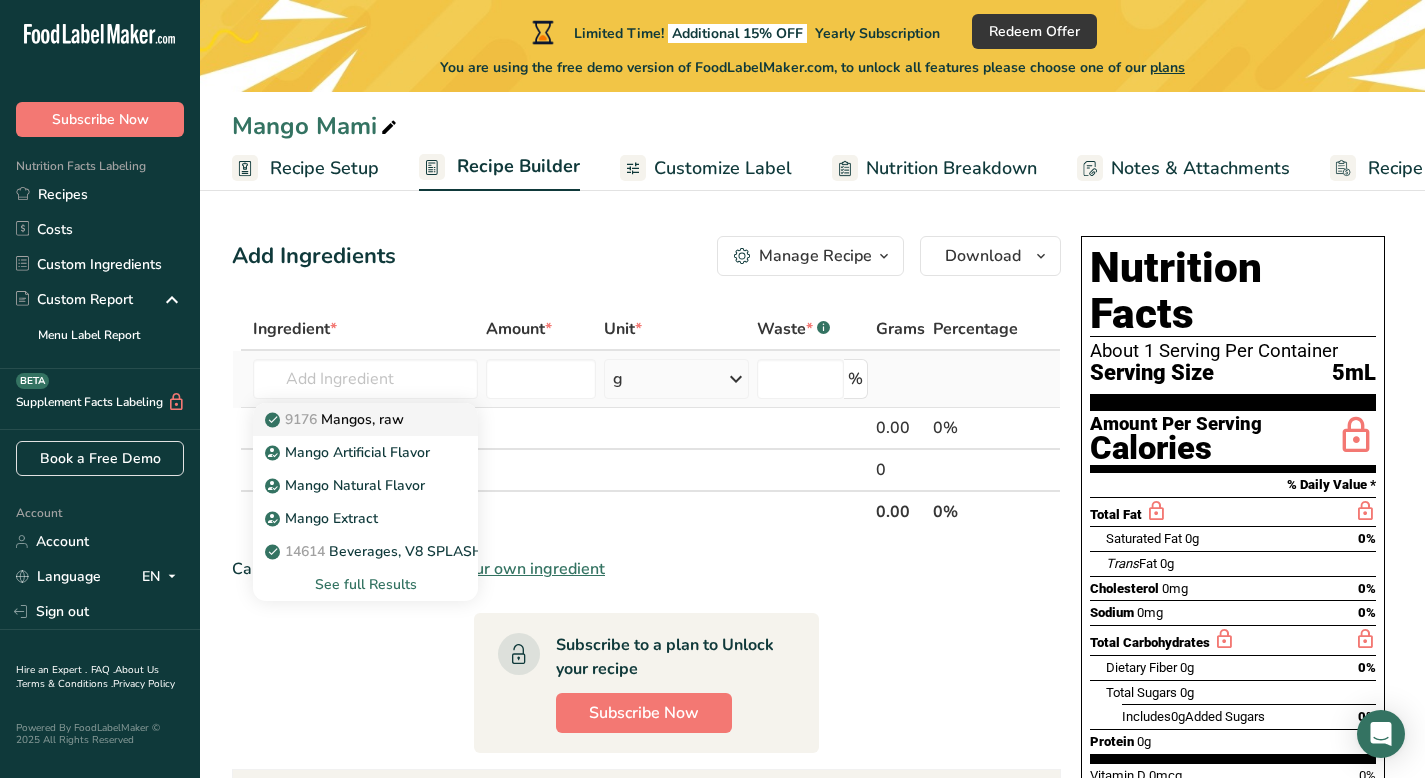 click on "Mangos, raw" at bounding box center (336, 419) 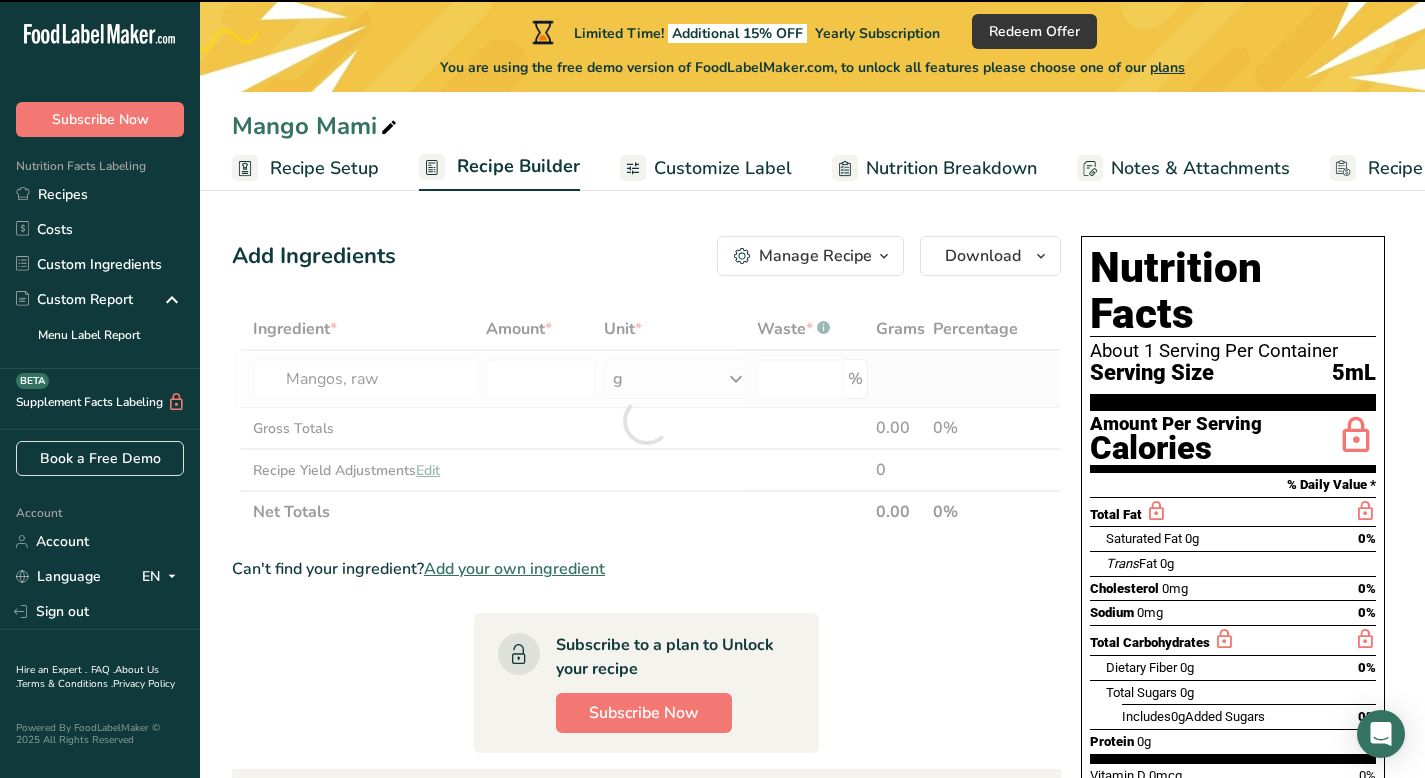 type on "0" 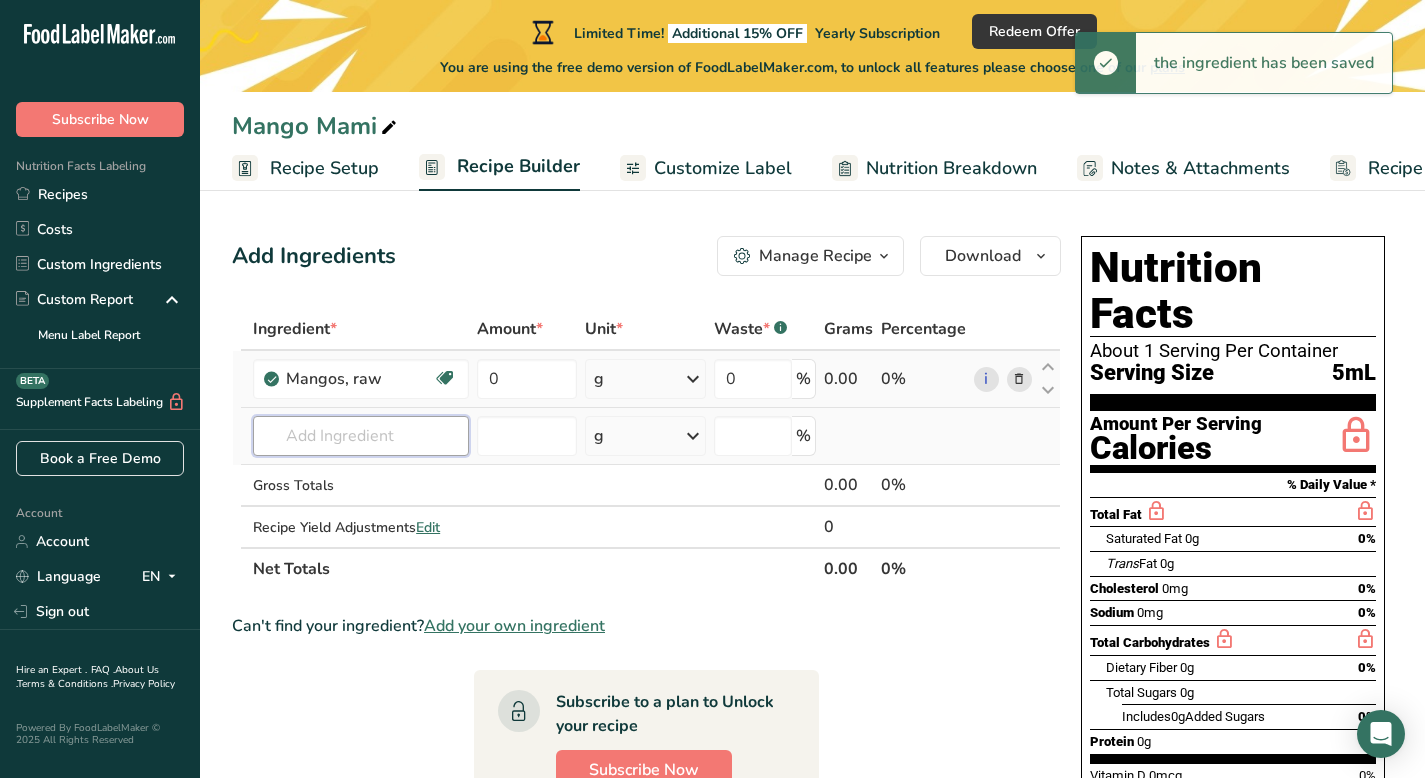 click at bounding box center (361, 436) 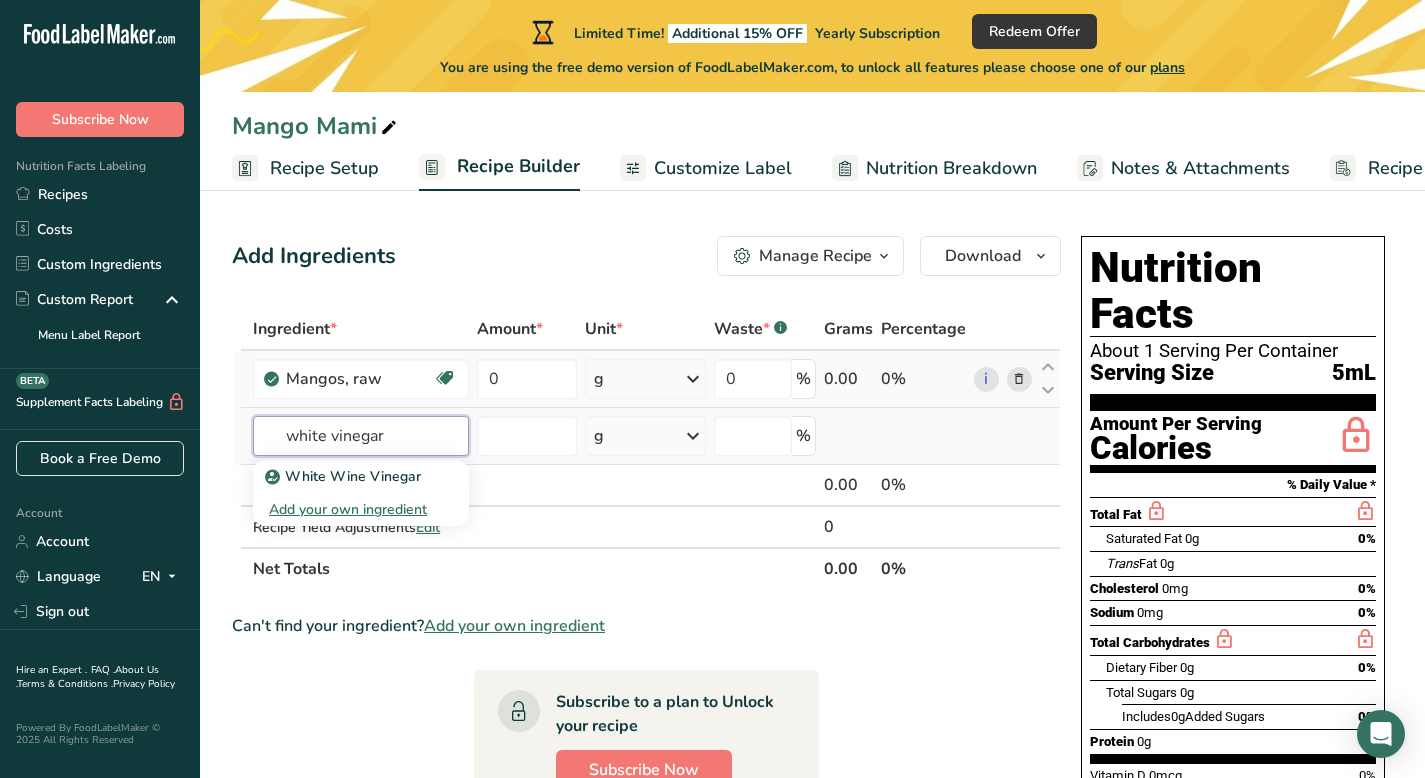 click on "white vinegar" at bounding box center [361, 436] 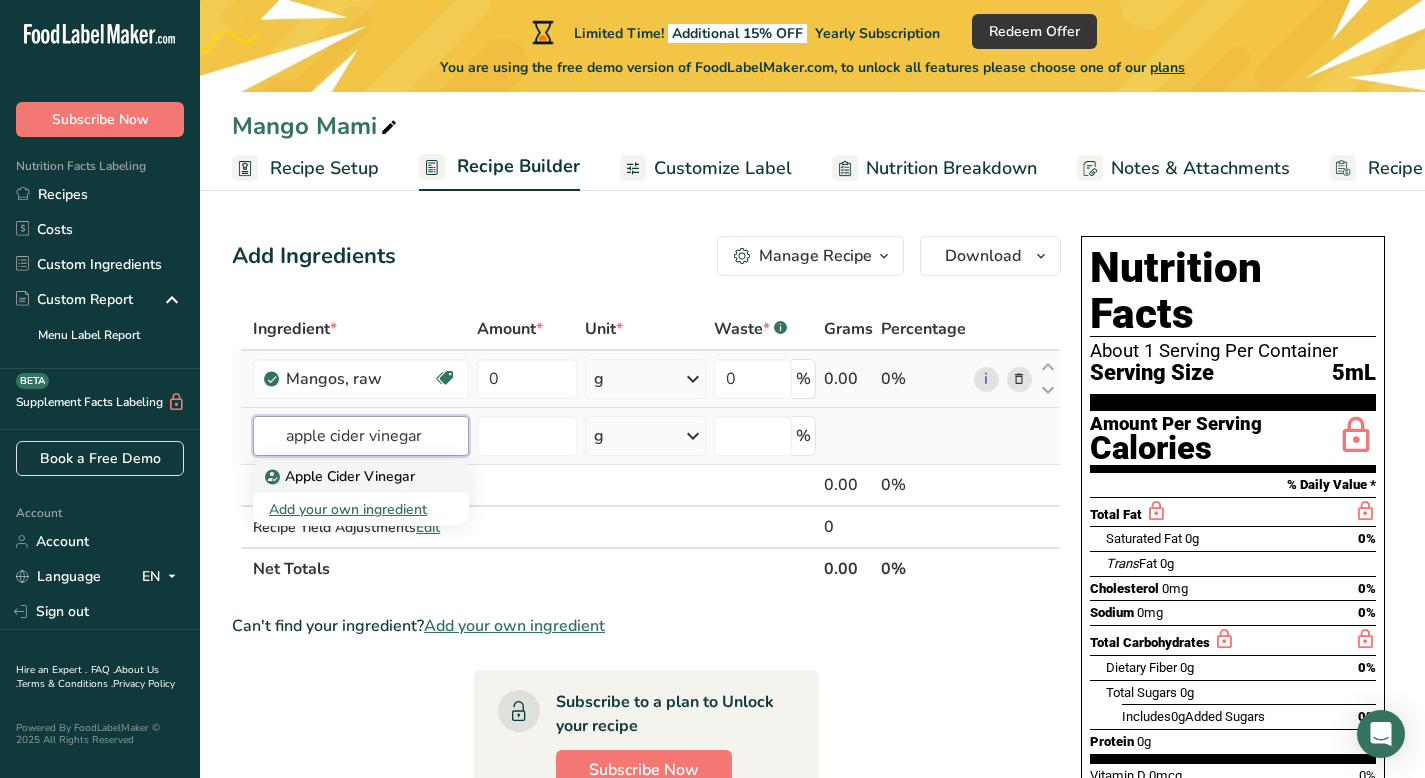 type on "apple cider vinegar" 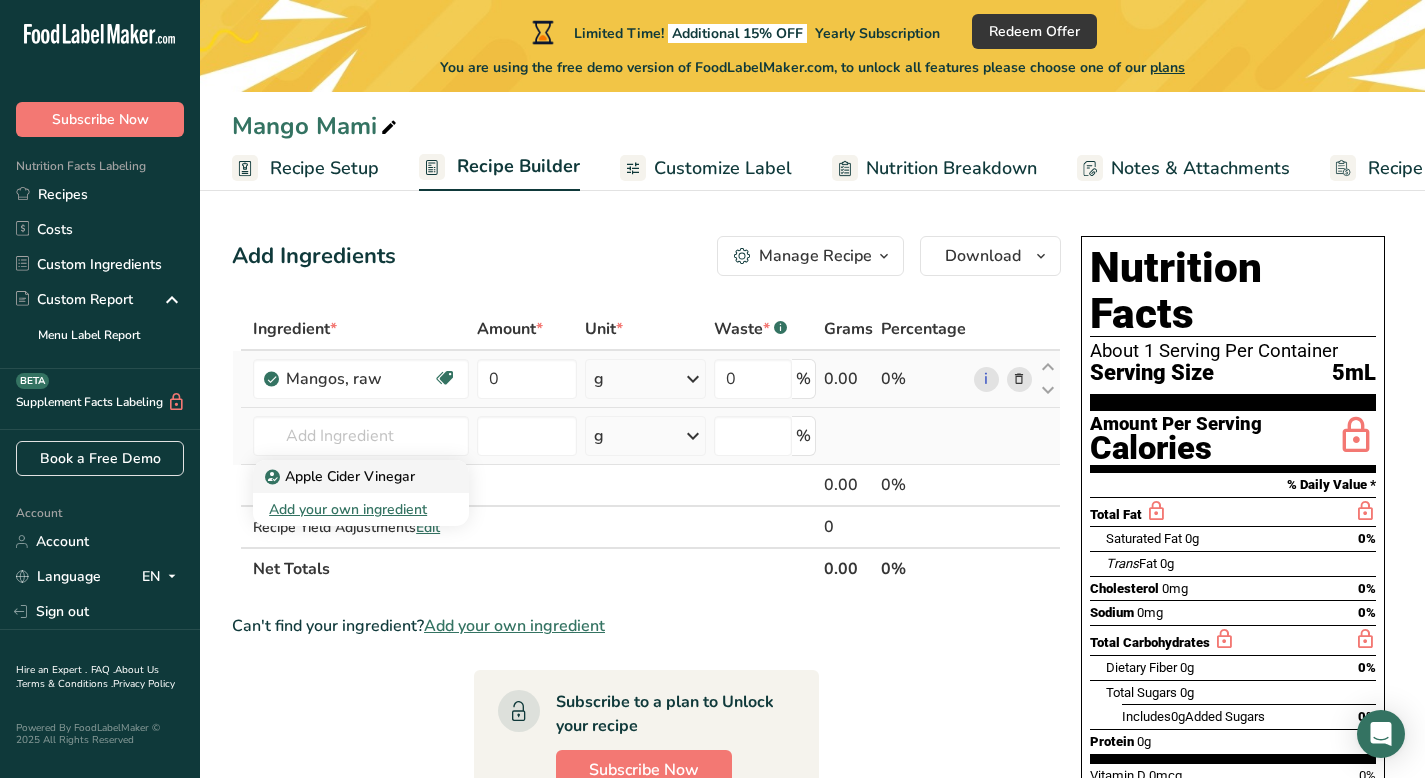 click on "Apple Cider Vinegar" at bounding box center (342, 476) 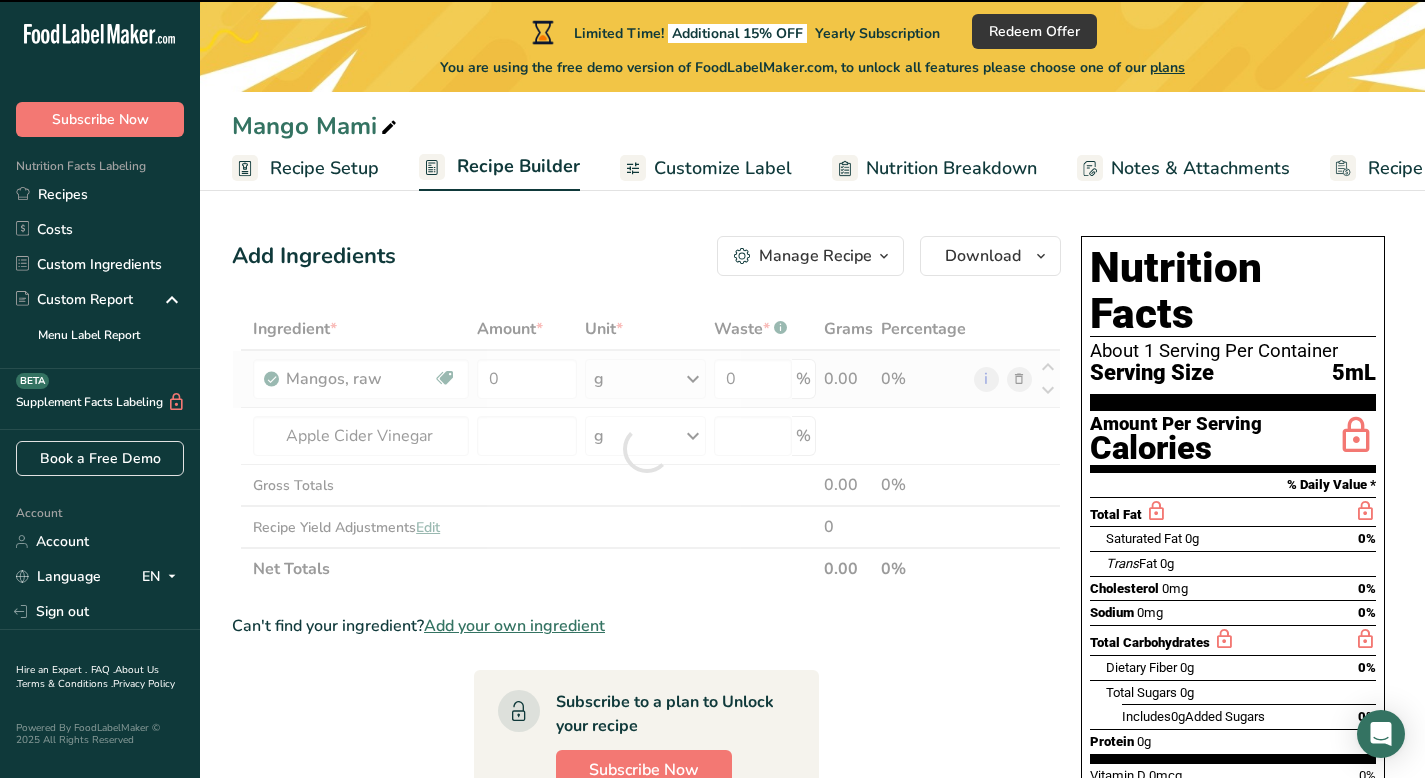 type on "0" 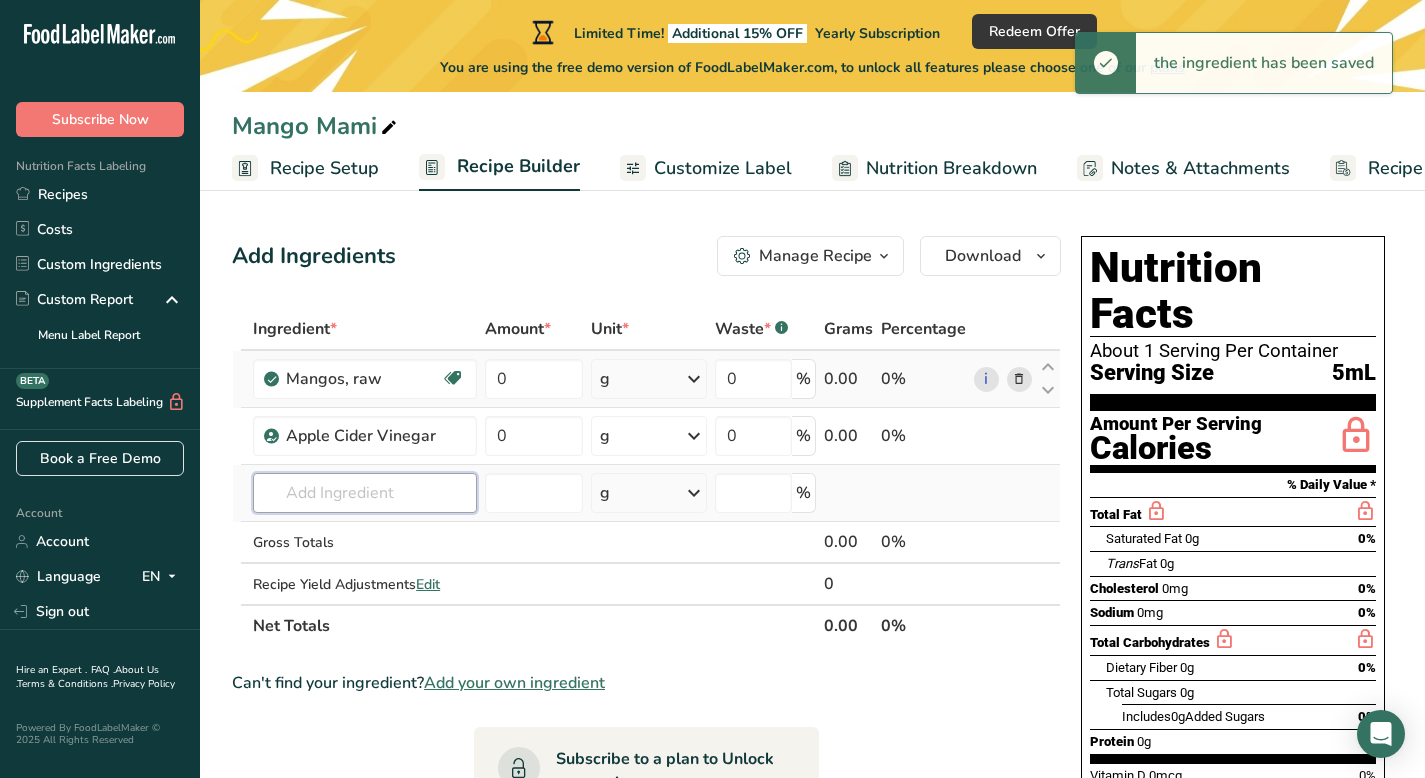 click at bounding box center (365, 493) 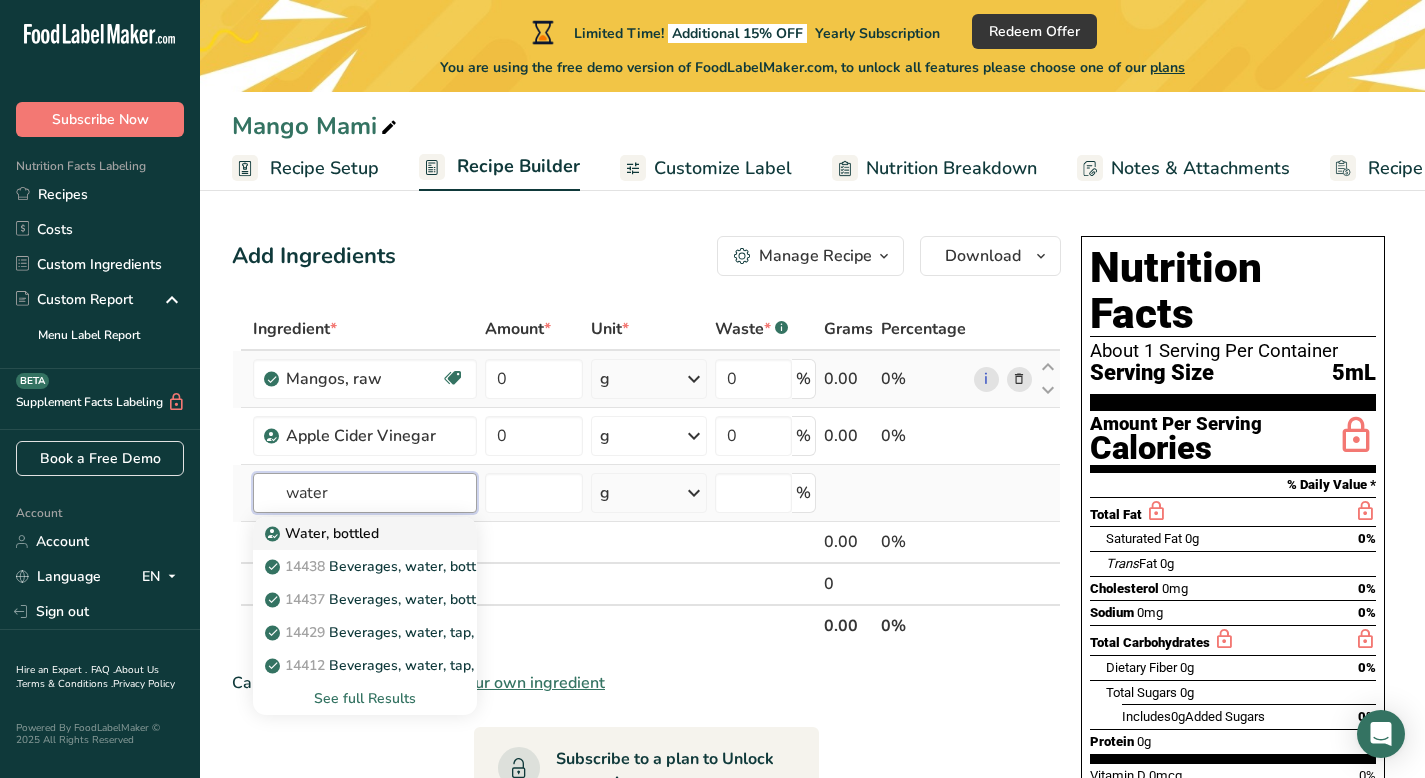 type on "water" 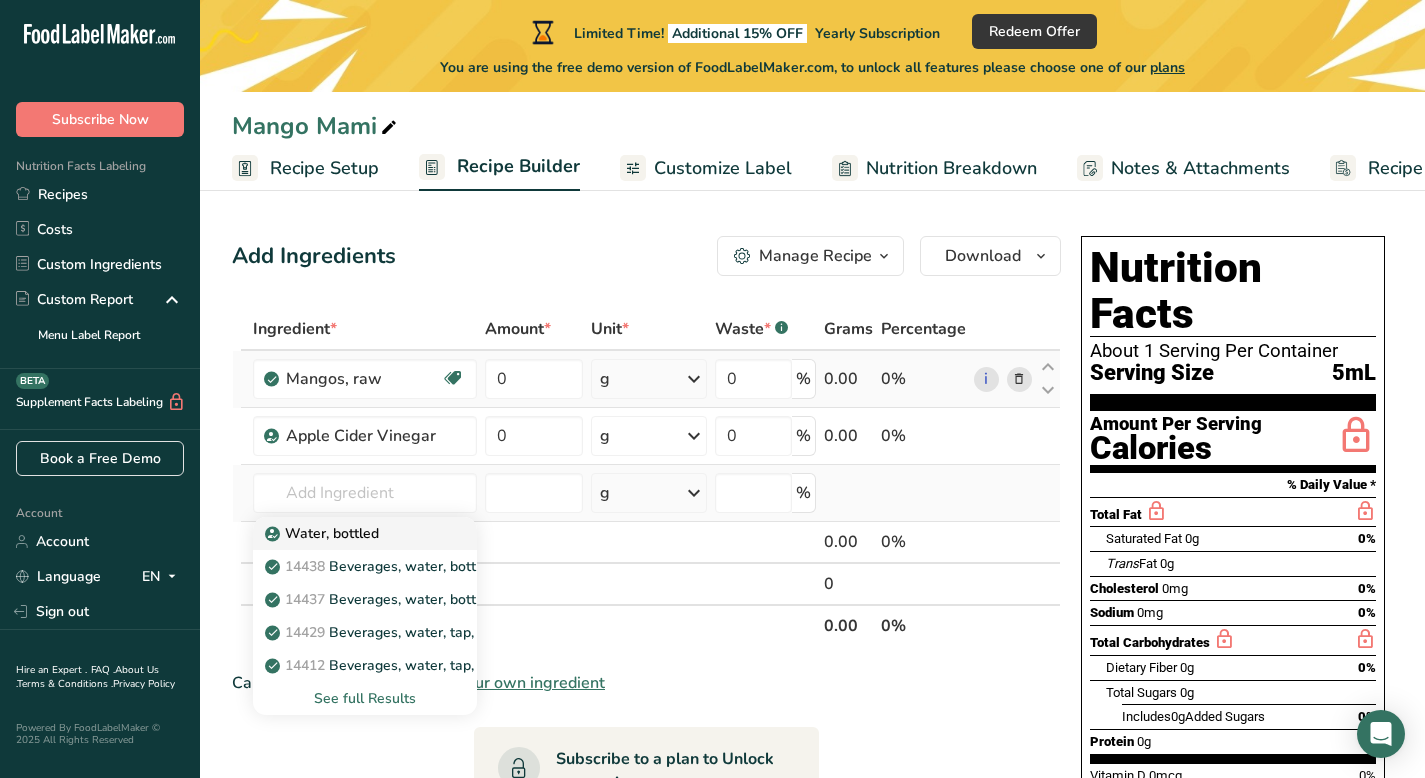 click on "Water, bottled" at bounding box center (324, 533) 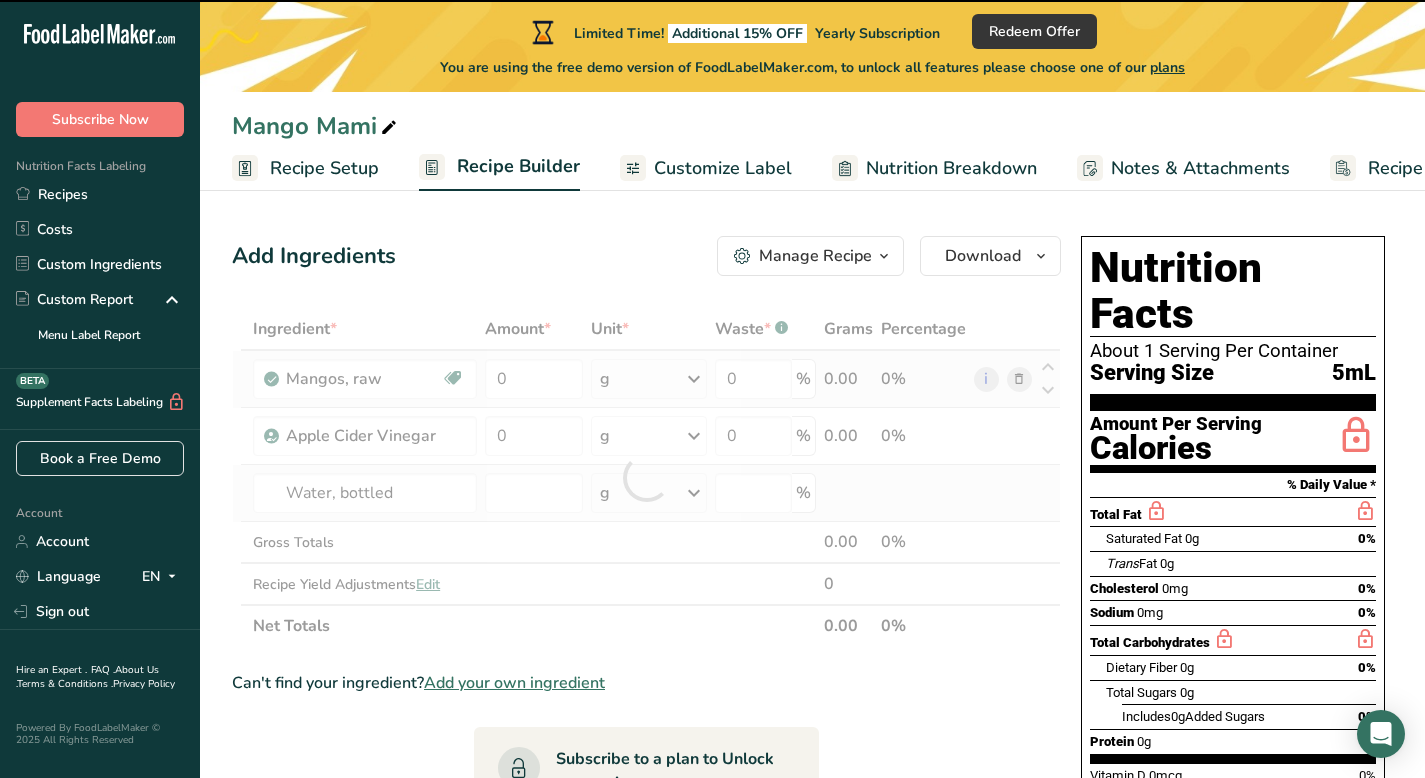 type on "0" 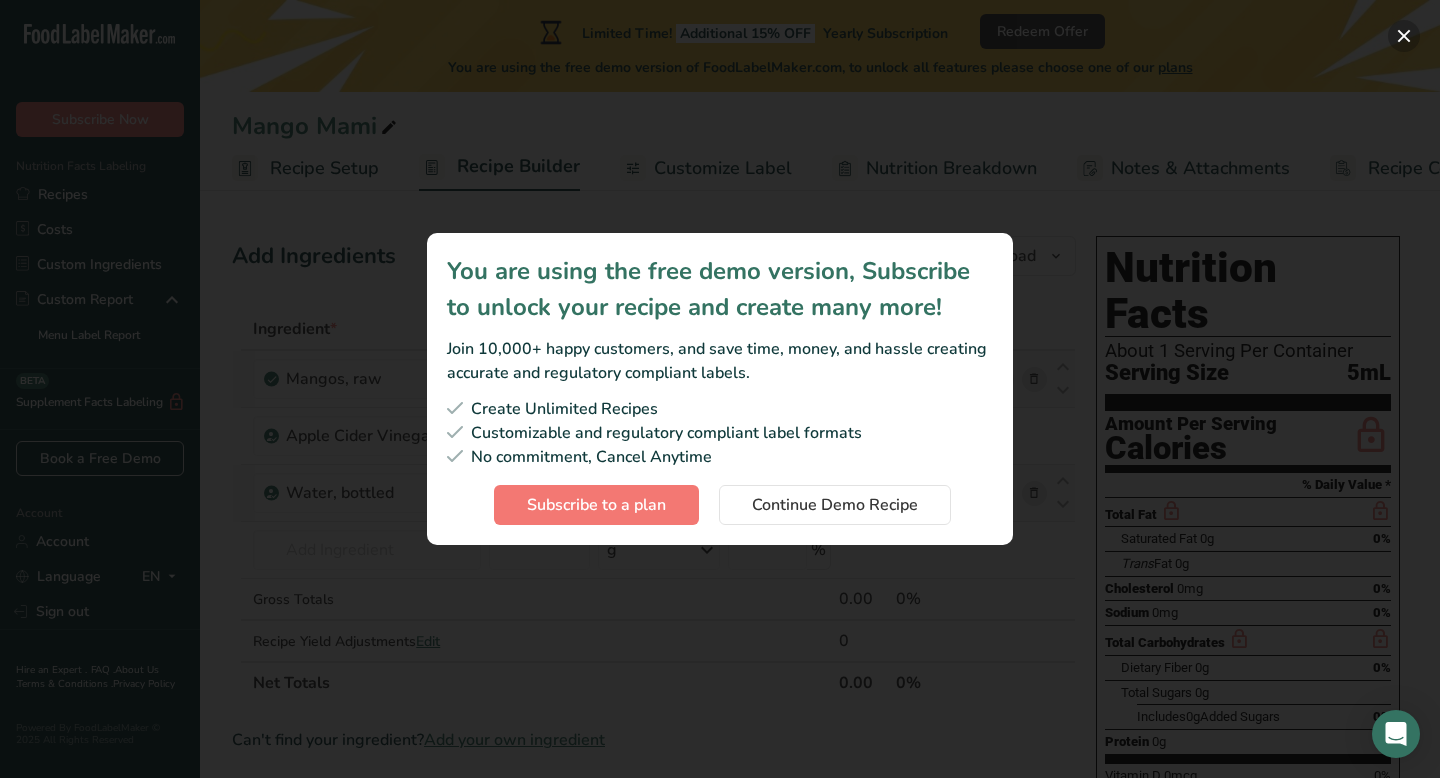 click at bounding box center (1404, 36) 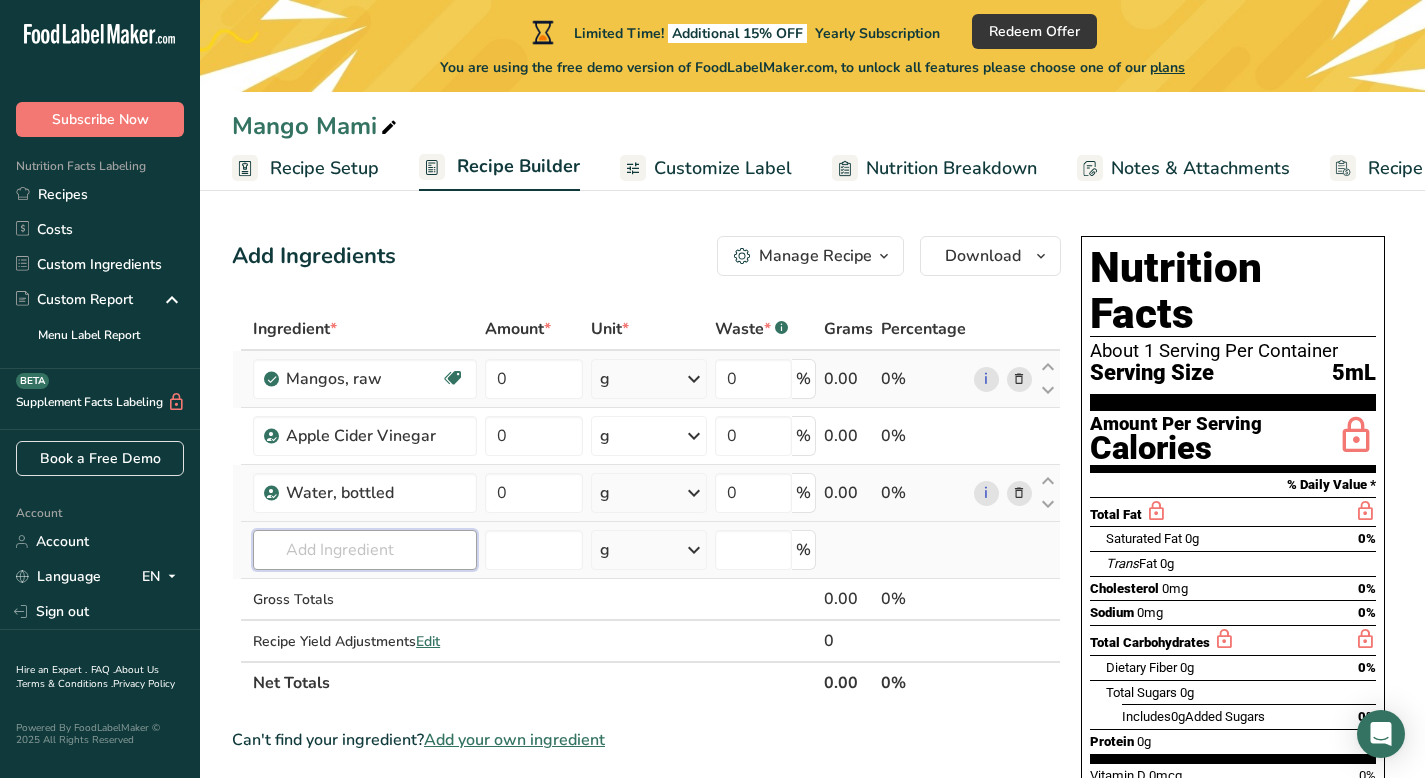 click at bounding box center (365, 550) 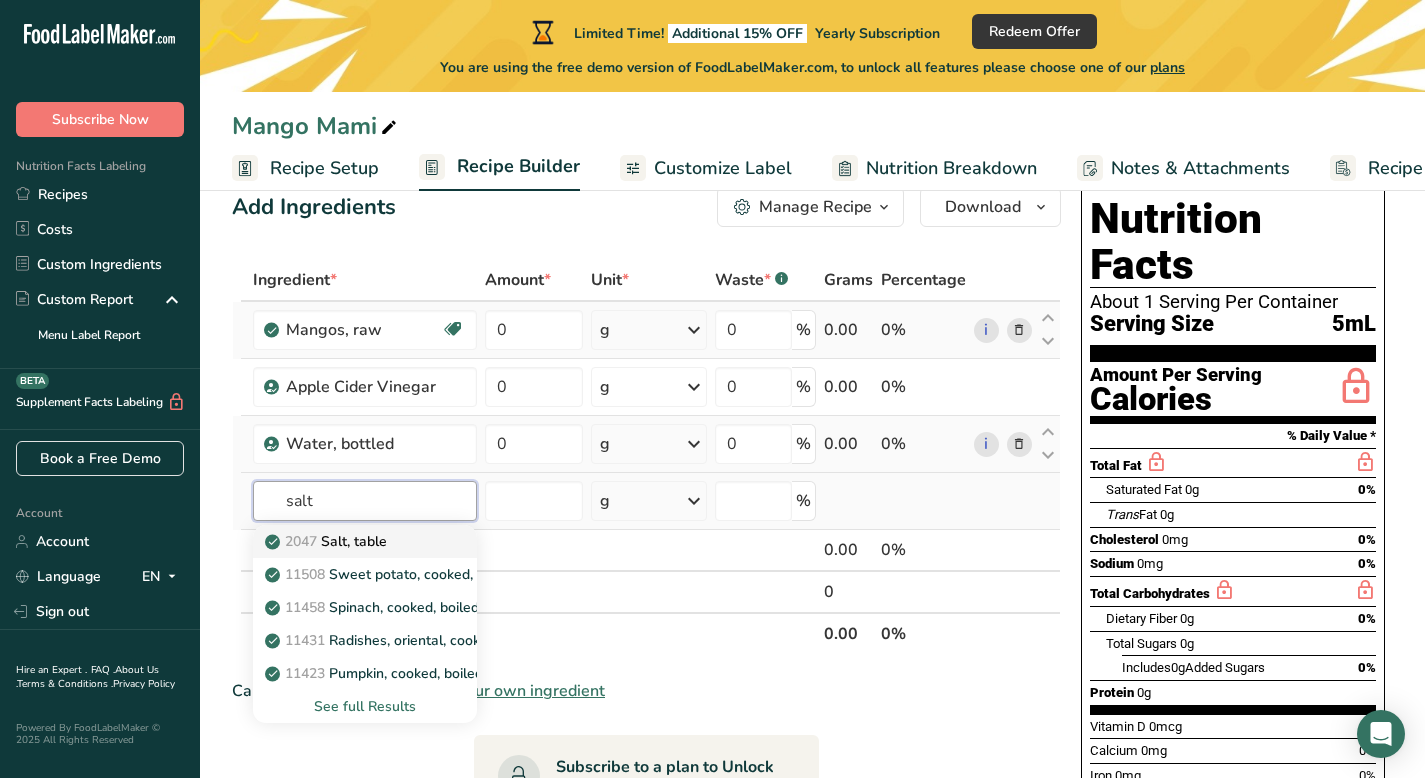 scroll, scrollTop: 73, scrollLeft: 0, axis: vertical 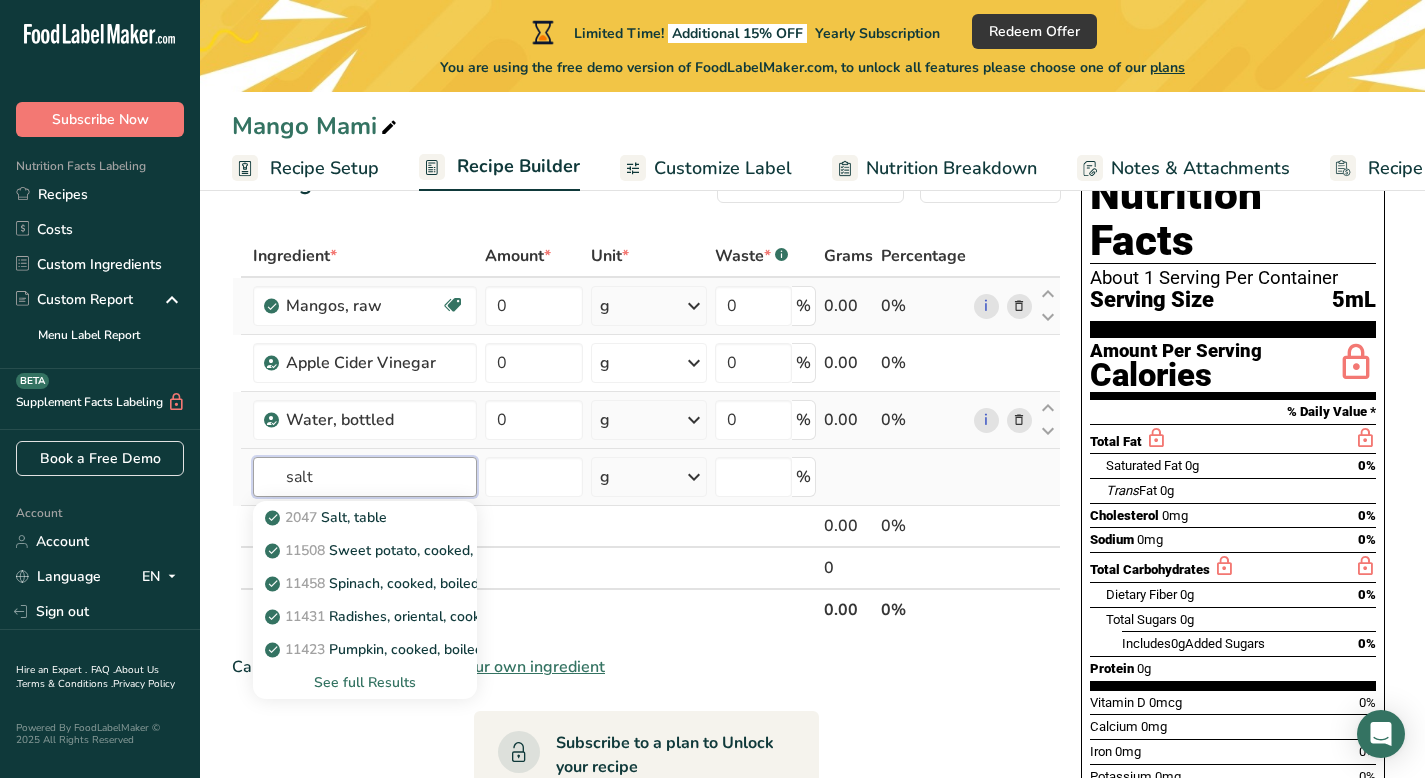 click on "salt" at bounding box center (365, 477) 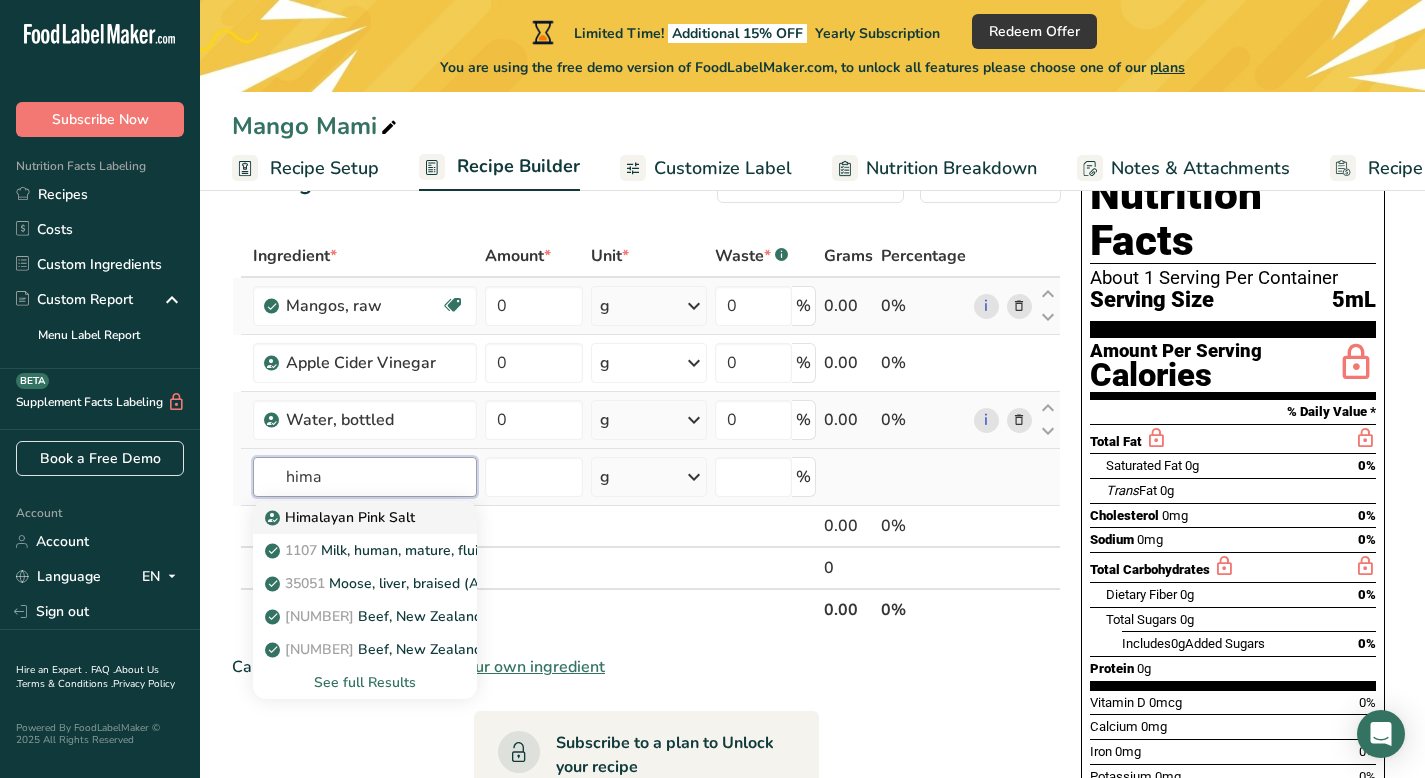 type on "hima" 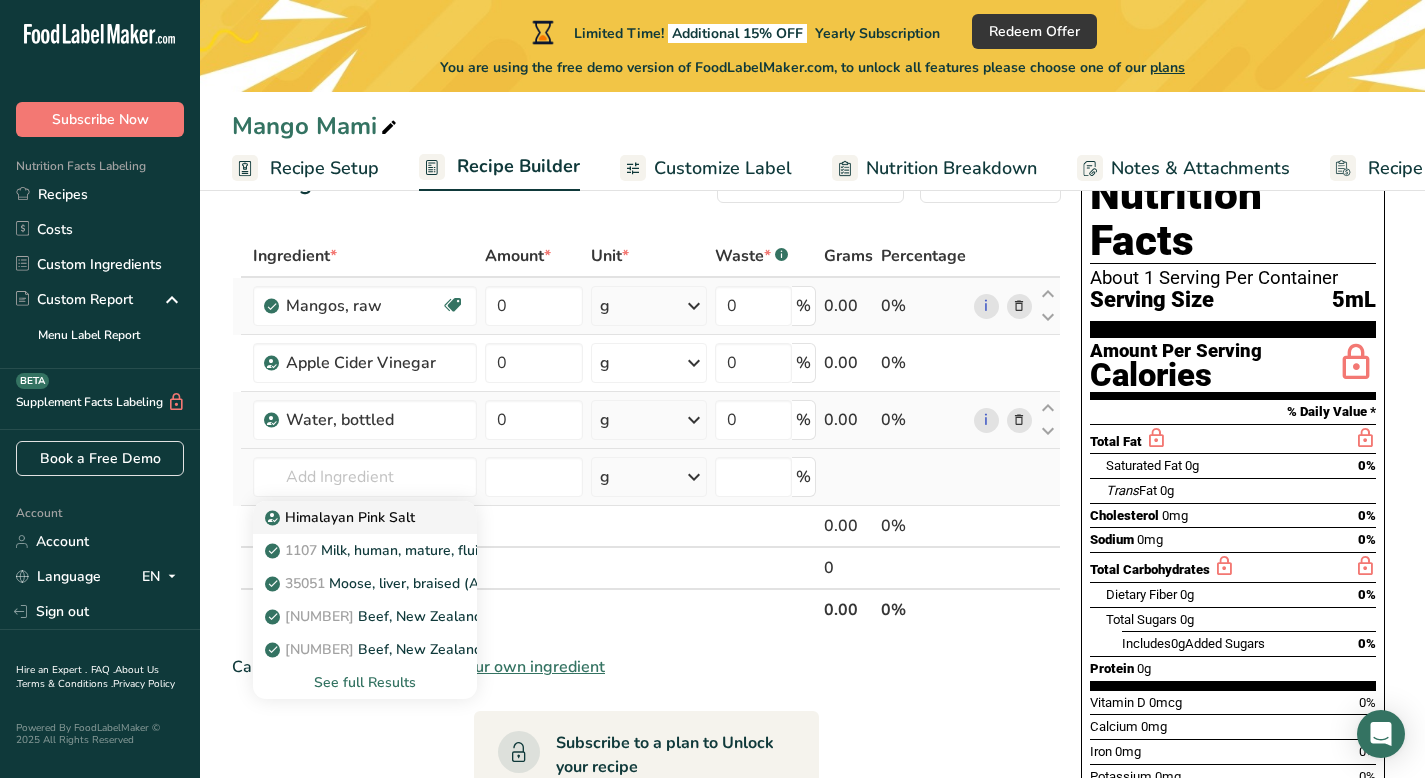 click on "Himalayan Pink Salt" at bounding box center [342, 517] 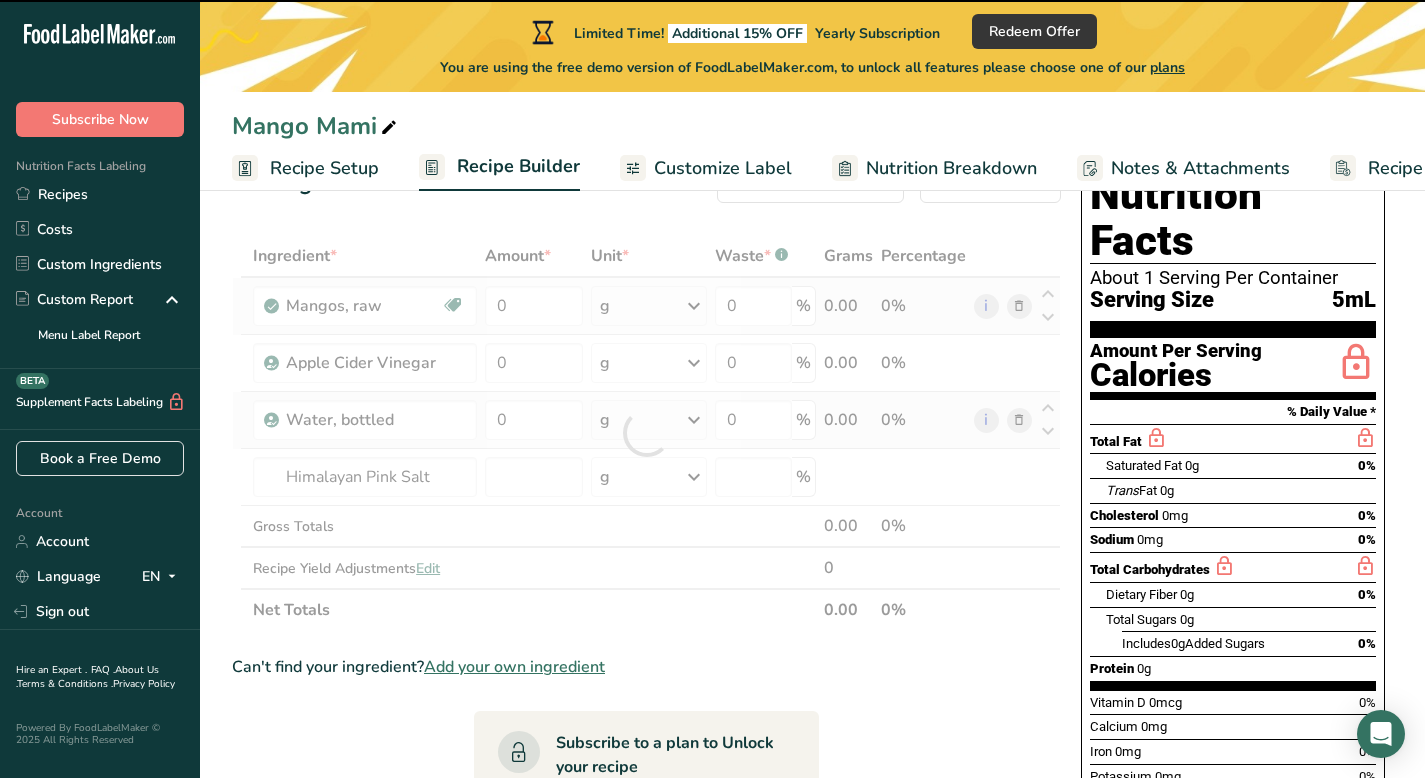 type on "0" 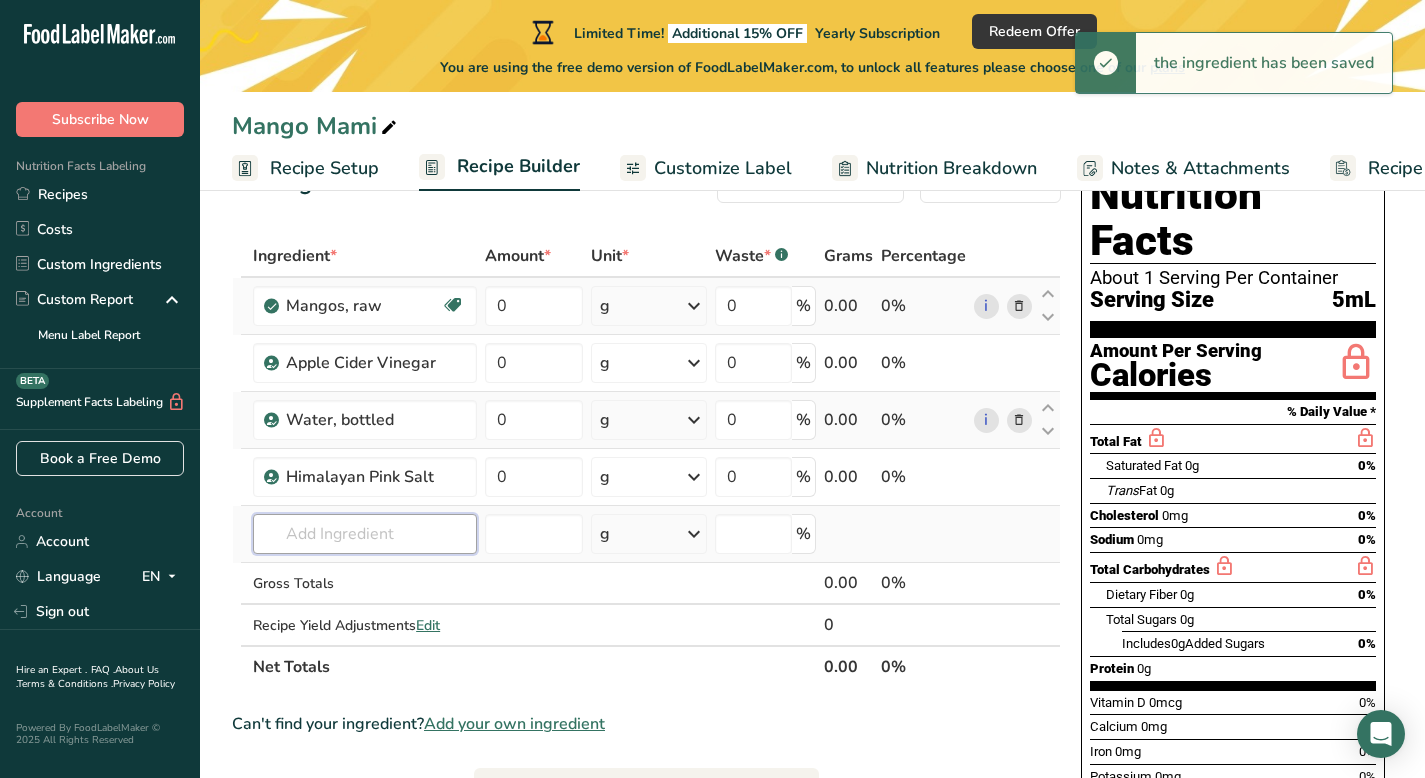click at bounding box center (365, 534) 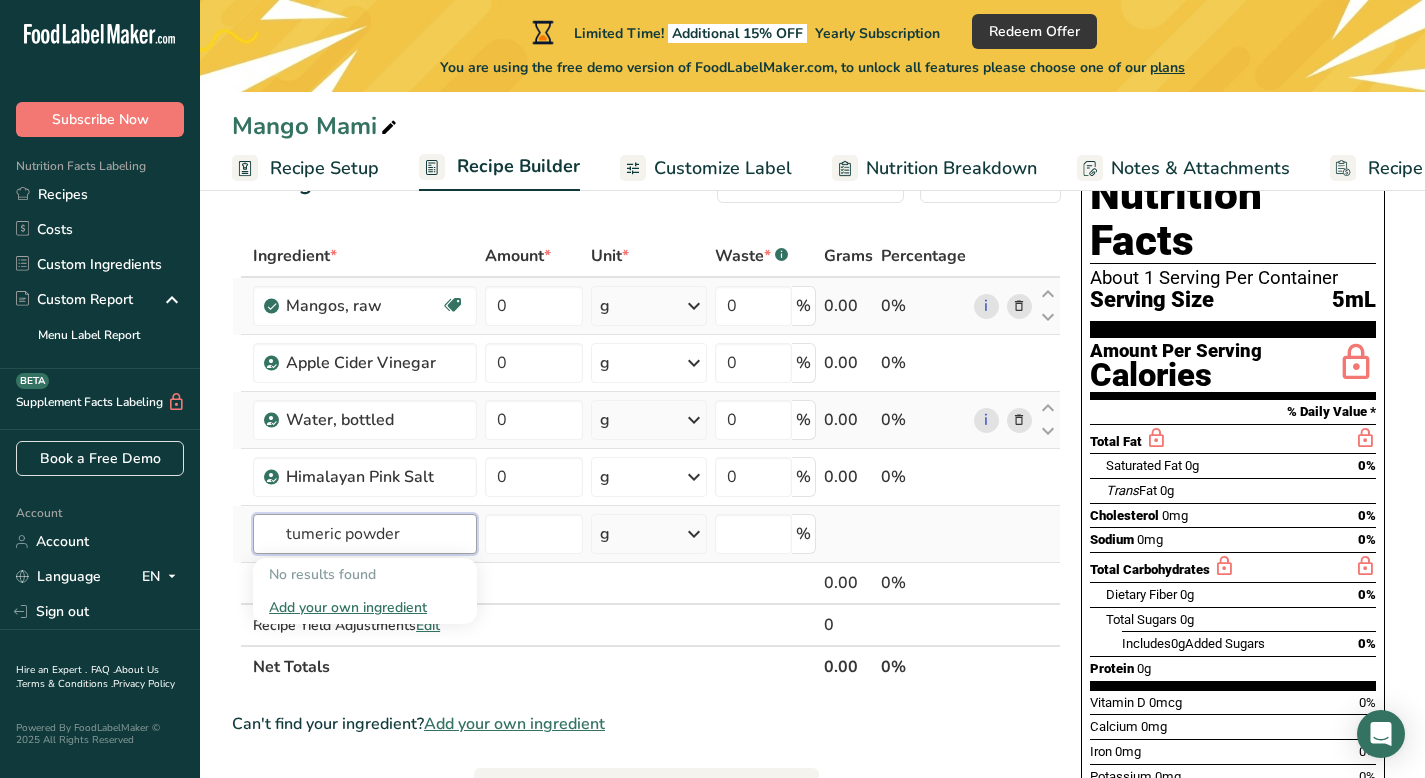 click on "tumeric powder" at bounding box center [365, 534] 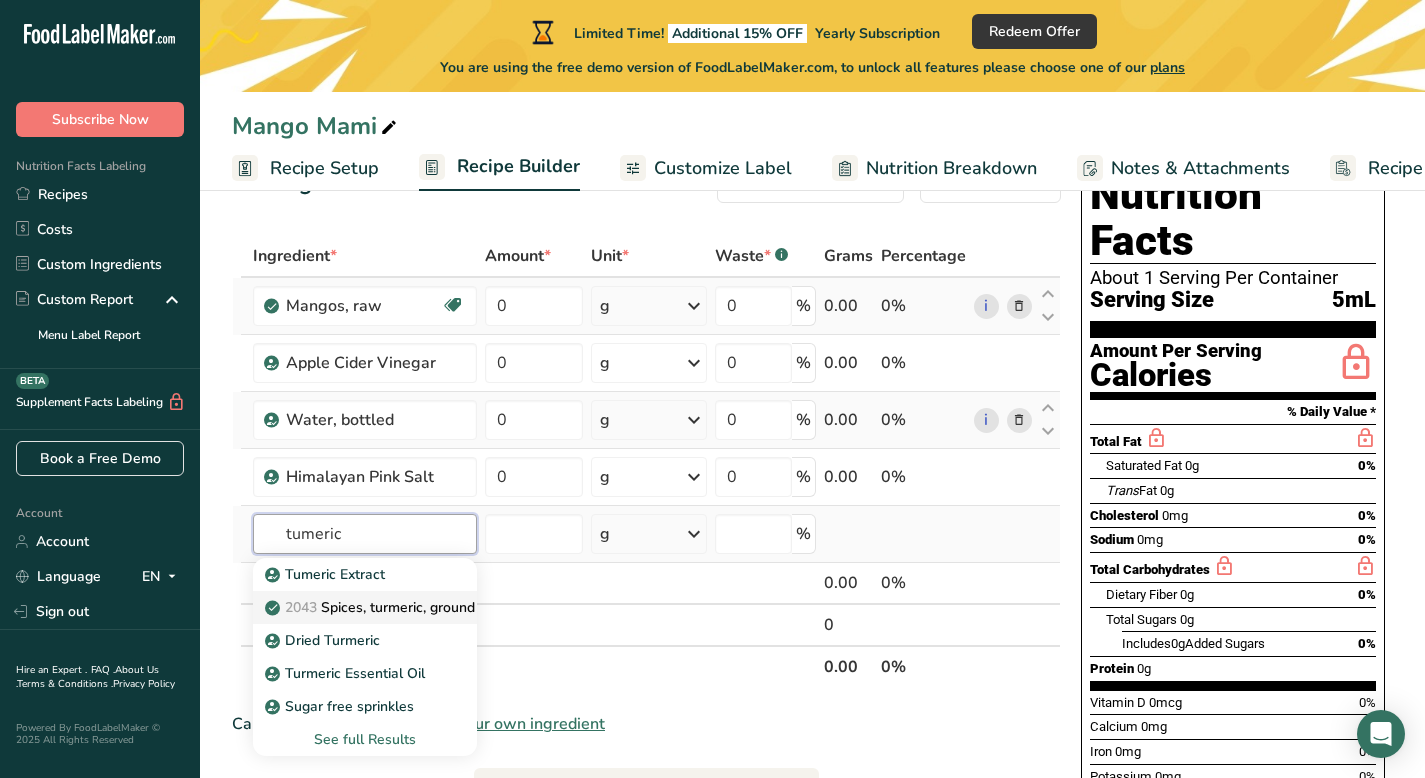 type on "tumeric" 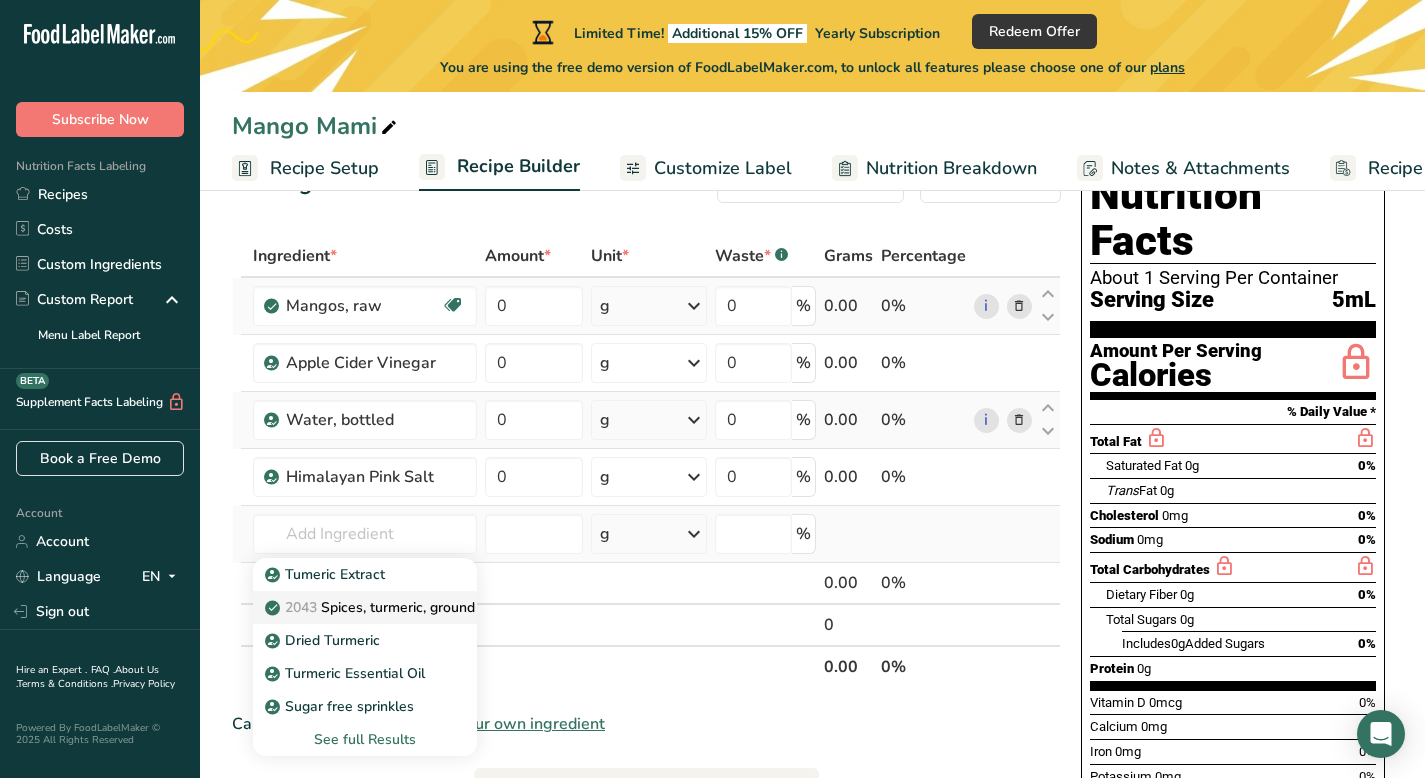 click on "2043
Spices, turmeric, ground" at bounding box center (372, 607) 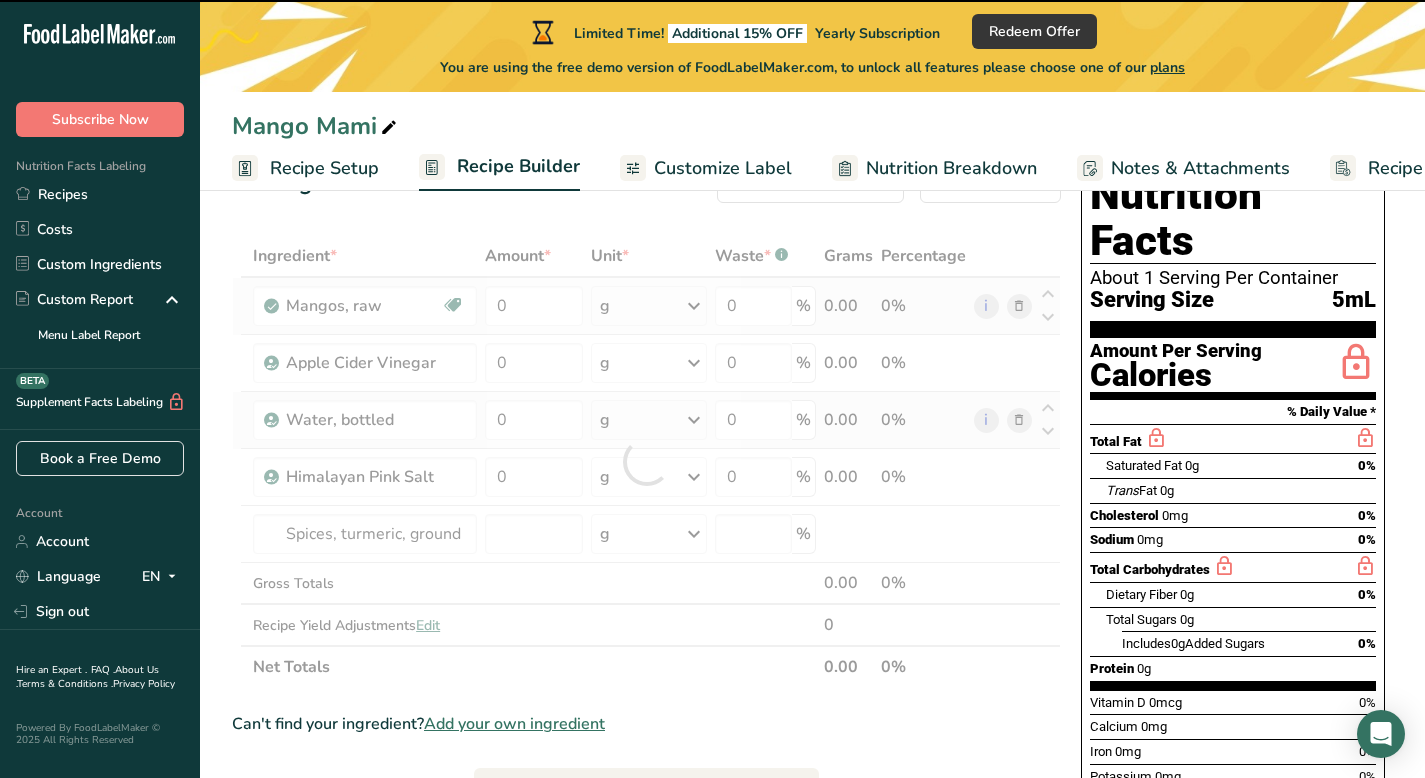 type on "0" 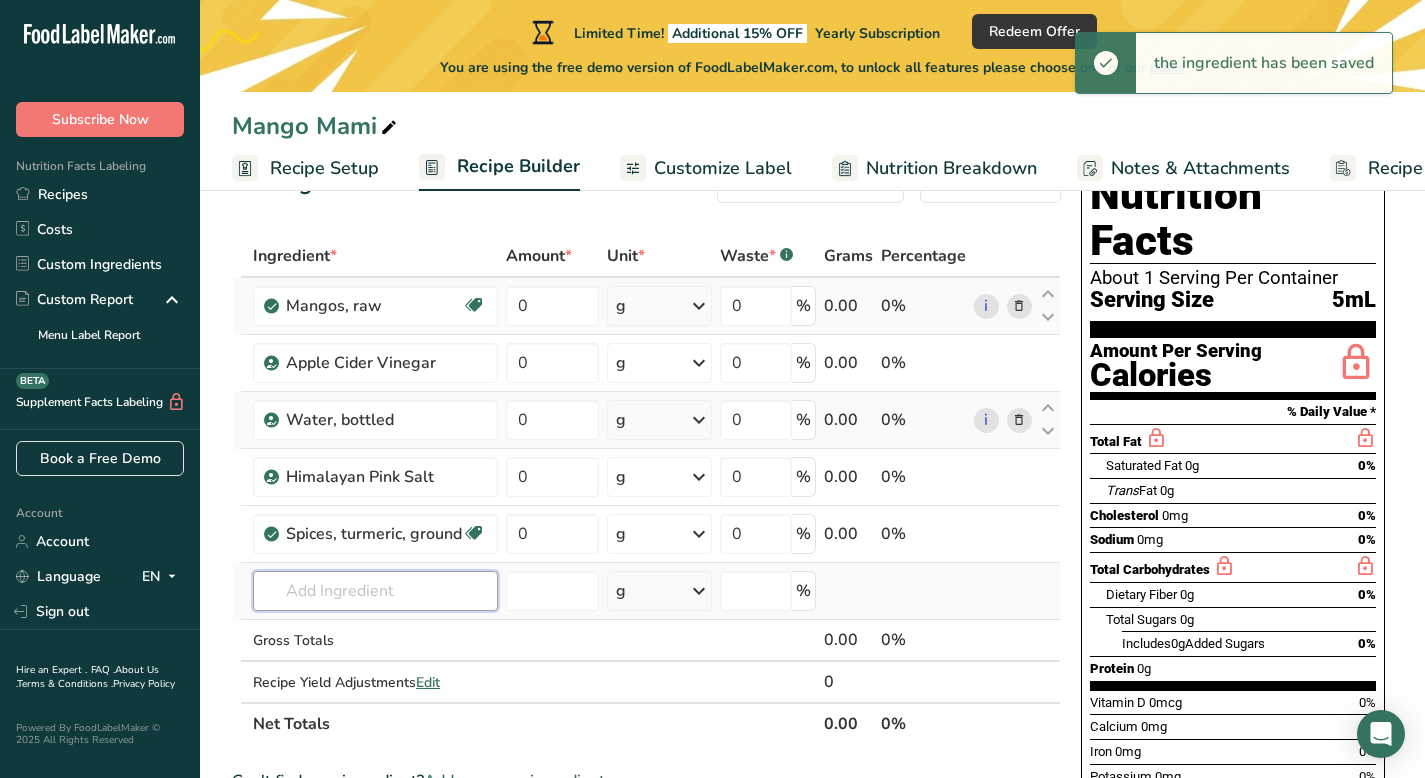 click at bounding box center [375, 591] 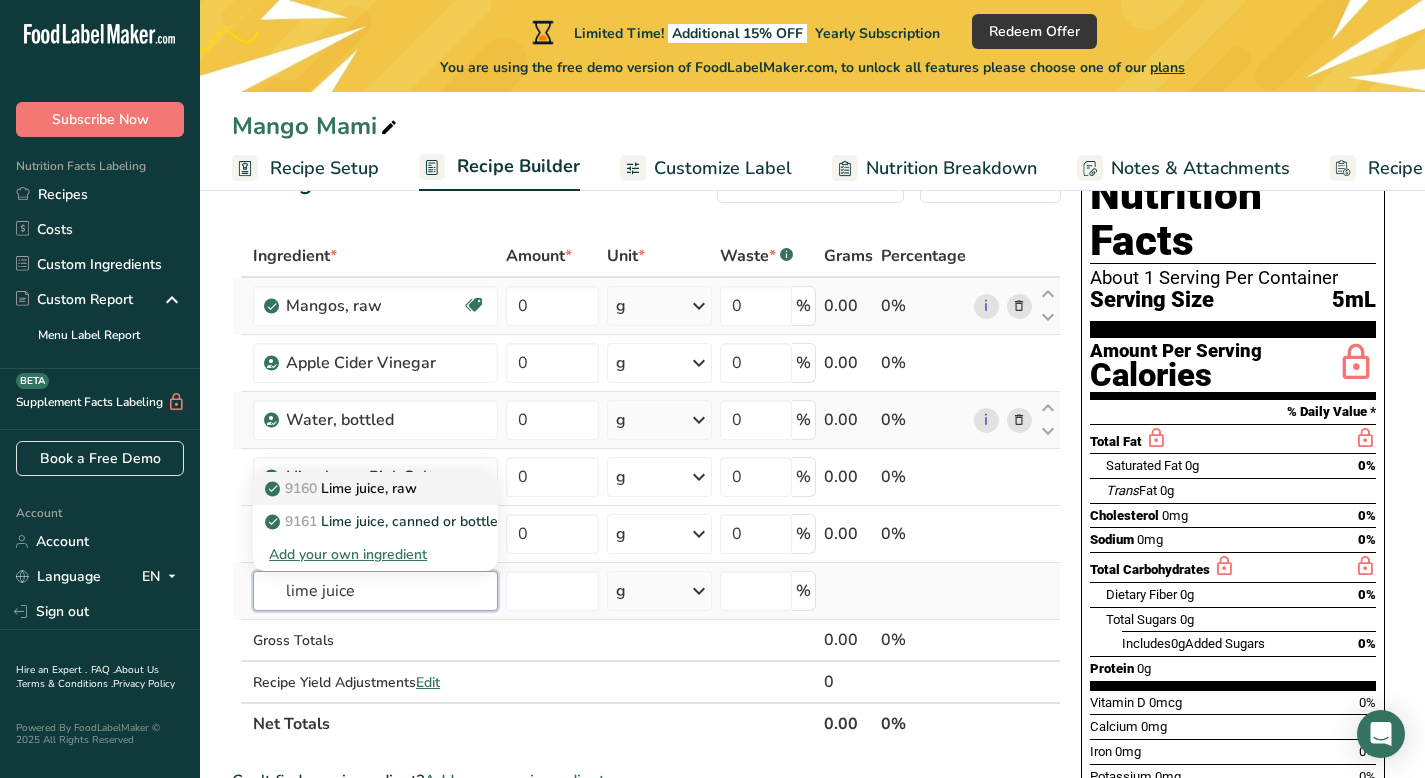 type on "lime juice" 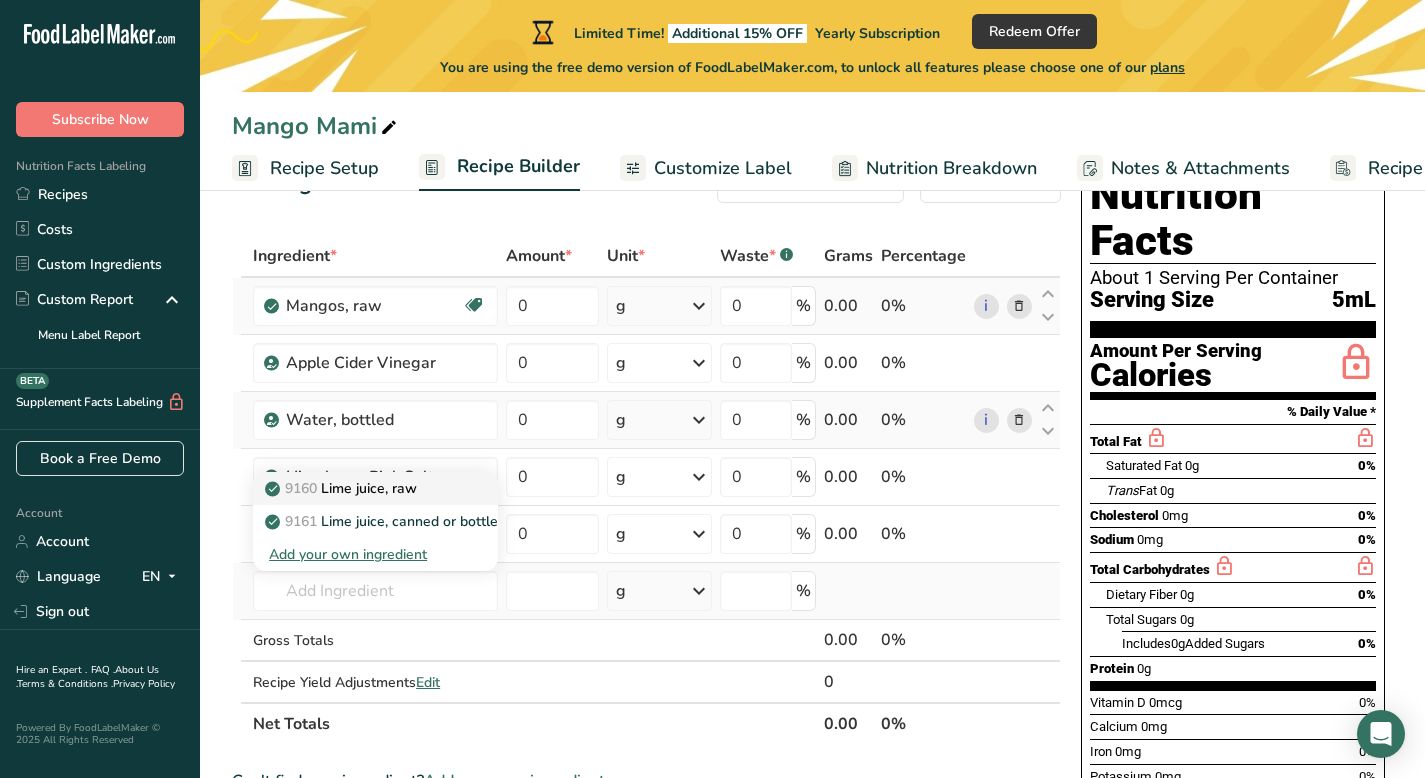 click on "9160
Lime juice, raw" at bounding box center [343, 488] 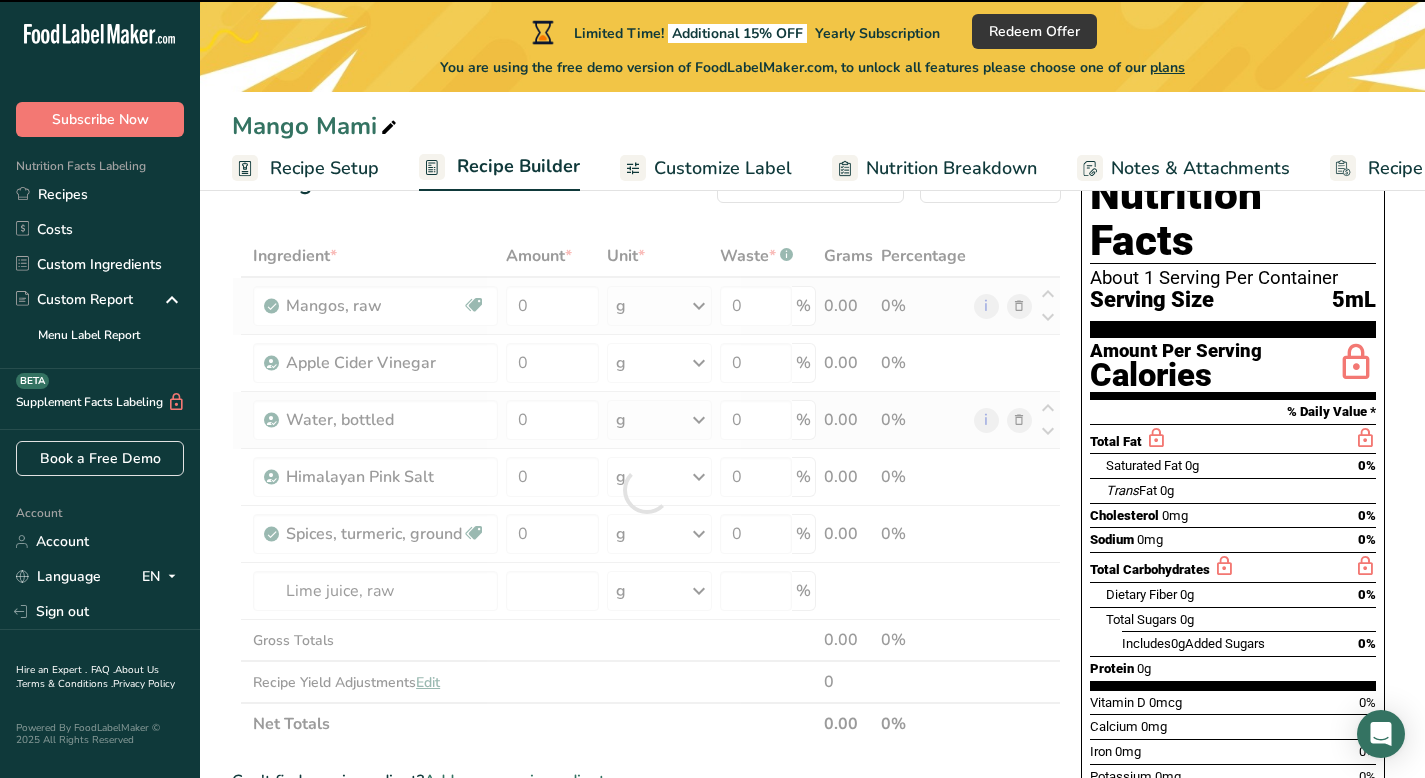type on "0" 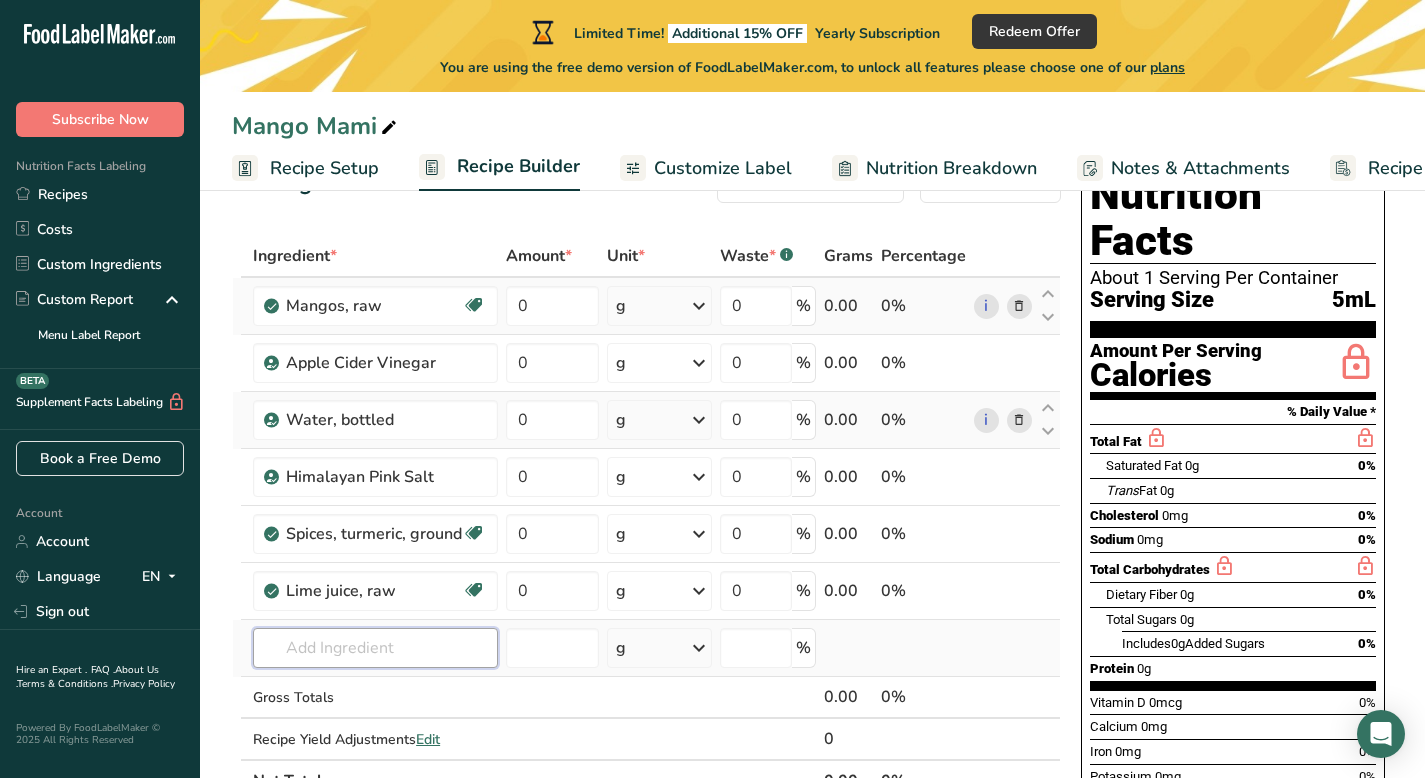 click at bounding box center (375, 648) 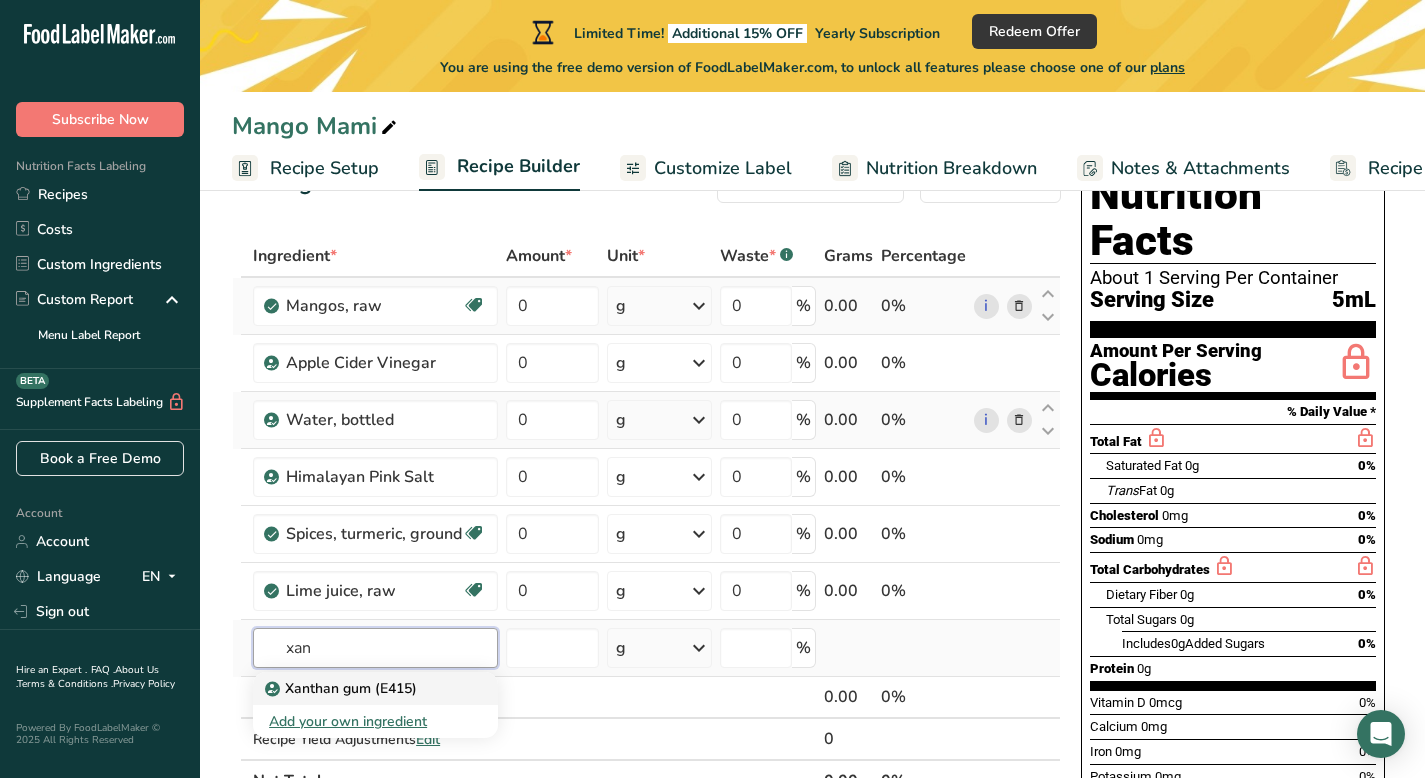 type on "xan" 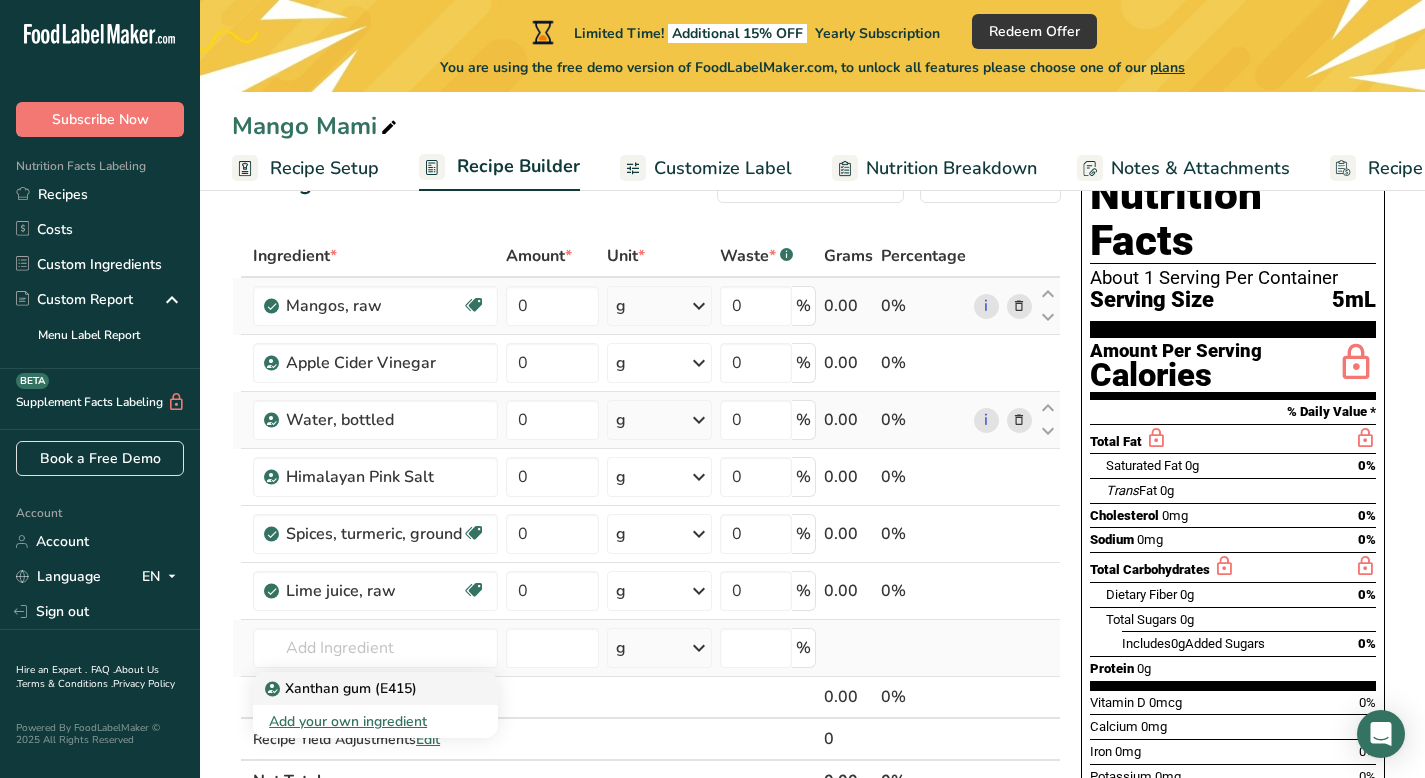 click on "Xanthan gum (E415)" at bounding box center (343, 688) 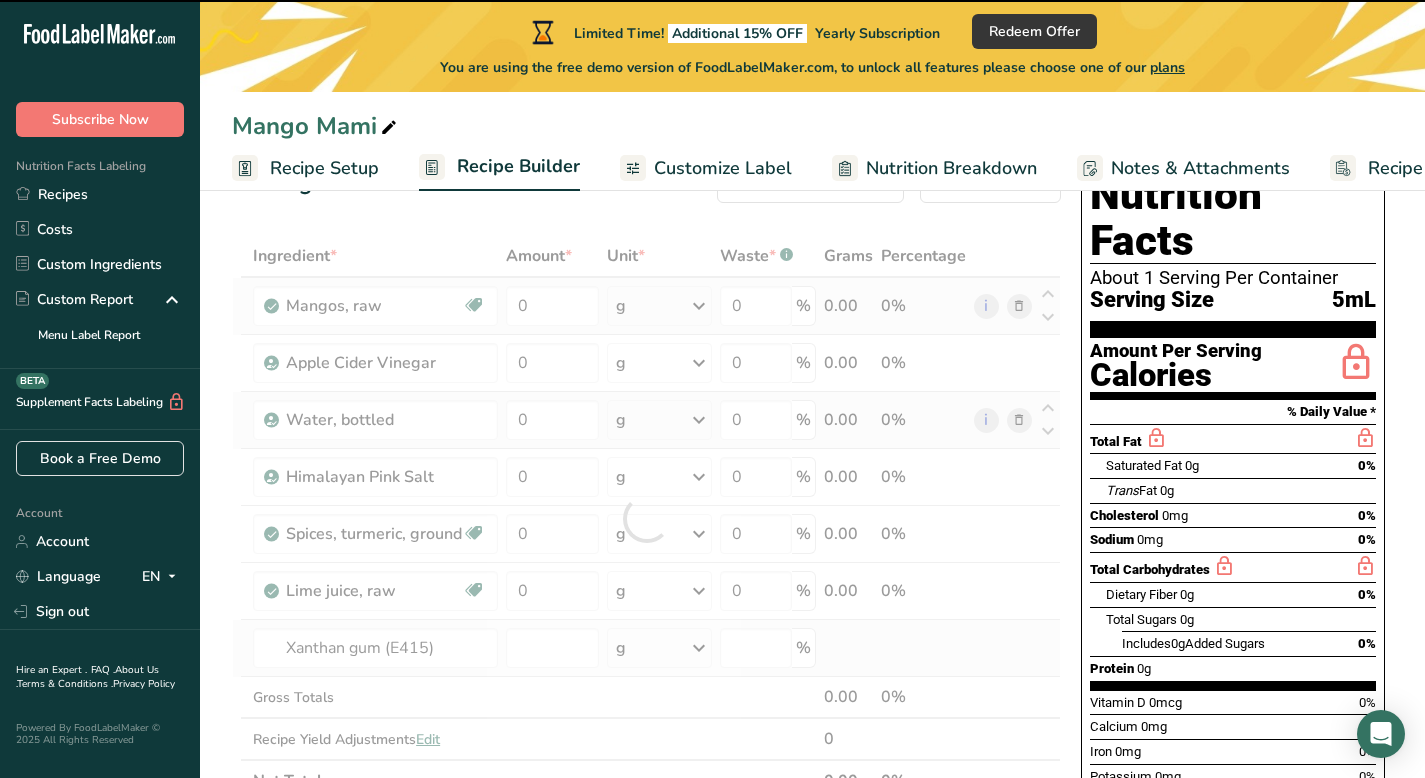 type on "0" 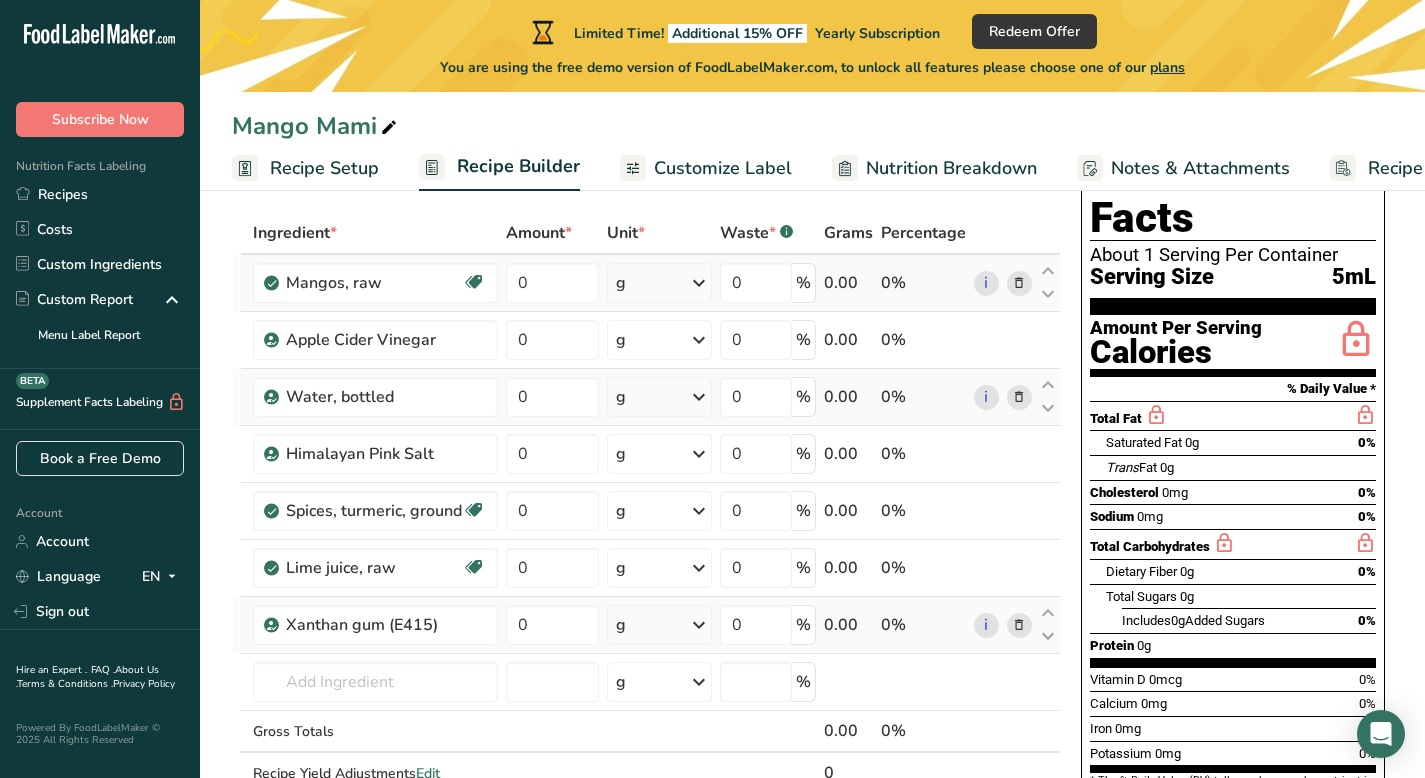 scroll, scrollTop: 0, scrollLeft: 0, axis: both 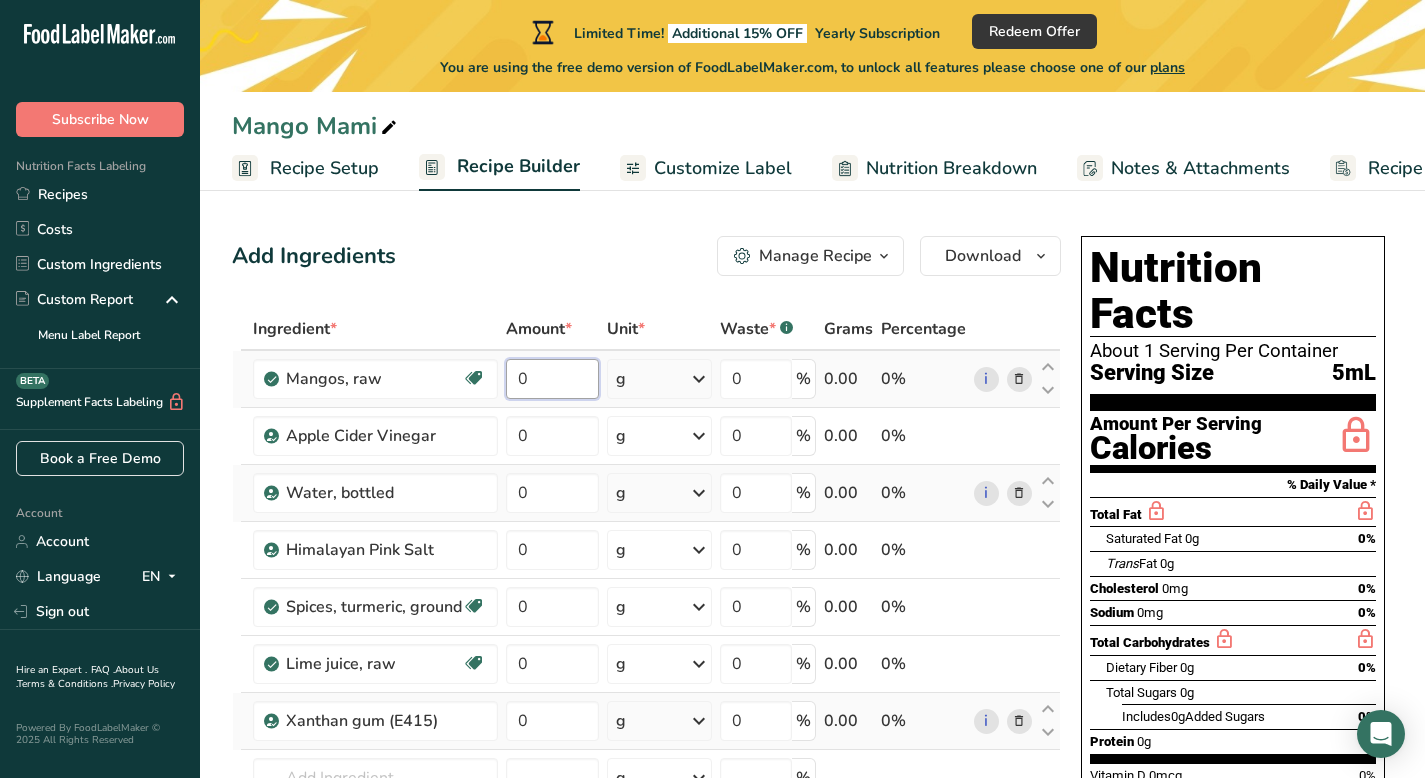 click on "0" at bounding box center [552, 379] 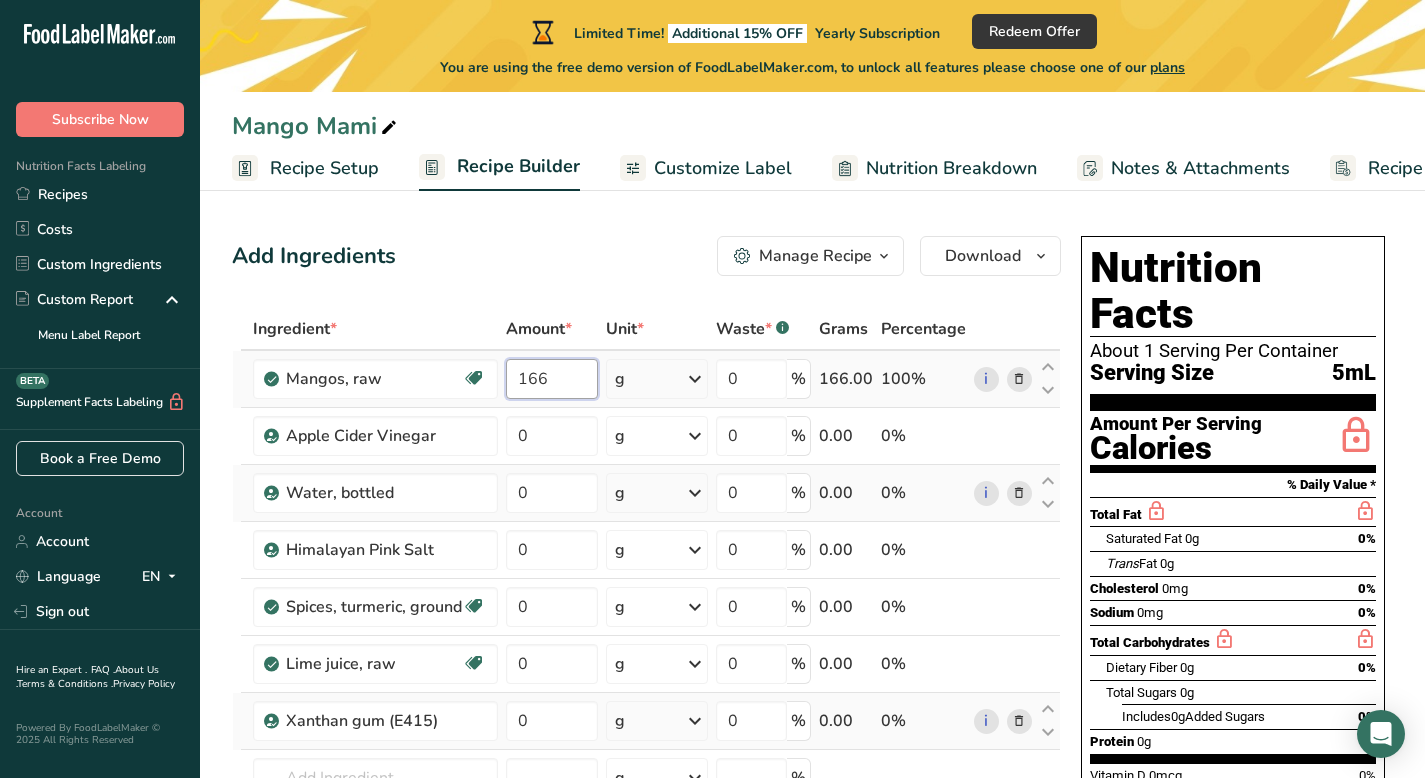 type on "166" 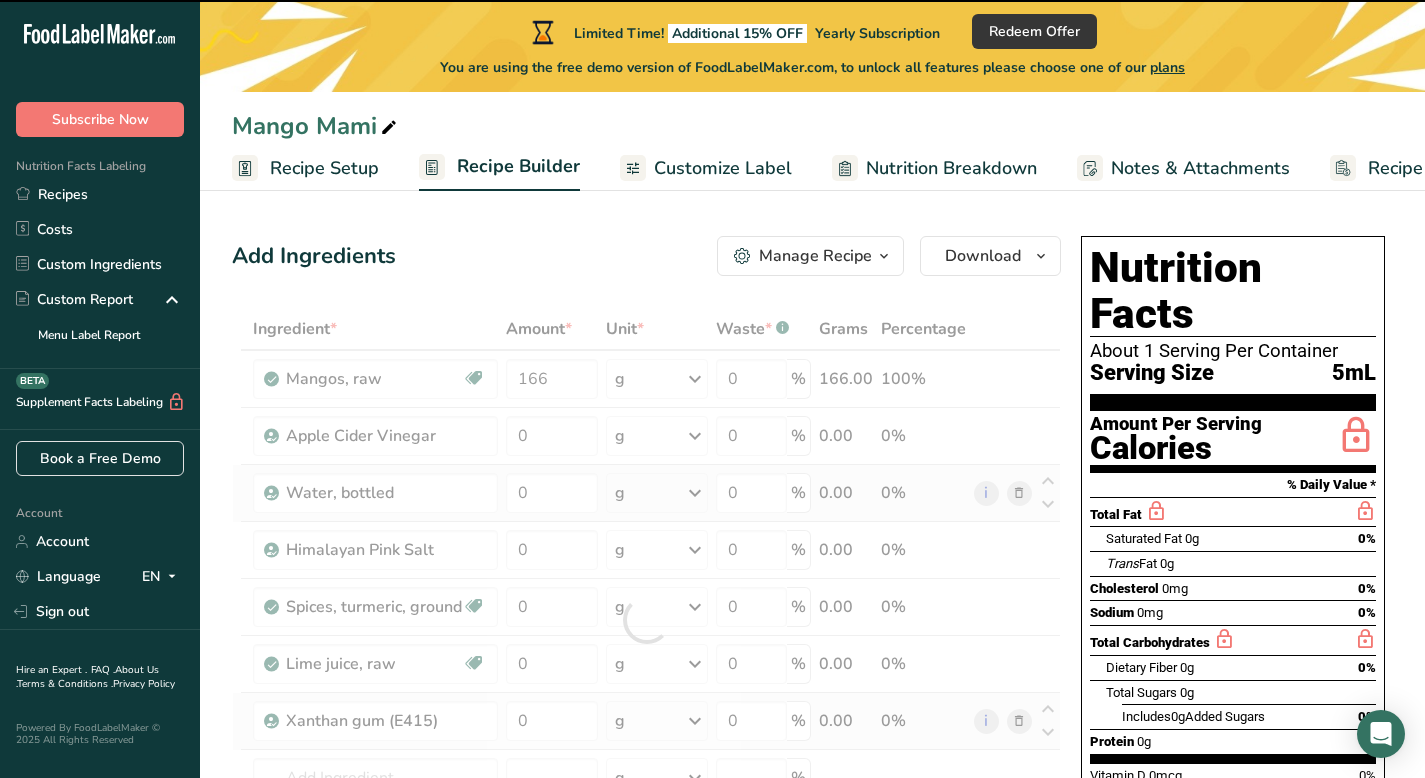 click at bounding box center (646, 620) 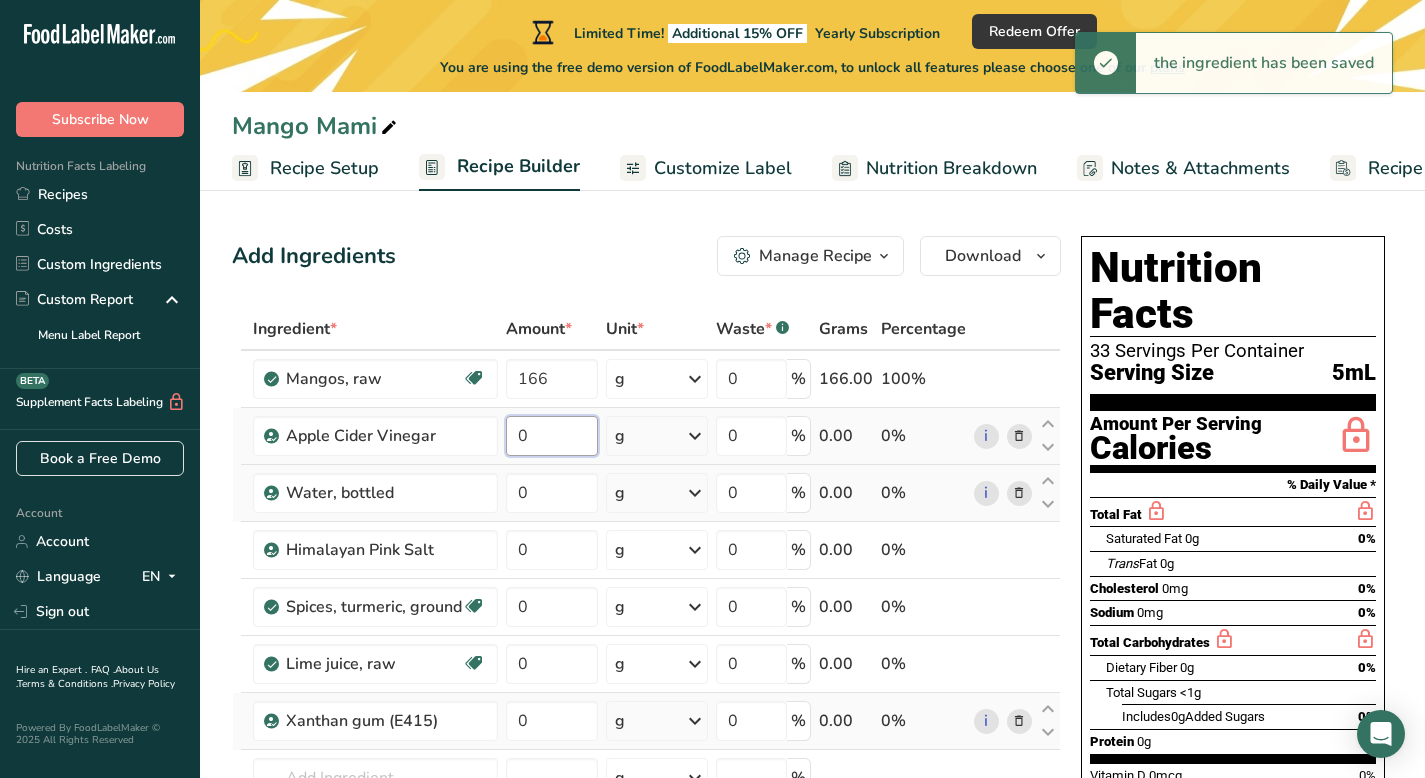 click on "0" at bounding box center (552, 436) 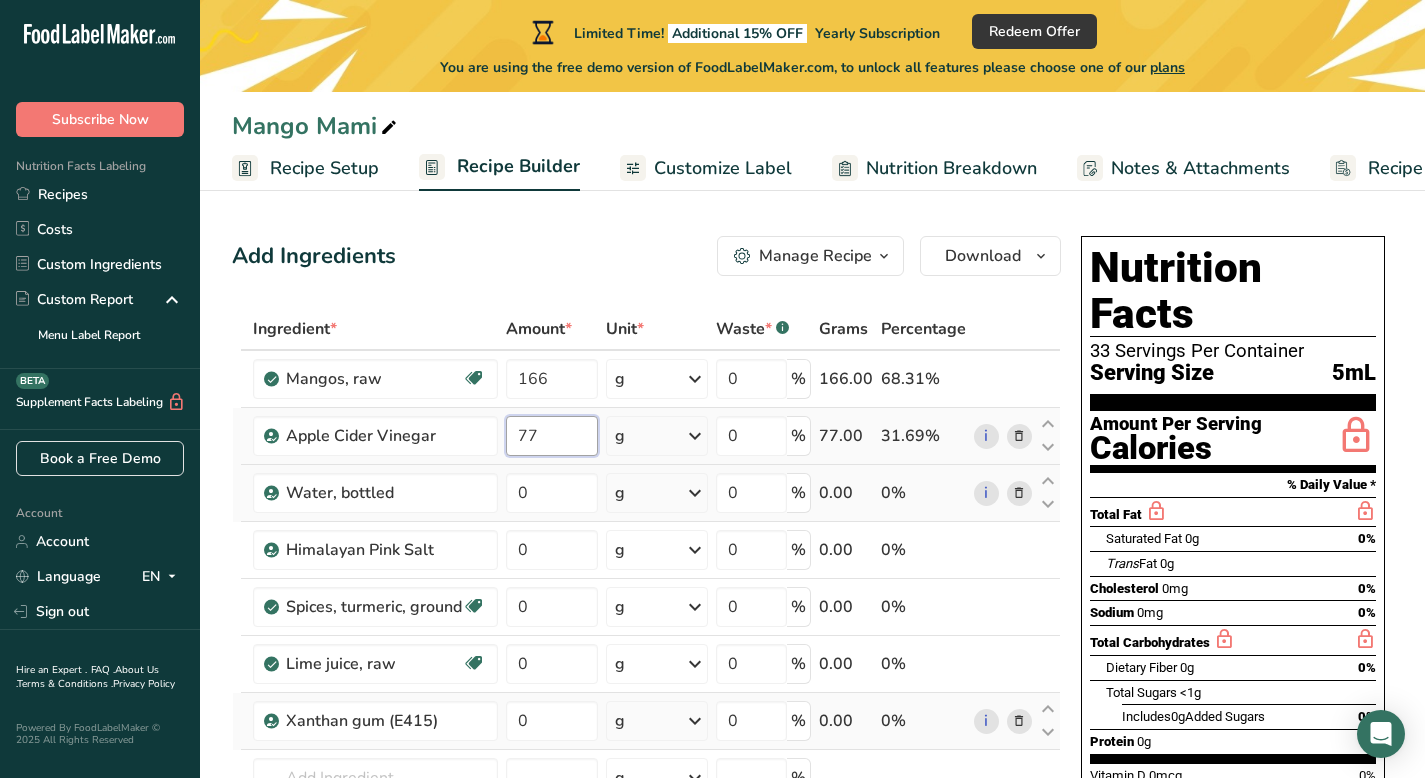 type on "77" 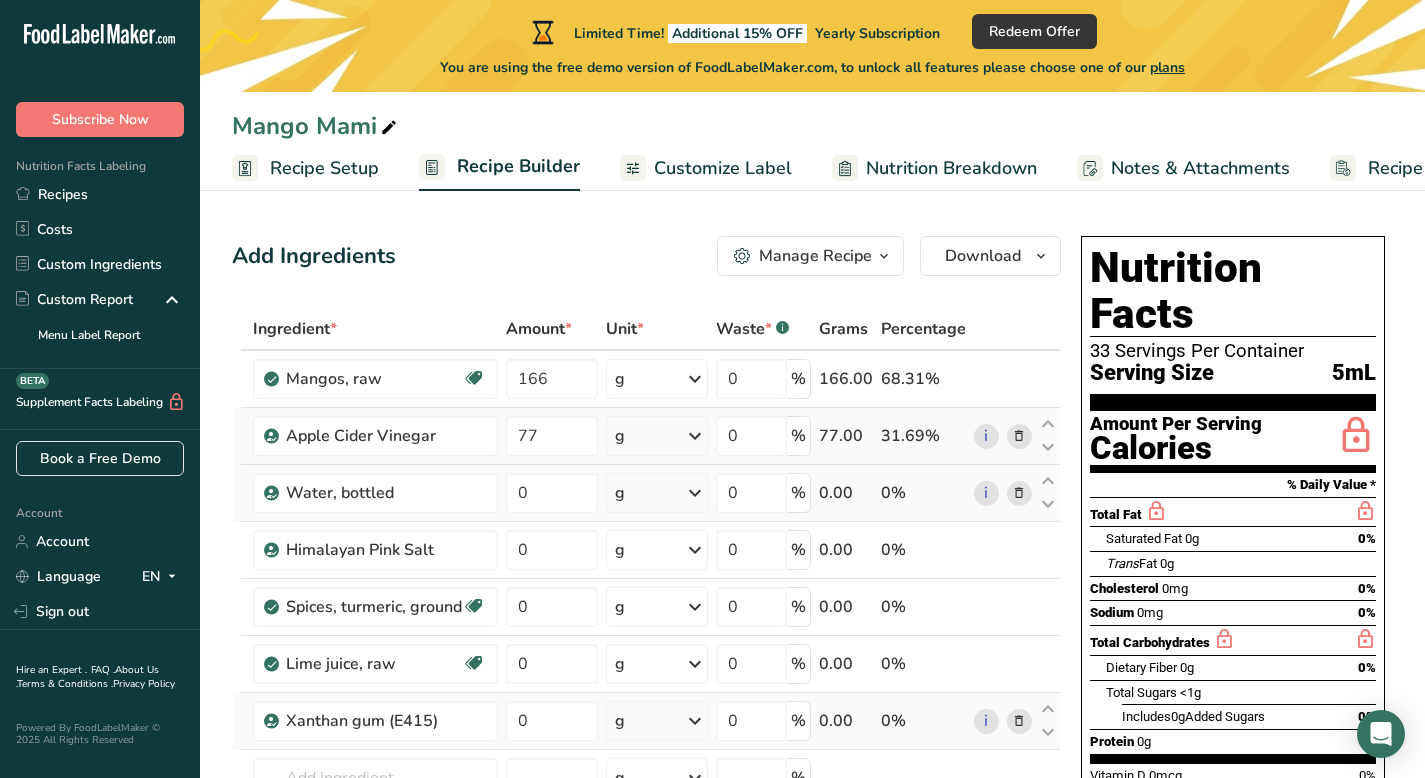 click on "Ingredient *
Amount *
Unit *
Waste *   .a-a{fill:#347362;}.b-a{fill:#fff;}          Grams
Percentage
Mangos, raw
Source of Antioxidants
Dairy free
Gluten free
Vegan
Vegetarian
Soy free
166
g
Portions
1 cup pieces
1 fruit without refuse
Weight Units
g
kg
mg
See more
Volume Units
l
Volume units require a density conversion. If you know your ingredient's density enter it below. Otherwise, click on "RIA" our AI Regulatory bot - she will be able to help you
lb/ft3
g/cm3
Confirm
mL" at bounding box center (646, 620) 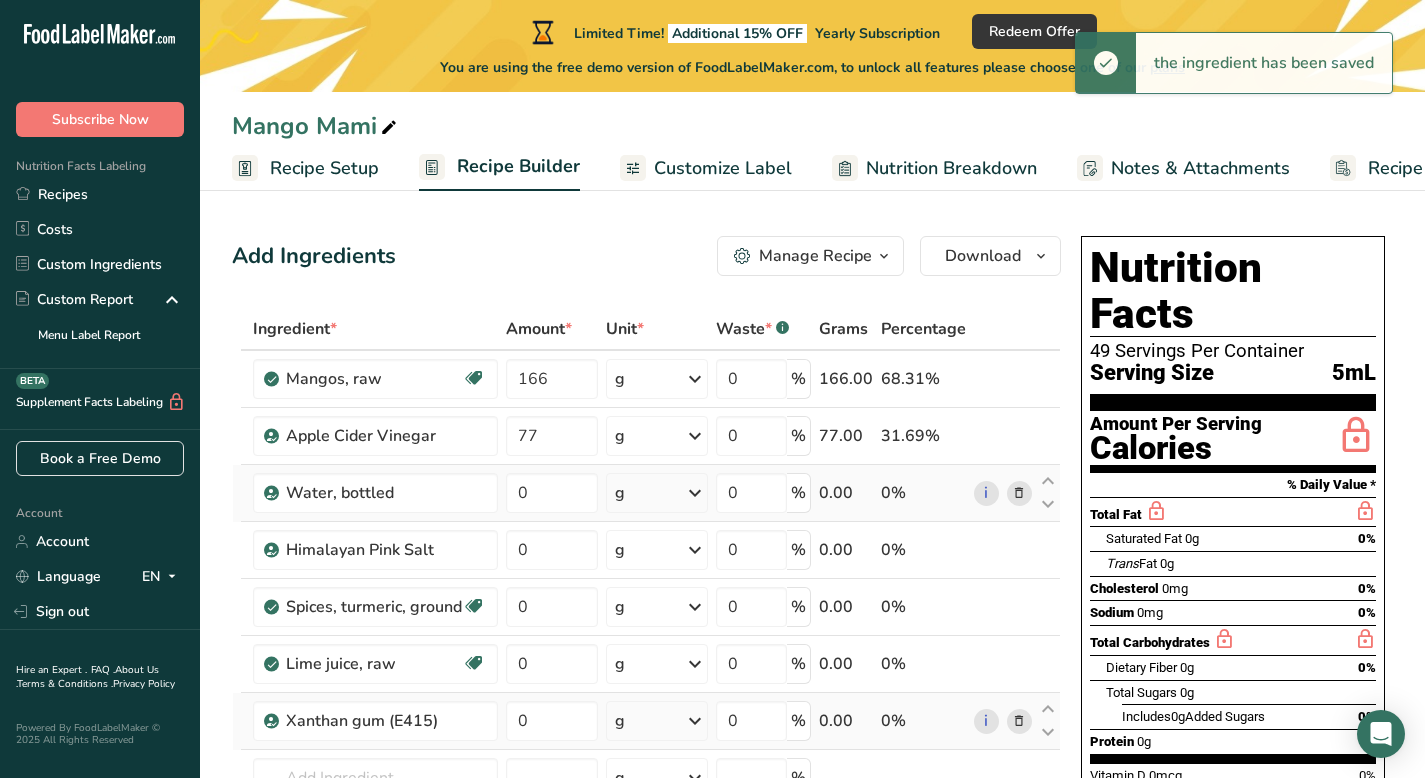 click at bounding box center (695, 436) 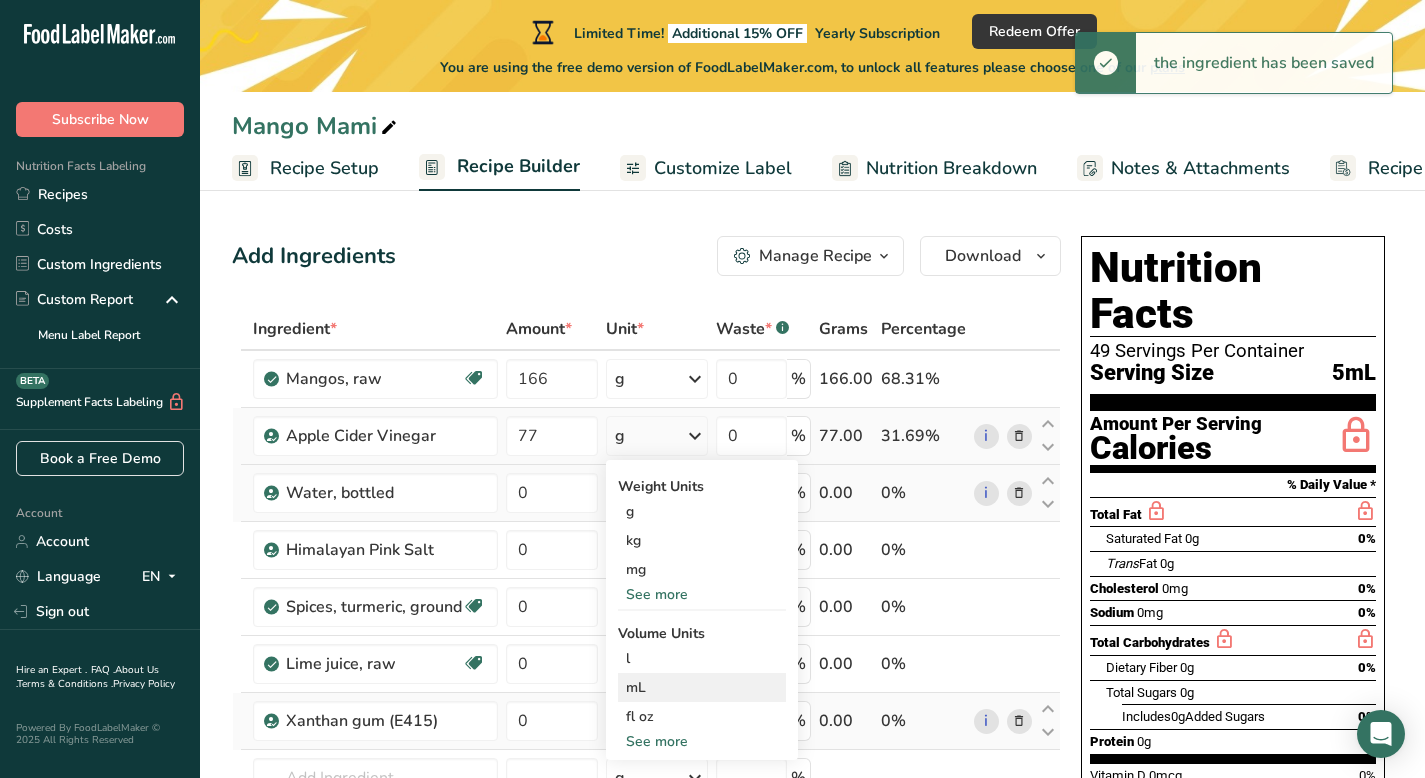 click on "mL" at bounding box center [702, 687] 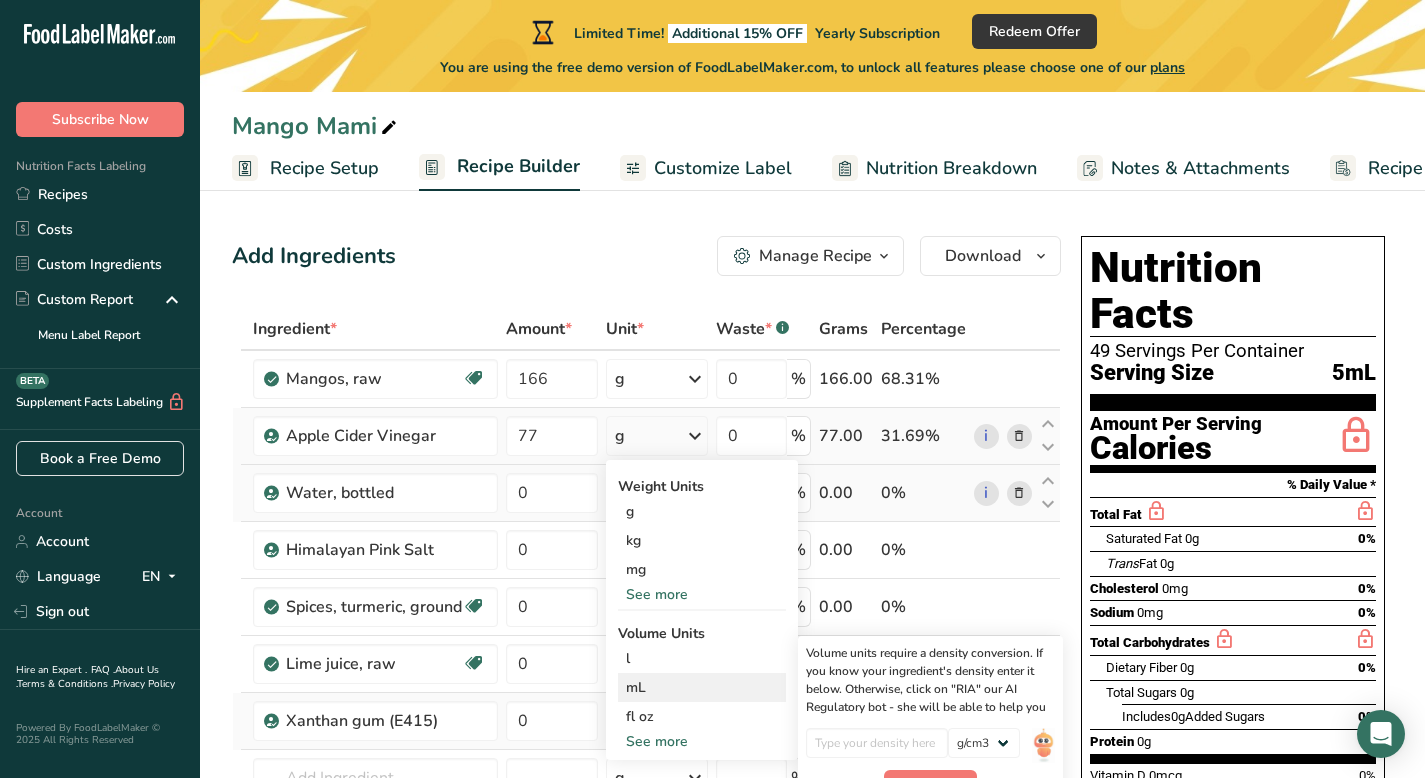 click on "mL" at bounding box center [702, 687] 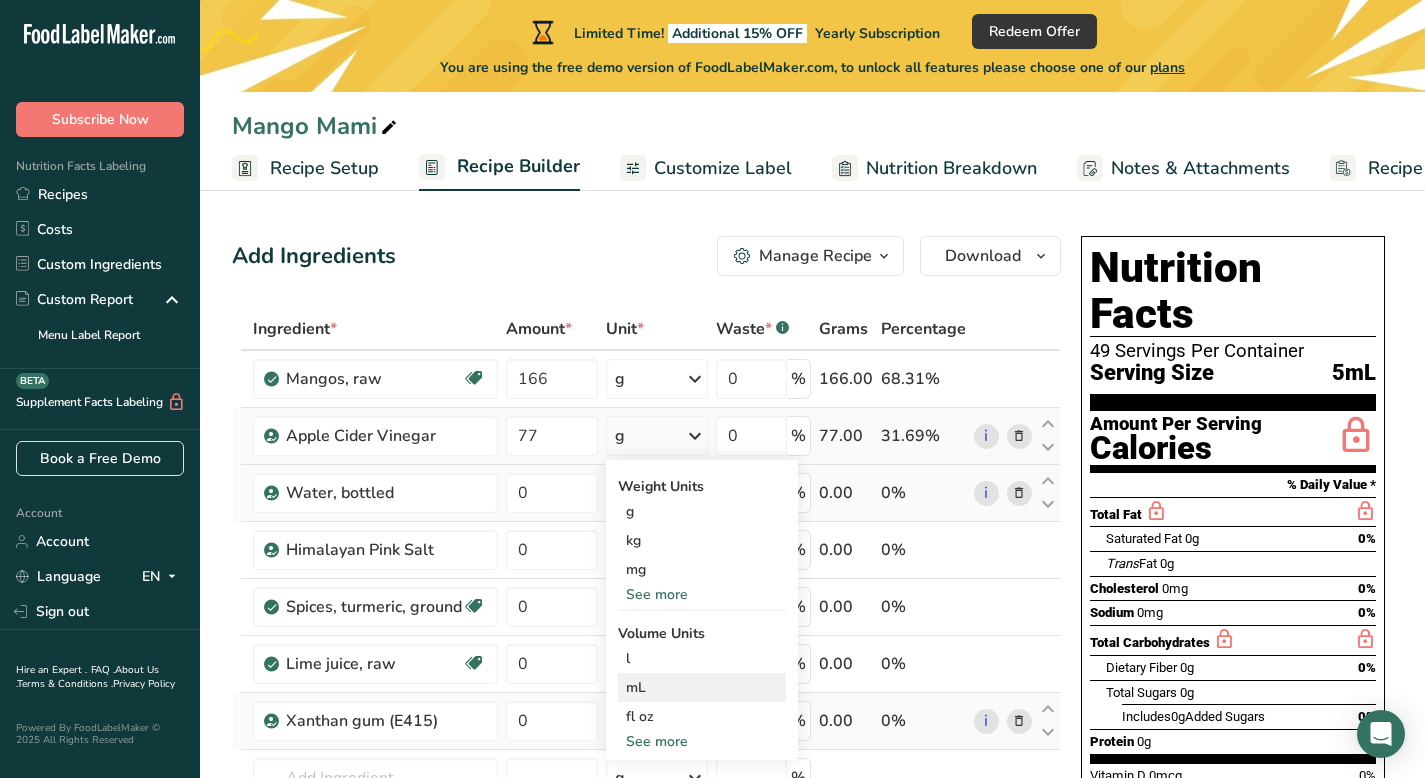 click on "mL" at bounding box center (702, 687) 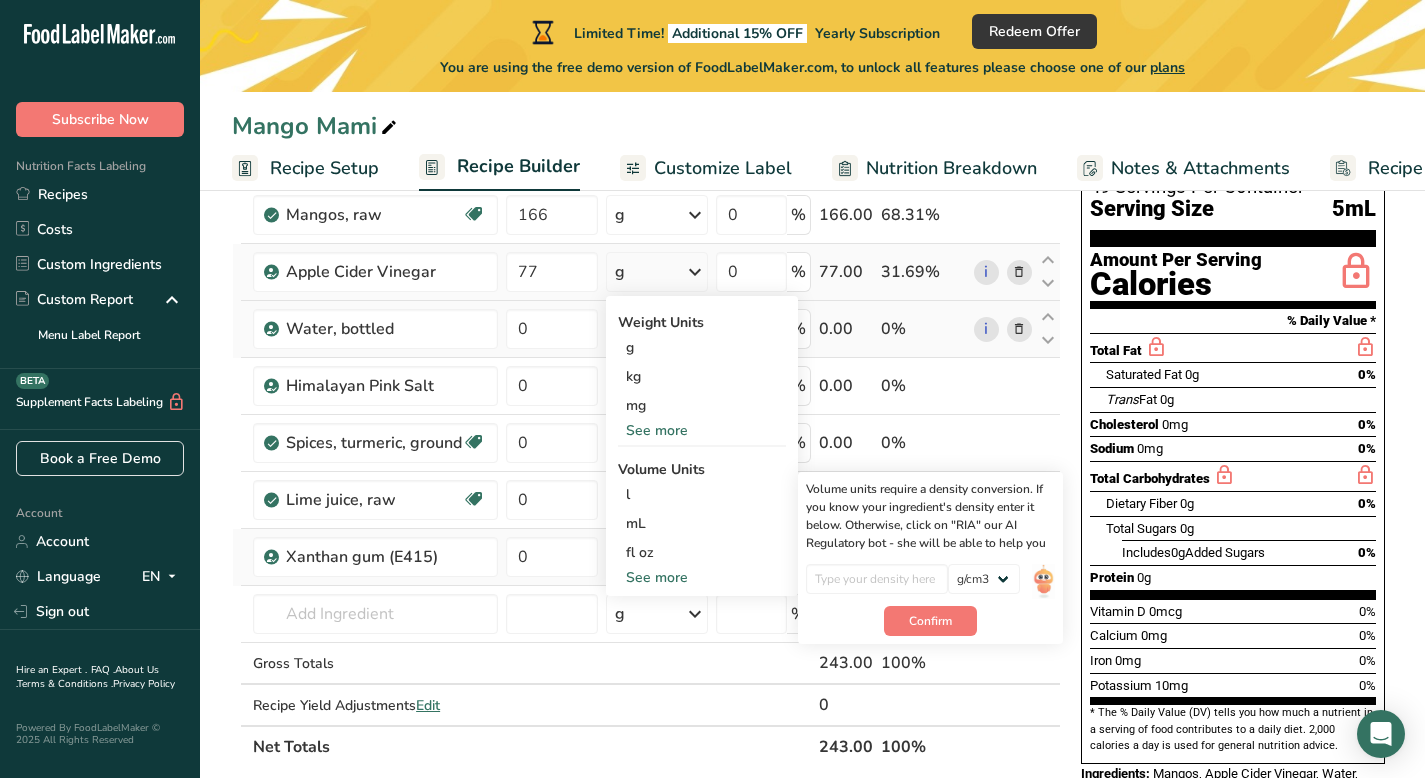 scroll, scrollTop: 168, scrollLeft: 0, axis: vertical 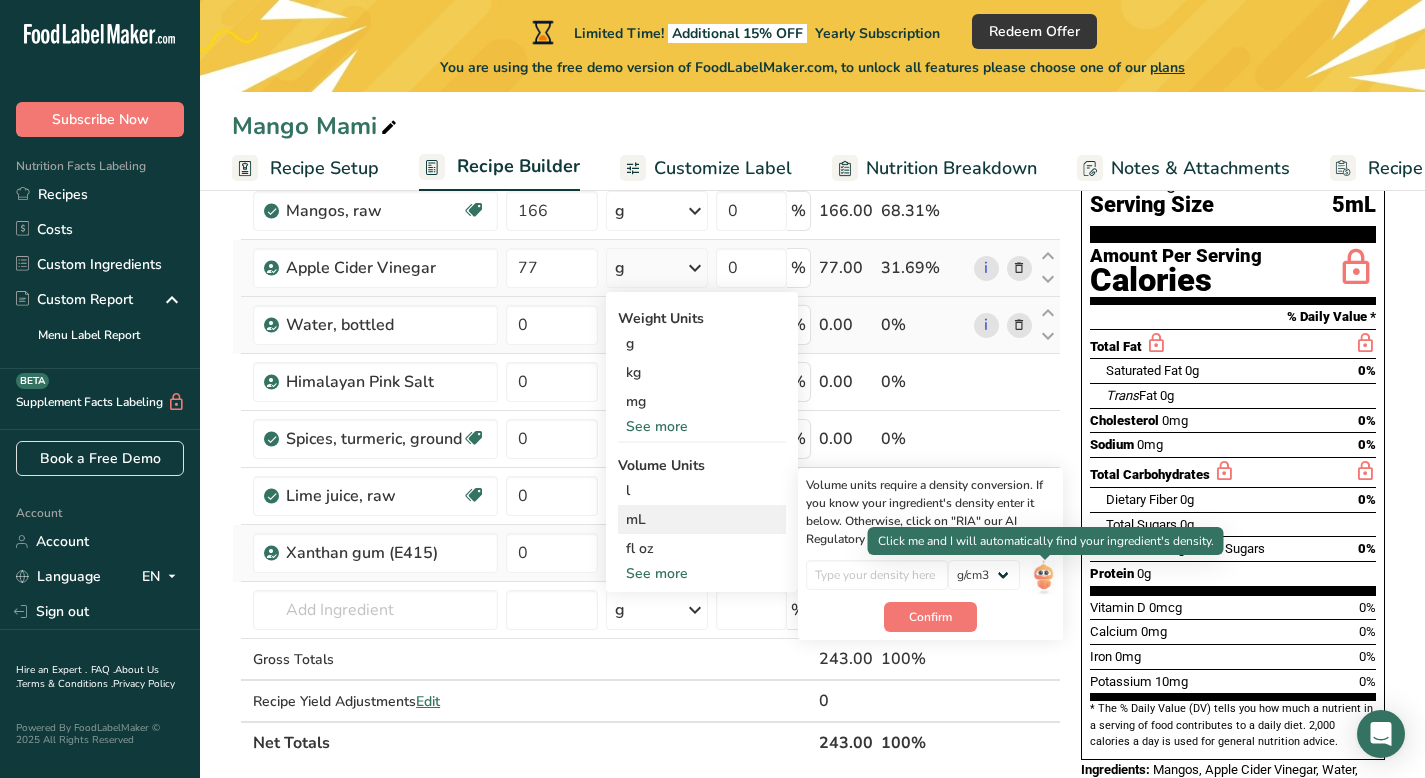 click at bounding box center [1043, 577] 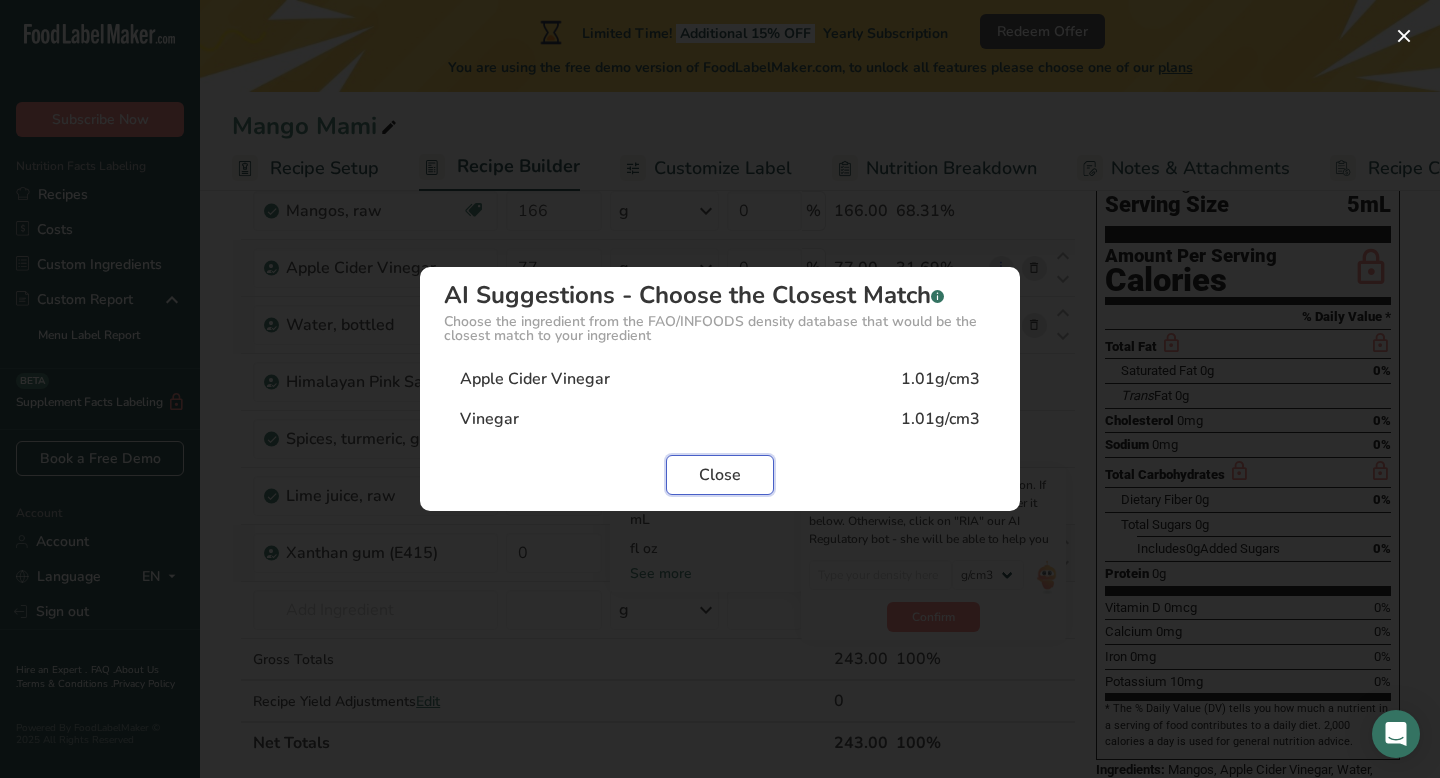 click on "Close" at bounding box center [720, 475] 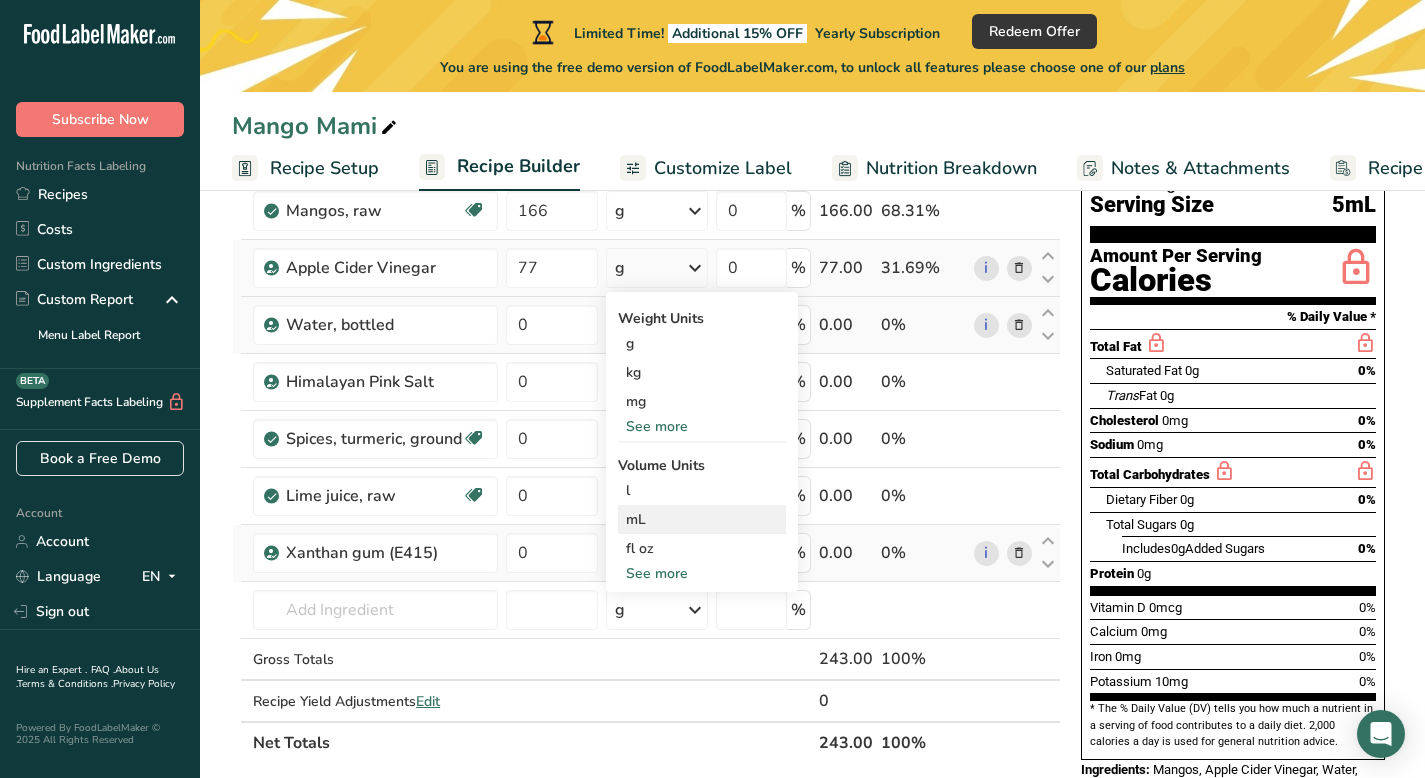click on "mL" at bounding box center [702, 519] 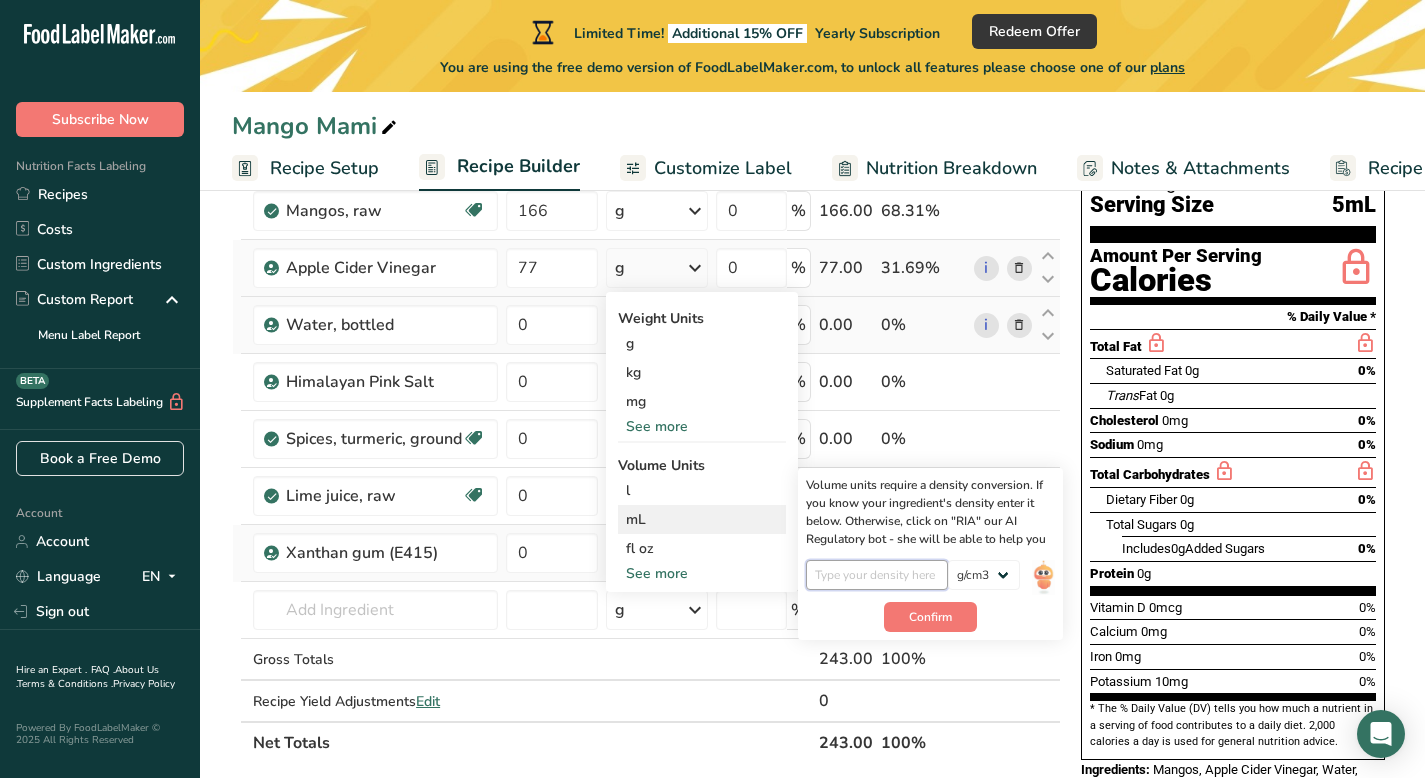 click at bounding box center [877, 575] 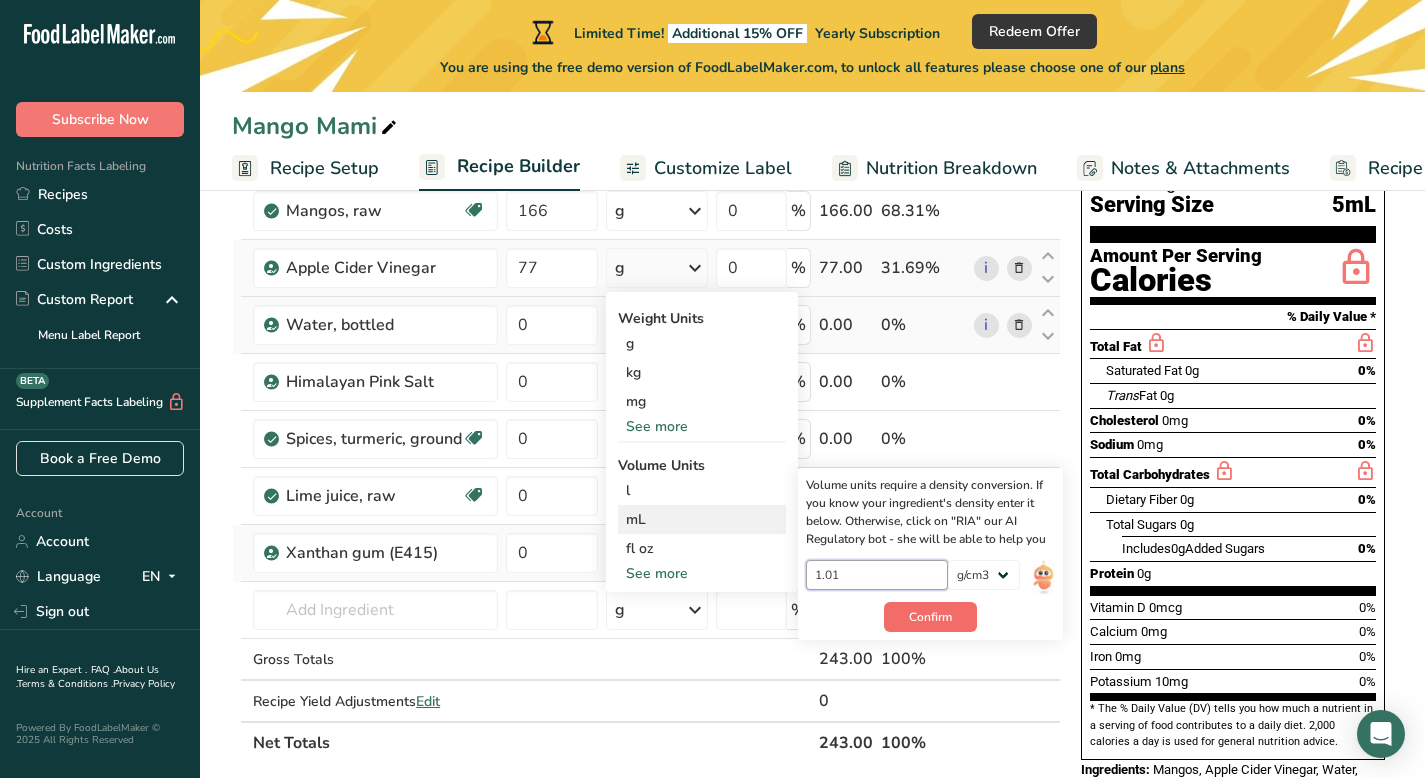 type on "1.01" 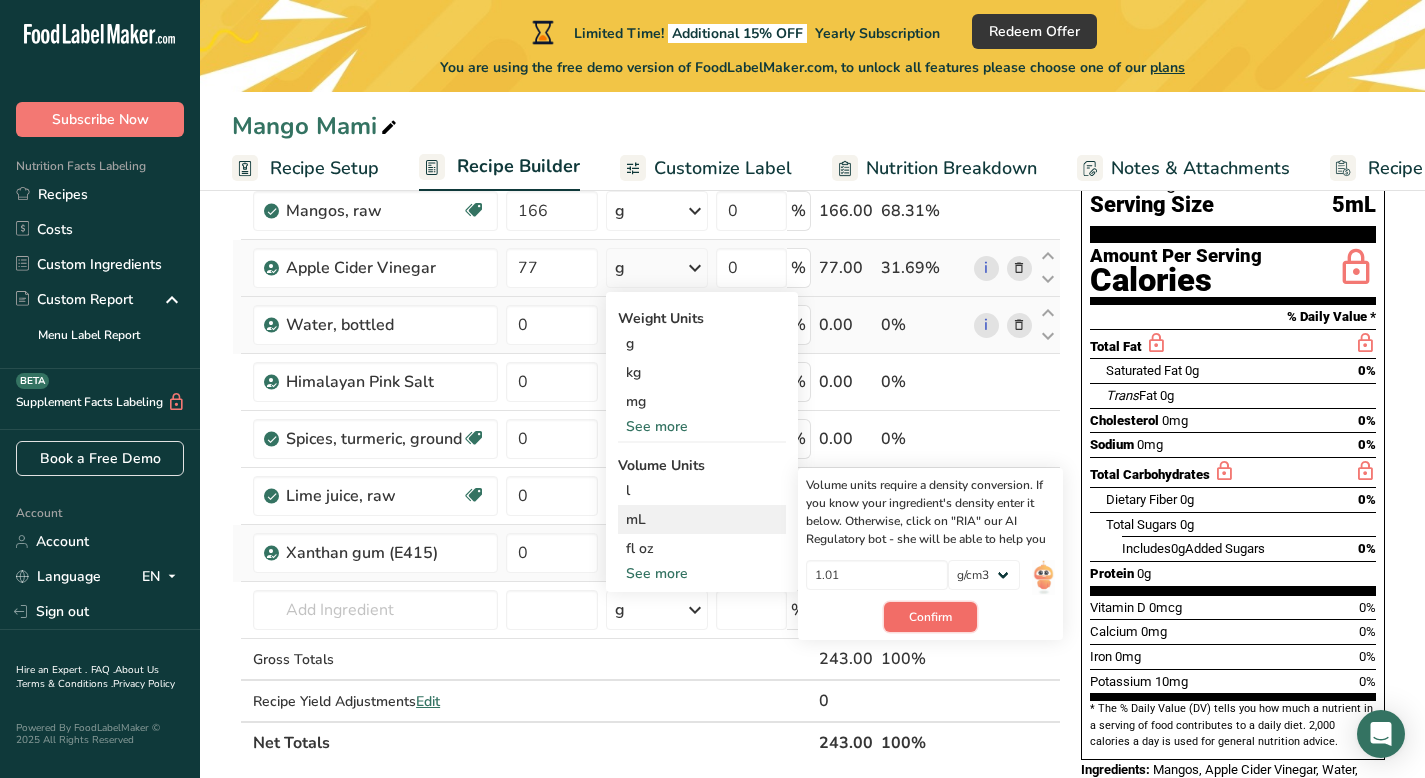 click on "Confirm" at bounding box center (930, 617) 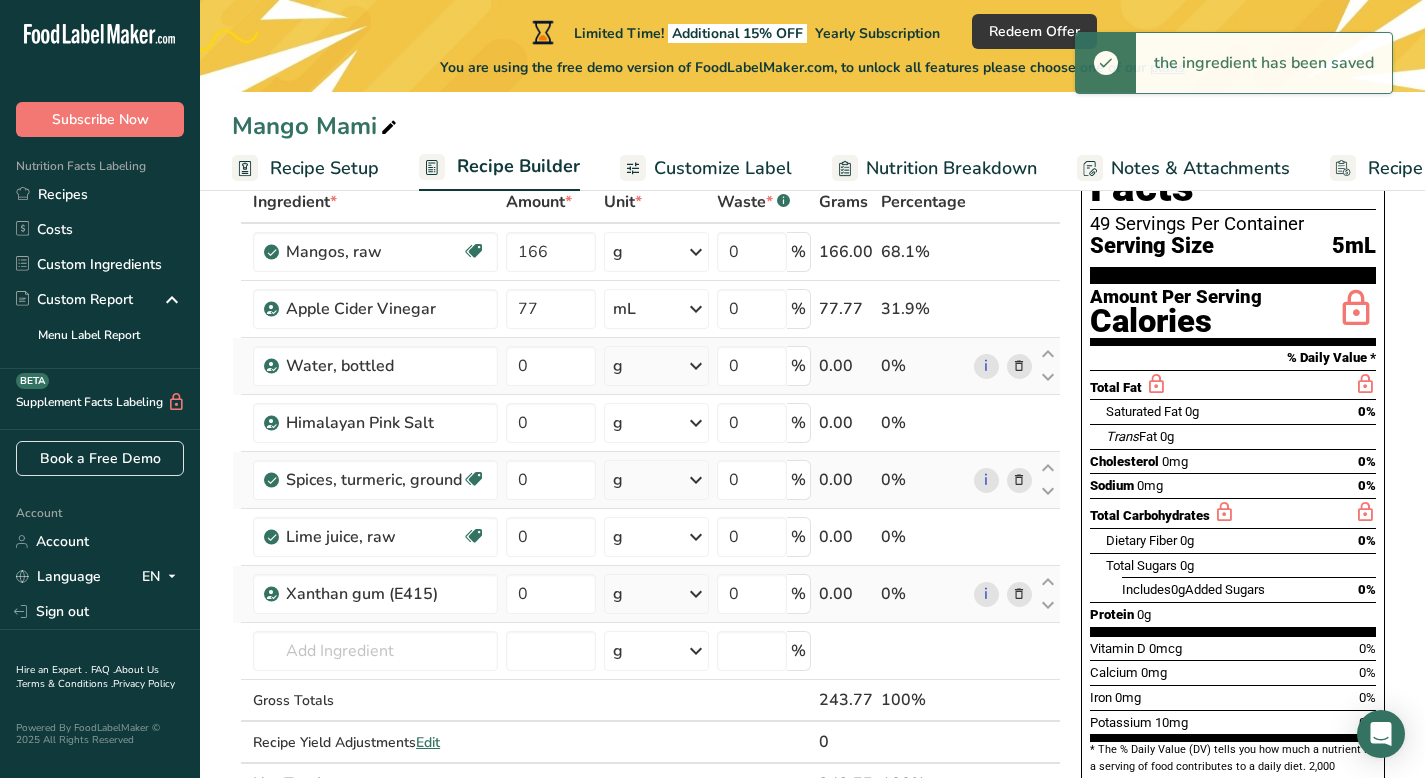 scroll, scrollTop: 127, scrollLeft: 0, axis: vertical 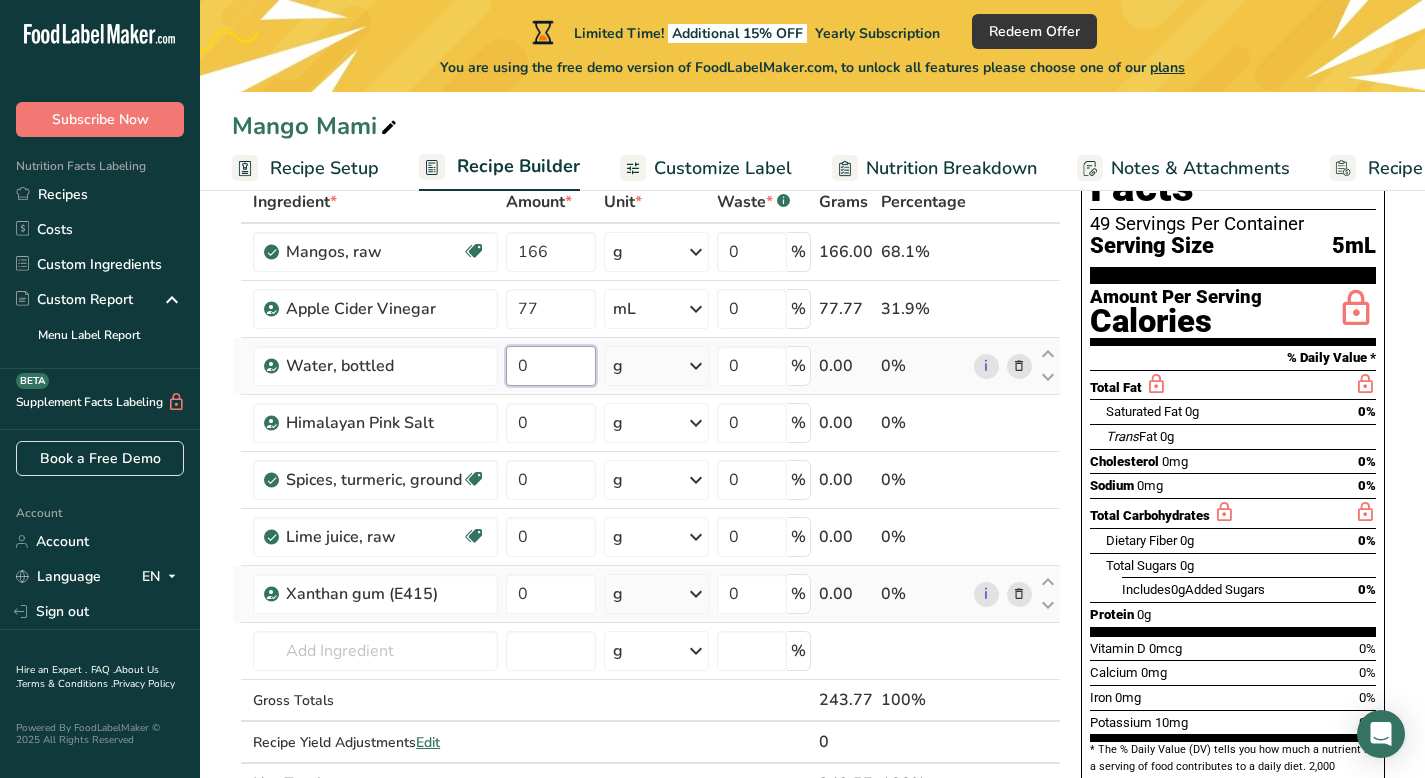 click on "0" at bounding box center (551, 366) 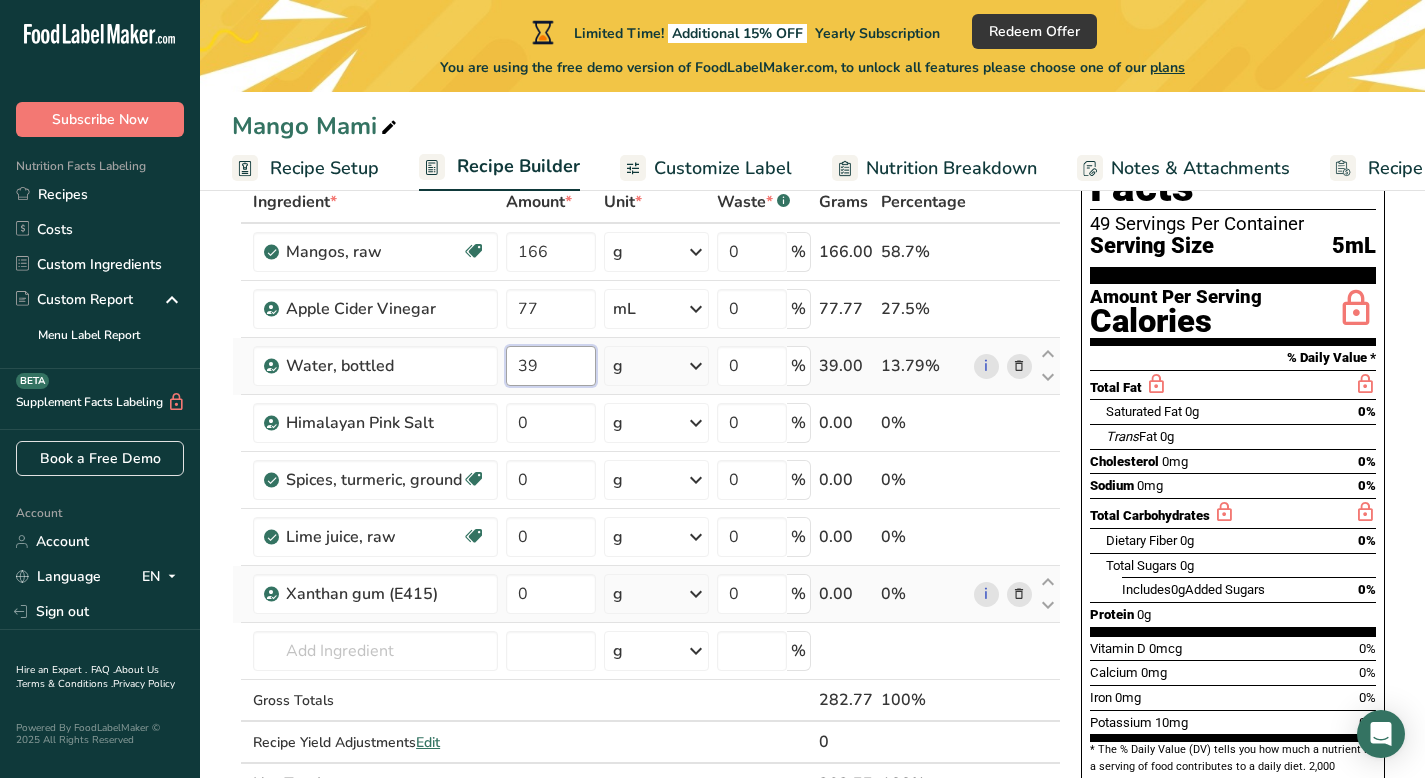 type on "39" 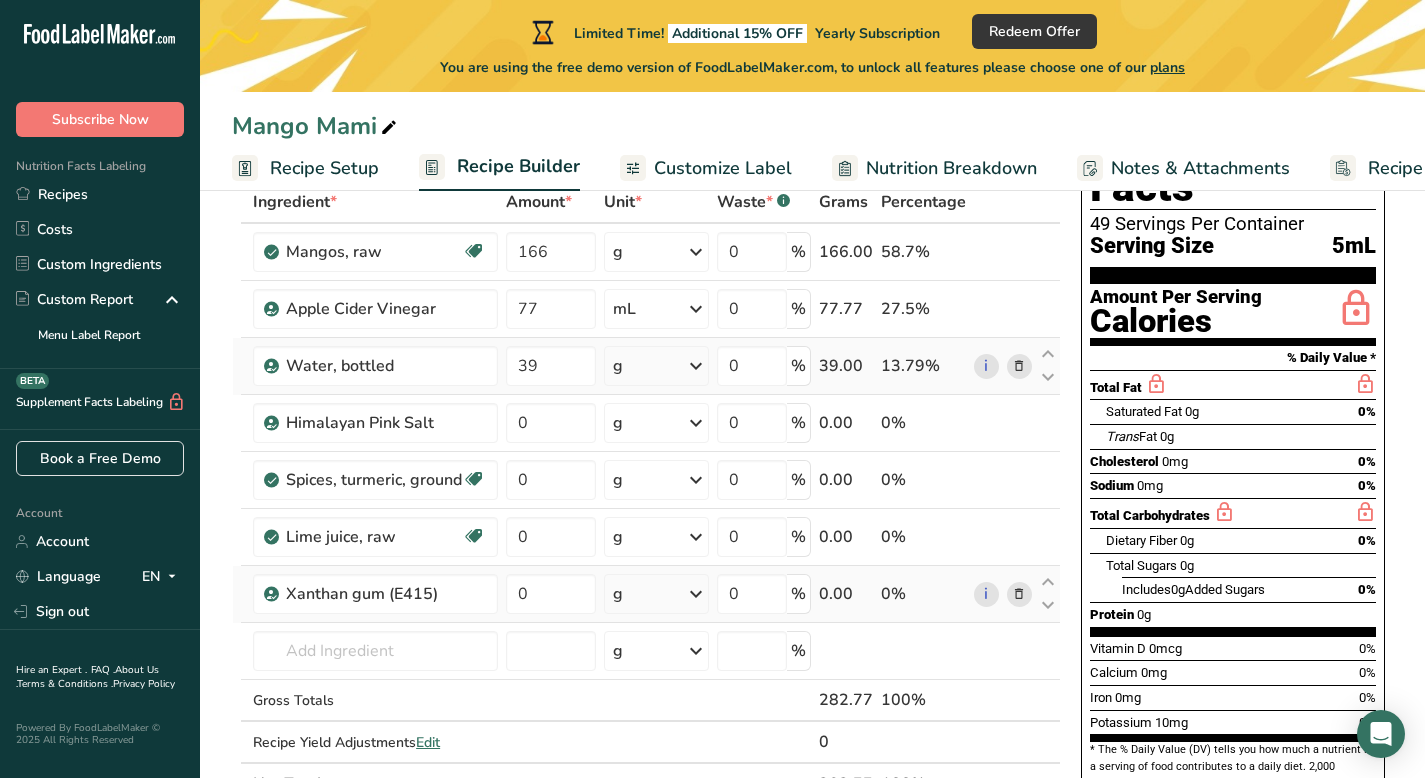 click on "Ingredient *
Amount *
Unit *
Waste *   .a-a{fill:#347362;}.b-a{fill:#fff;}          Grams
Percentage
Mangos, raw
Source of Antioxidants
Dairy free
Gluten free
Vegan
Vegetarian
Soy free
166
g
Portions
1 cup pieces
1 fruit without refuse
Weight Units
g
kg
mg
See more
Volume Units
l
Volume units require a density conversion. If you know your ingredient's density enter it below. Otherwise, click on "RIA" our AI Regulatory bot - she will be able to help you
lb/ft3
g/cm3
Confirm
mL" at bounding box center (646, 493) 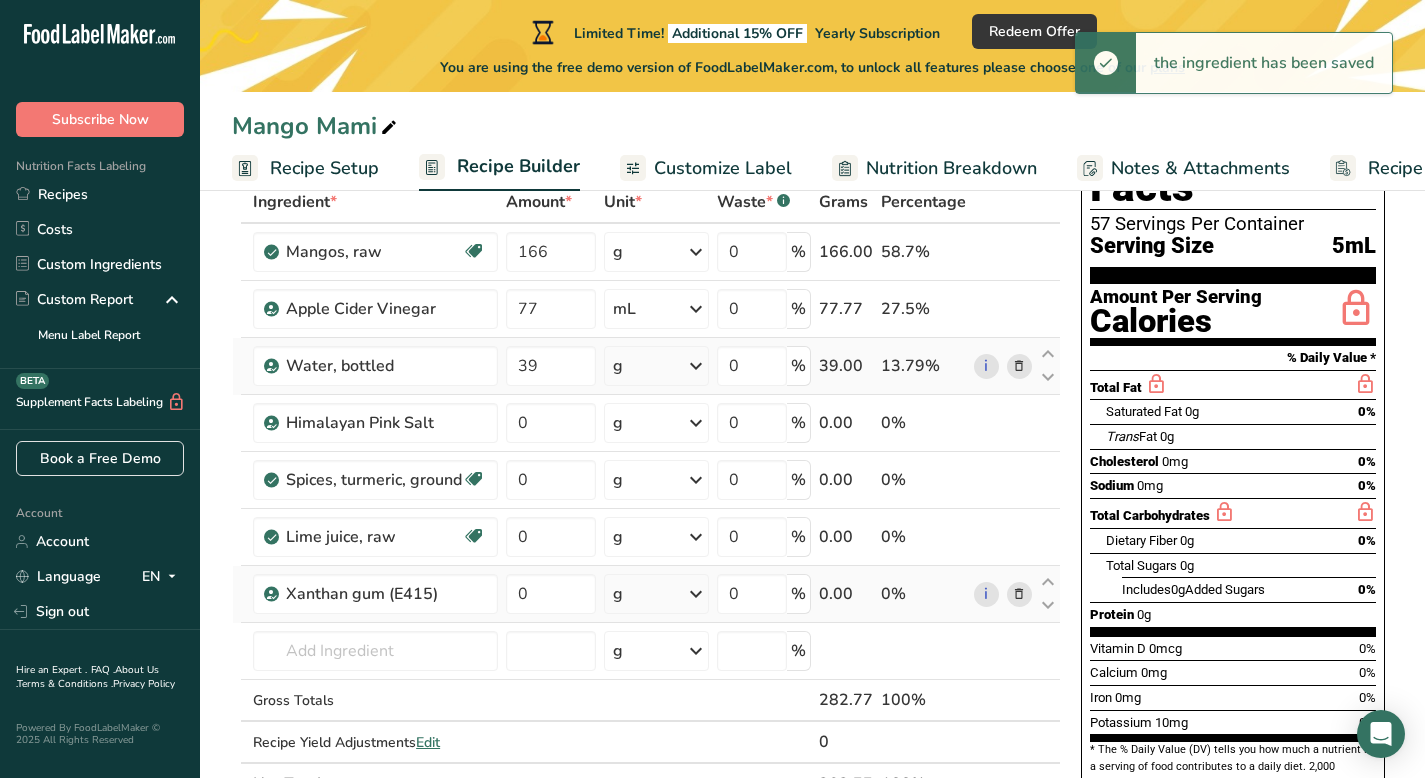 click on "g" at bounding box center (656, 366) 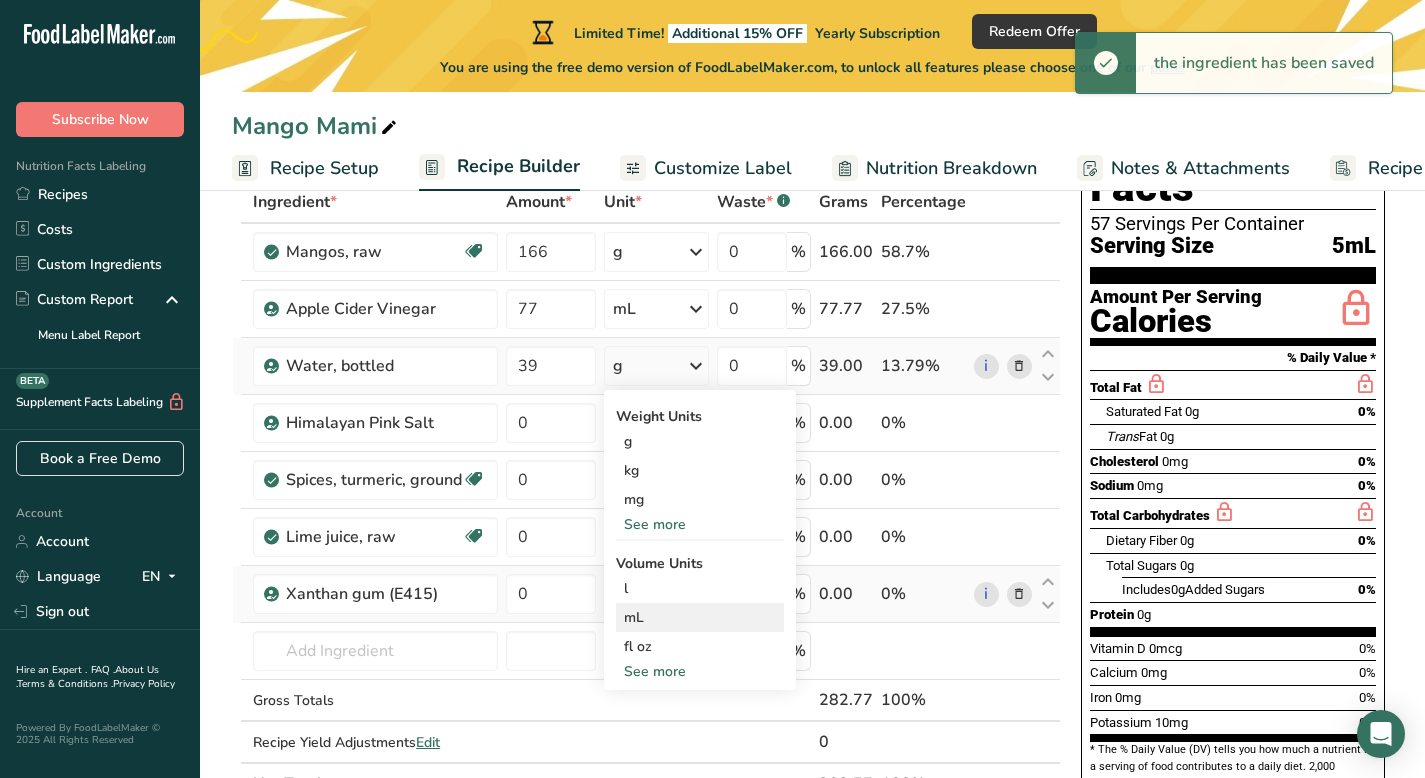 click on "mL" at bounding box center [700, 617] 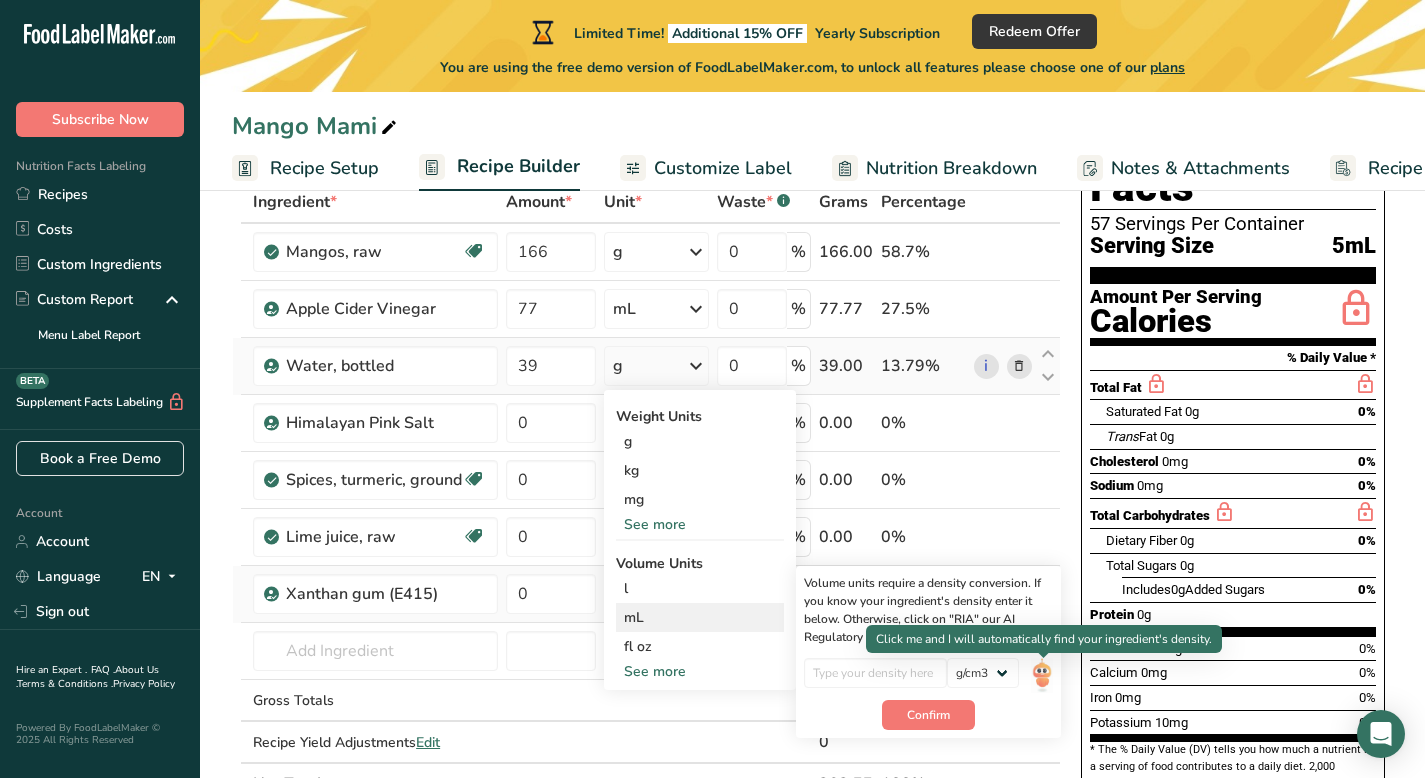 click at bounding box center (1042, 675) 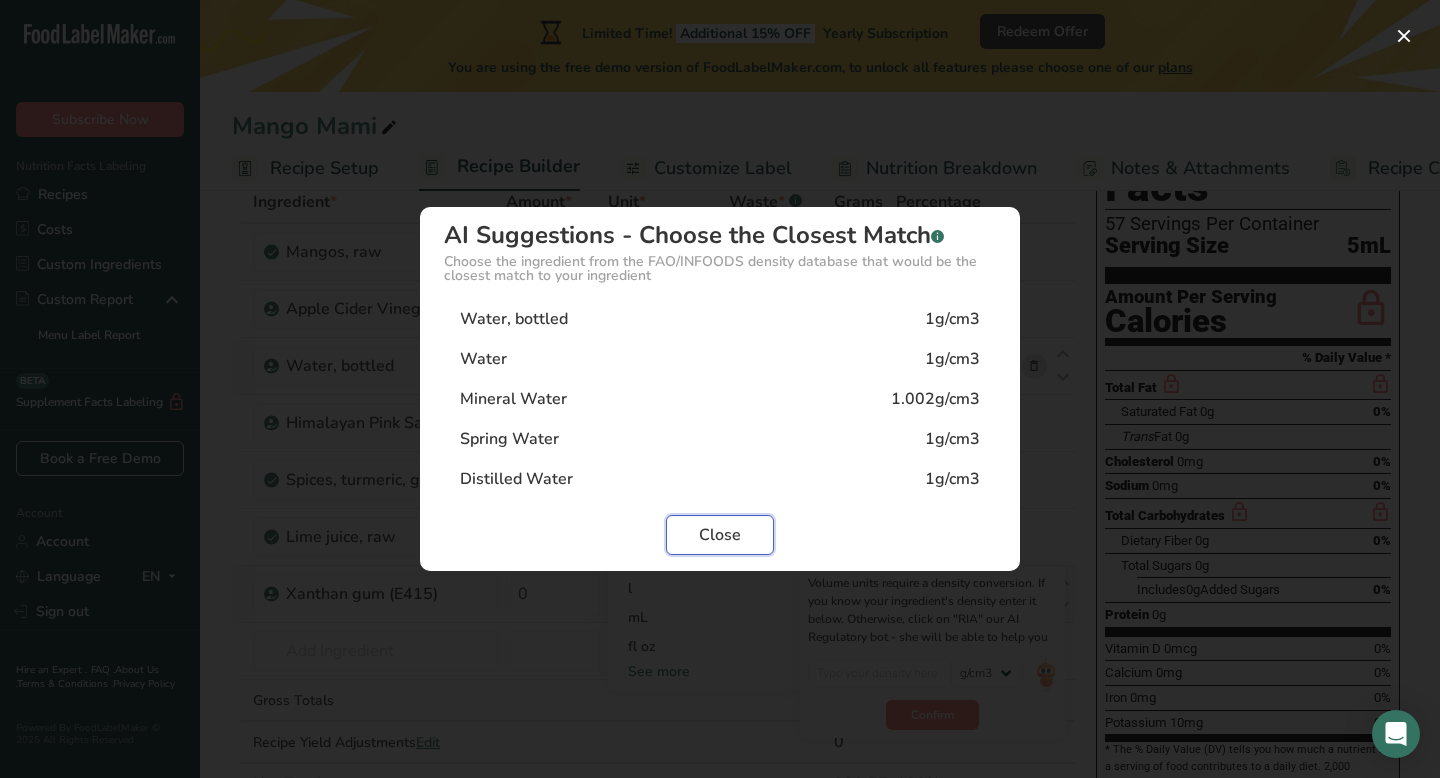 click on "Close" at bounding box center [720, 535] 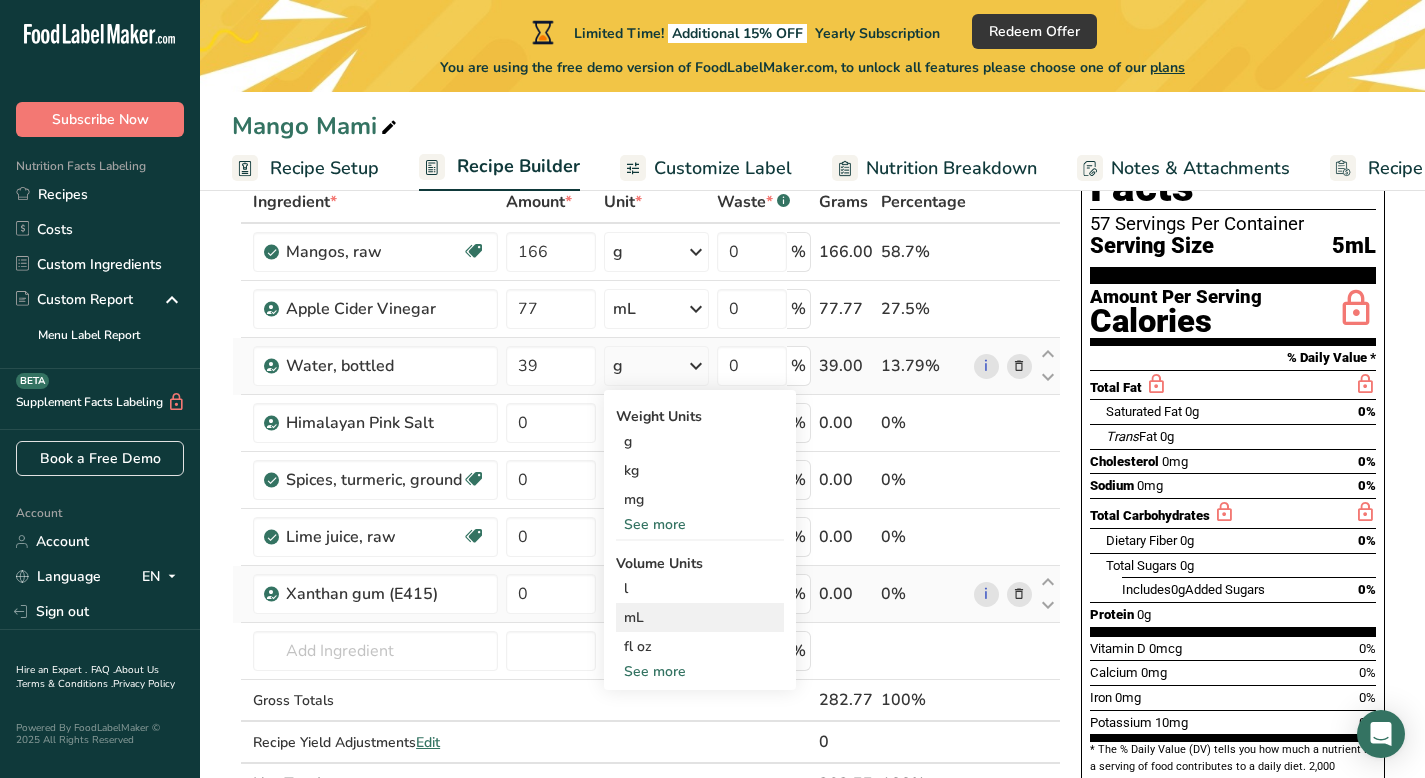 click on "mL" at bounding box center [700, 617] 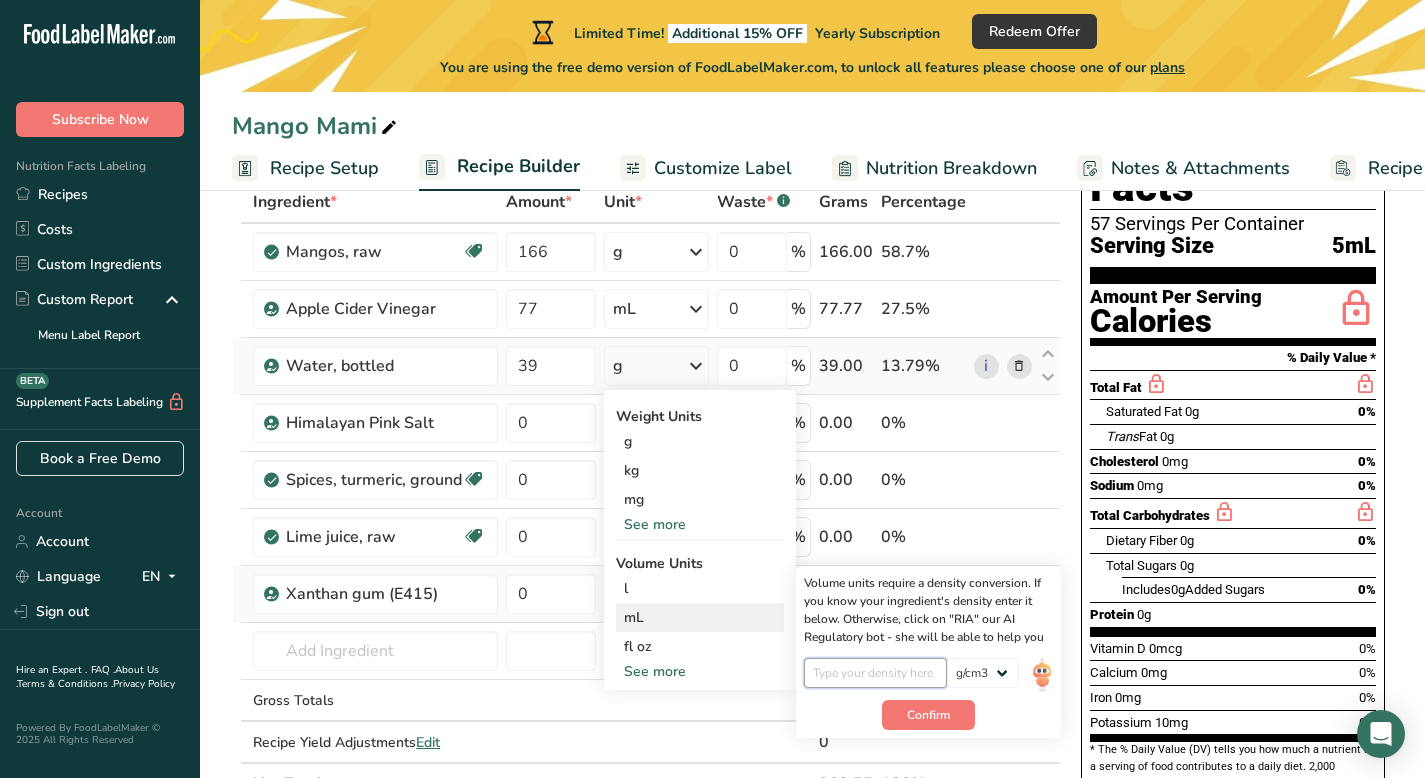 click at bounding box center (875, 673) 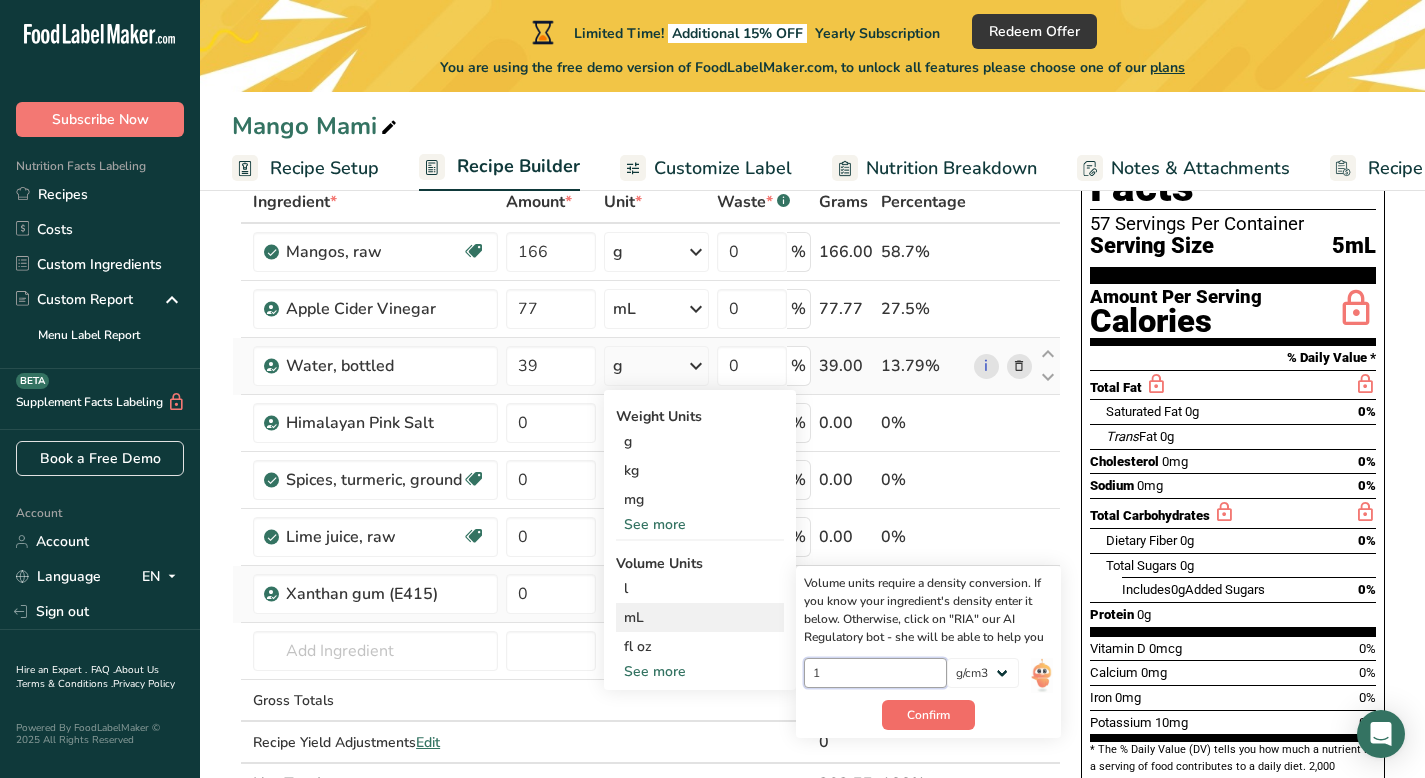 type on "1" 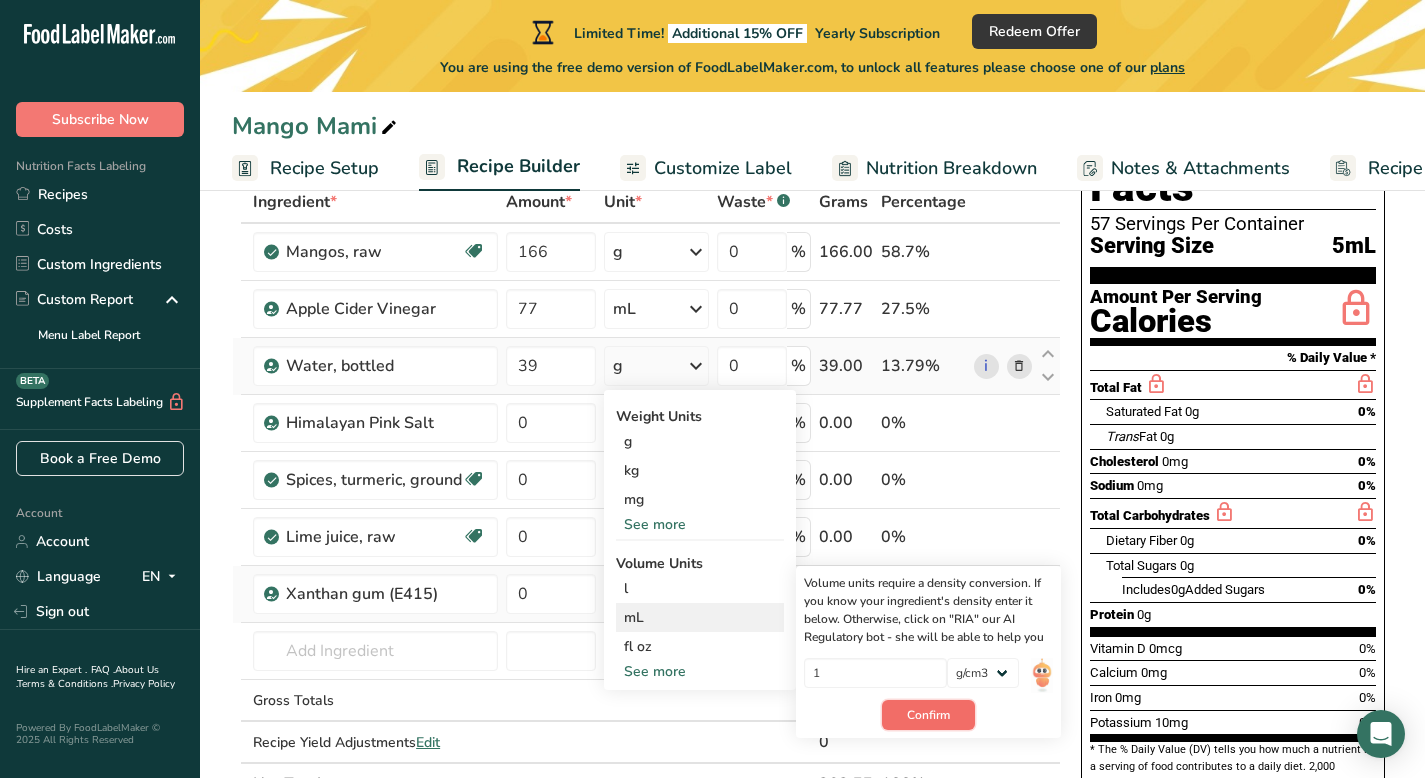 click on "Confirm" at bounding box center [928, 715] 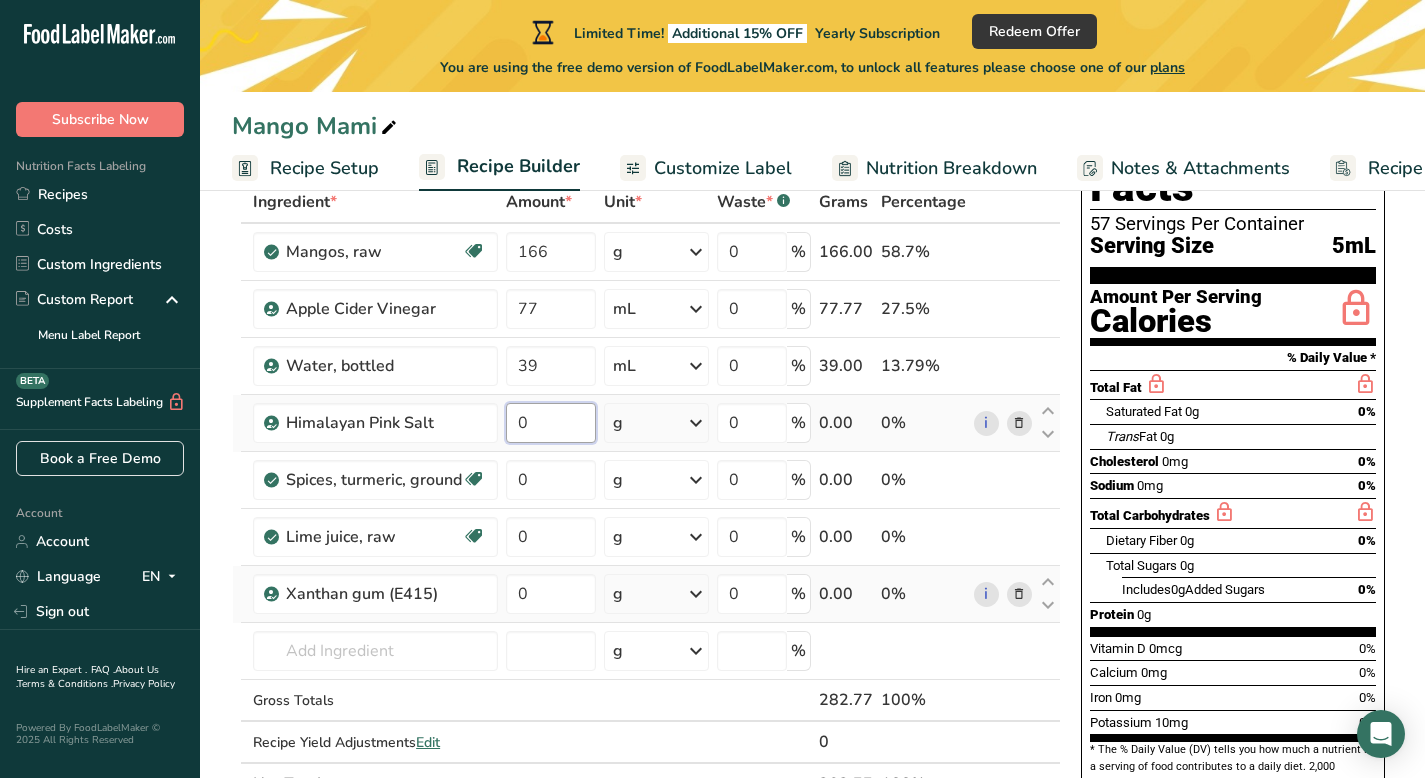 click on "0" at bounding box center [551, 423] 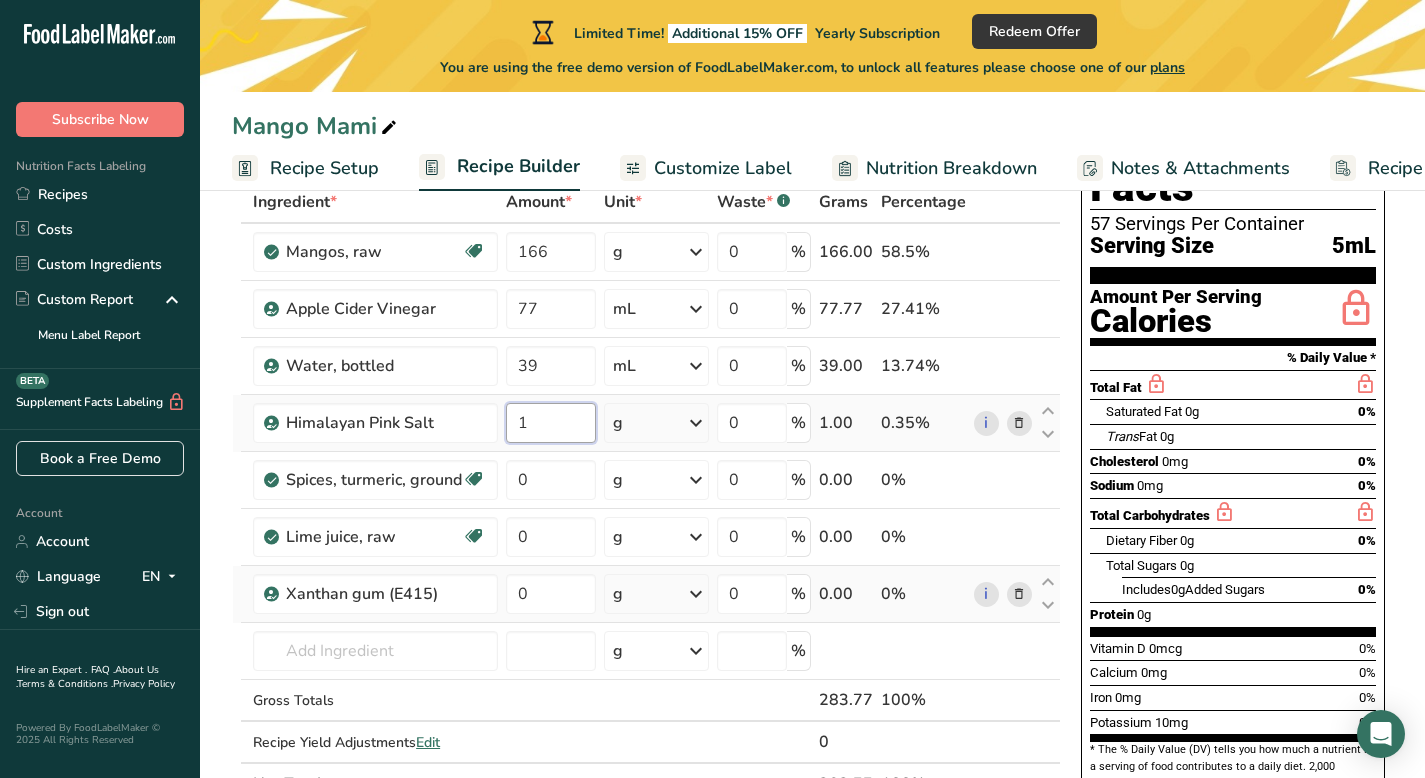 type on "1" 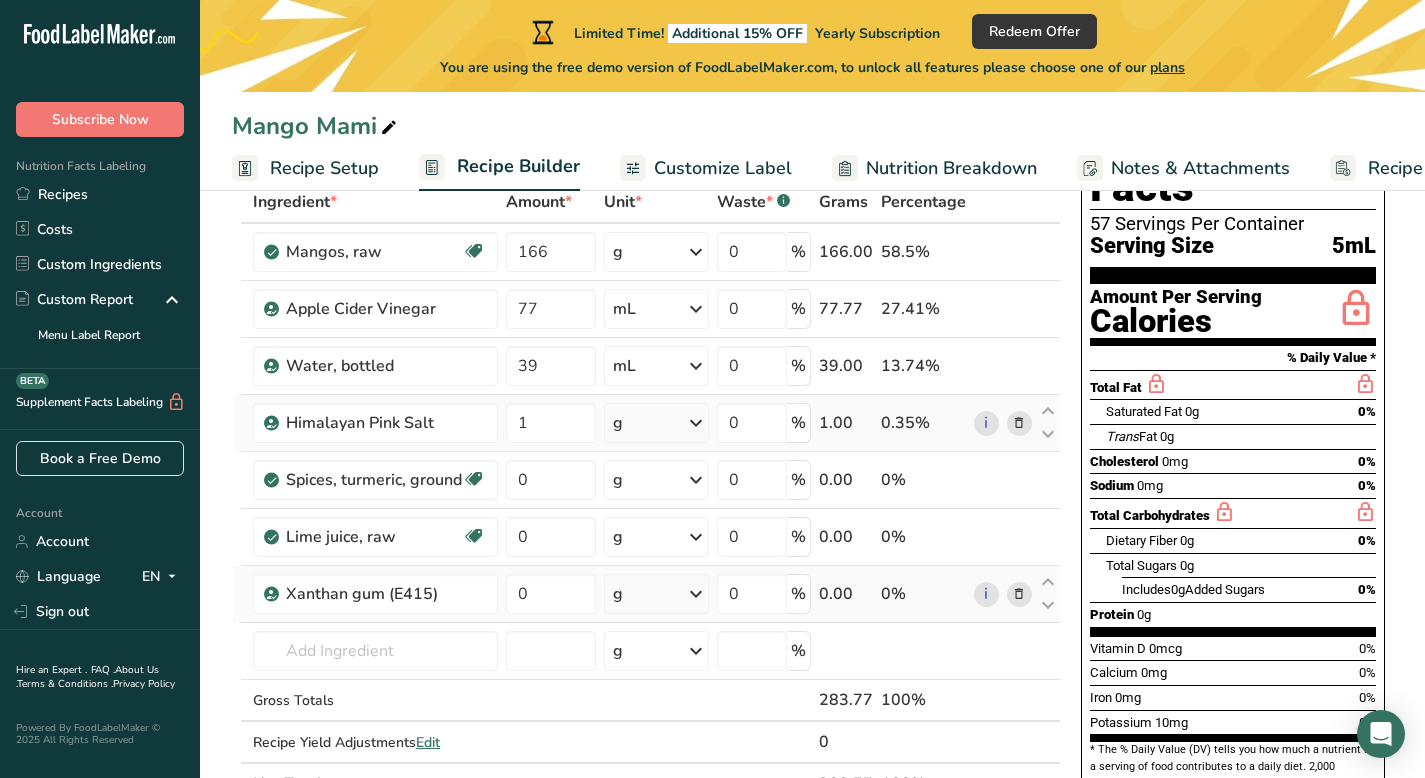 click on "Ingredient *
Amount *
Unit *
Waste *   .a-a{fill:#347362;}.b-a{fill:#fff;}          Grams
Percentage
Mangos, raw
Source of Antioxidants
Dairy free
Gluten free
Vegan
Vegetarian
Soy free
166
g
Portions
1 cup pieces
1 fruit without refuse
Weight Units
g
kg
mg
See more
Volume Units
l
Volume units require a density conversion. If you know your ingredient's density enter it below. Otherwise, click on "RIA" our AI Regulatory bot - she will be able to help you
lb/ft3
g/cm3
Confirm
mL" at bounding box center [646, 493] 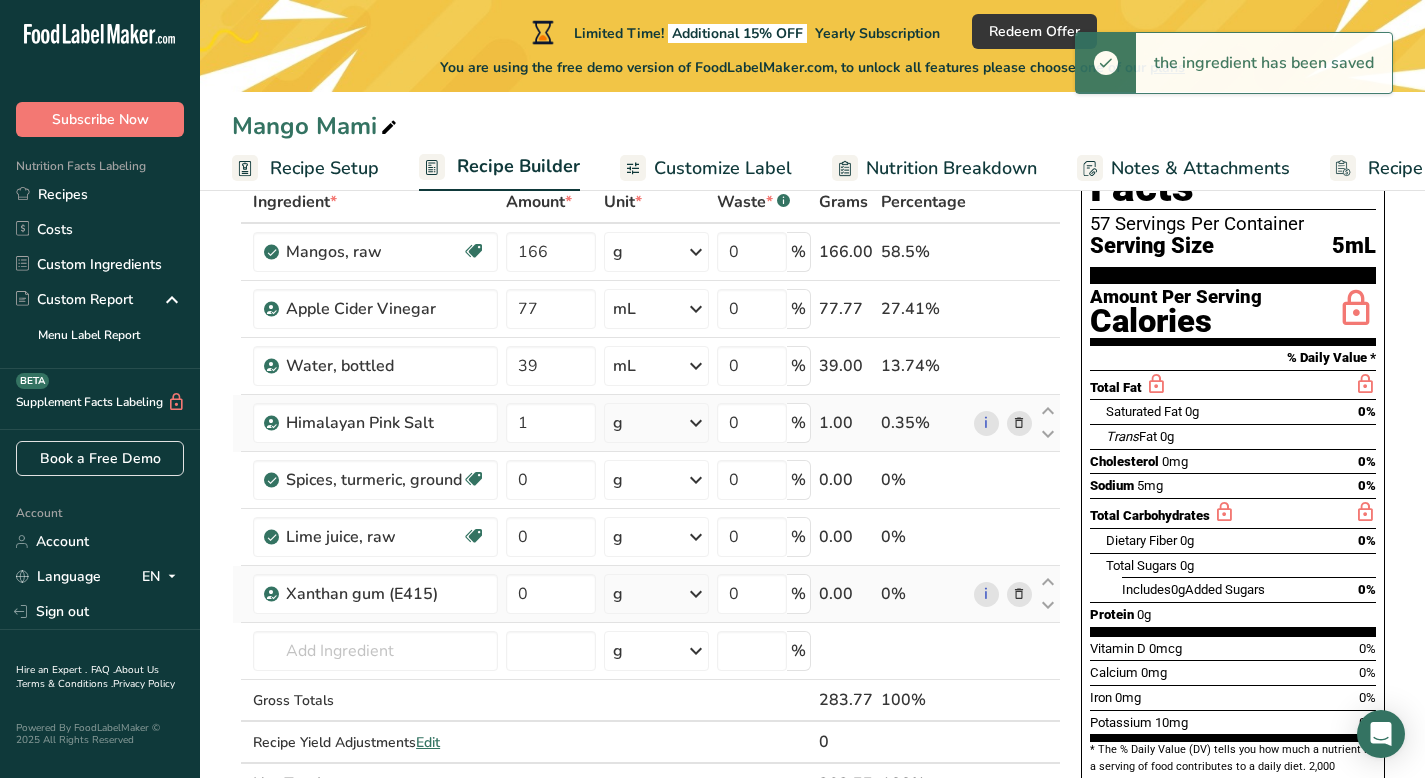 click on "g" at bounding box center [656, 423] 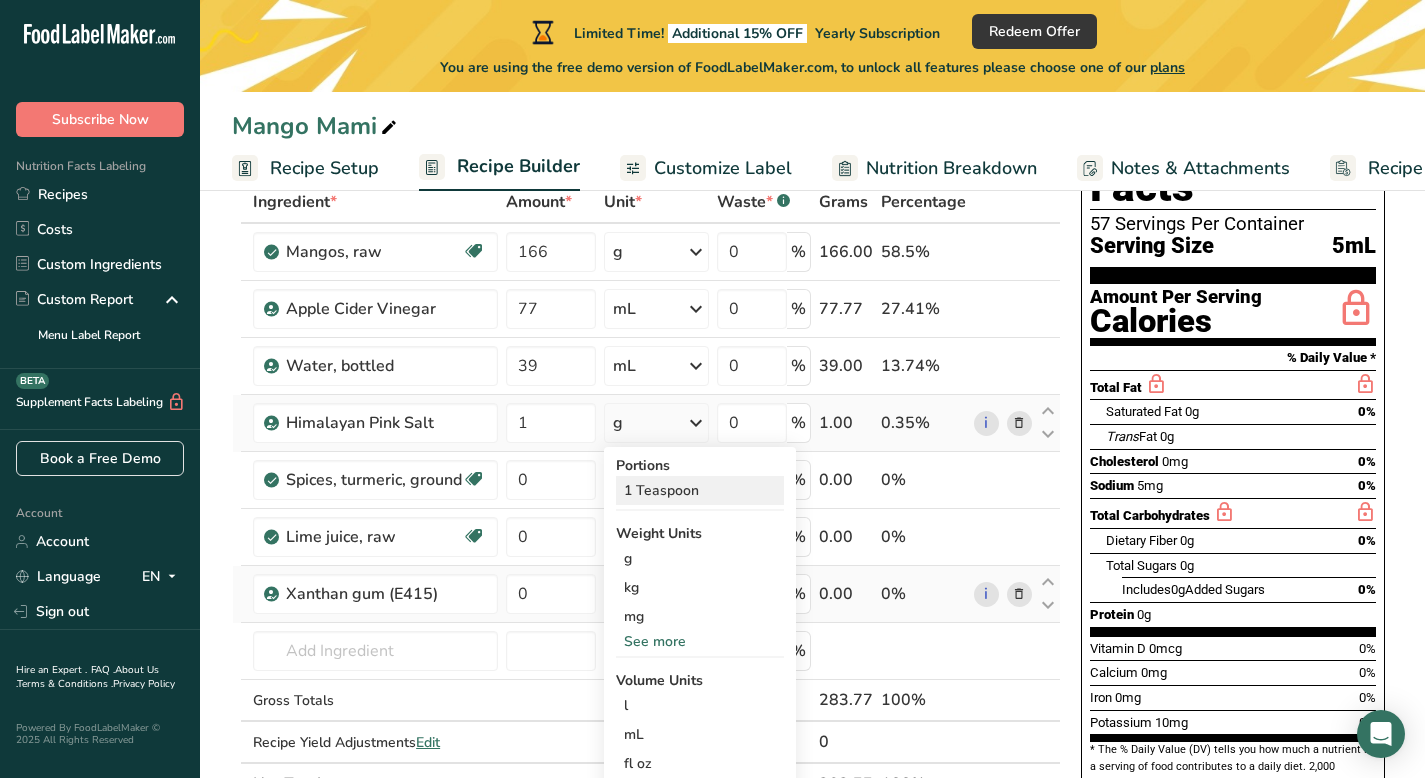 click on "1 Teaspoon" at bounding box center (700, 490) 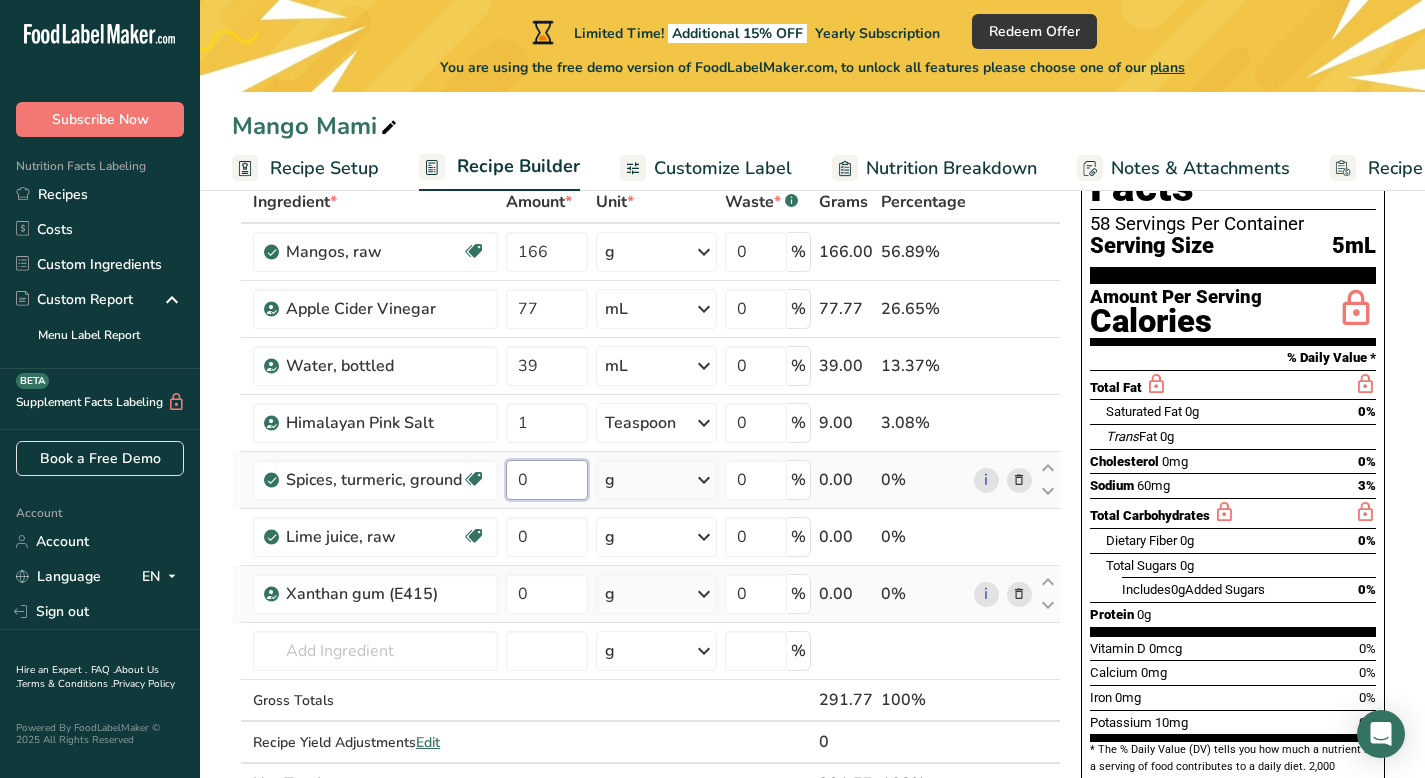 click on "0" at bounding box center (546, 480) 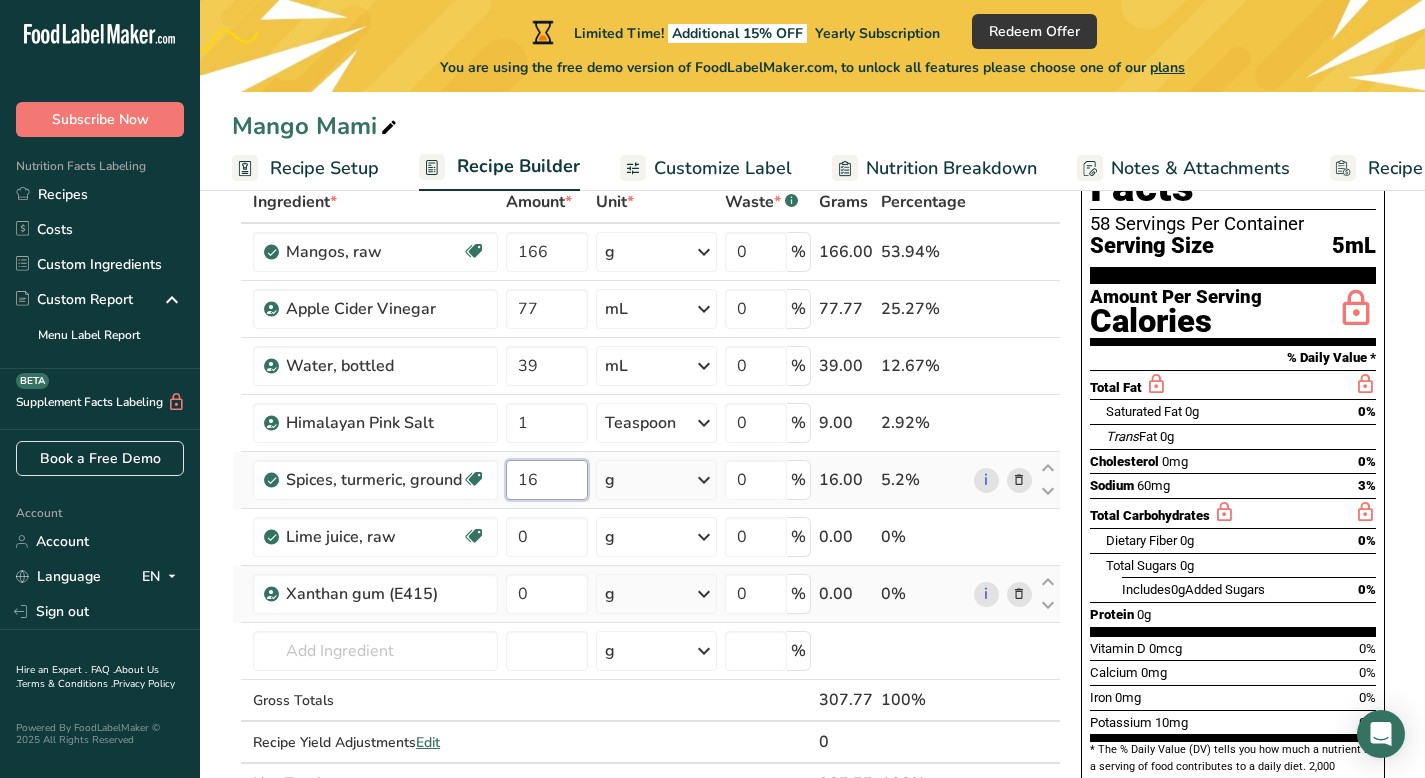 type on "1" 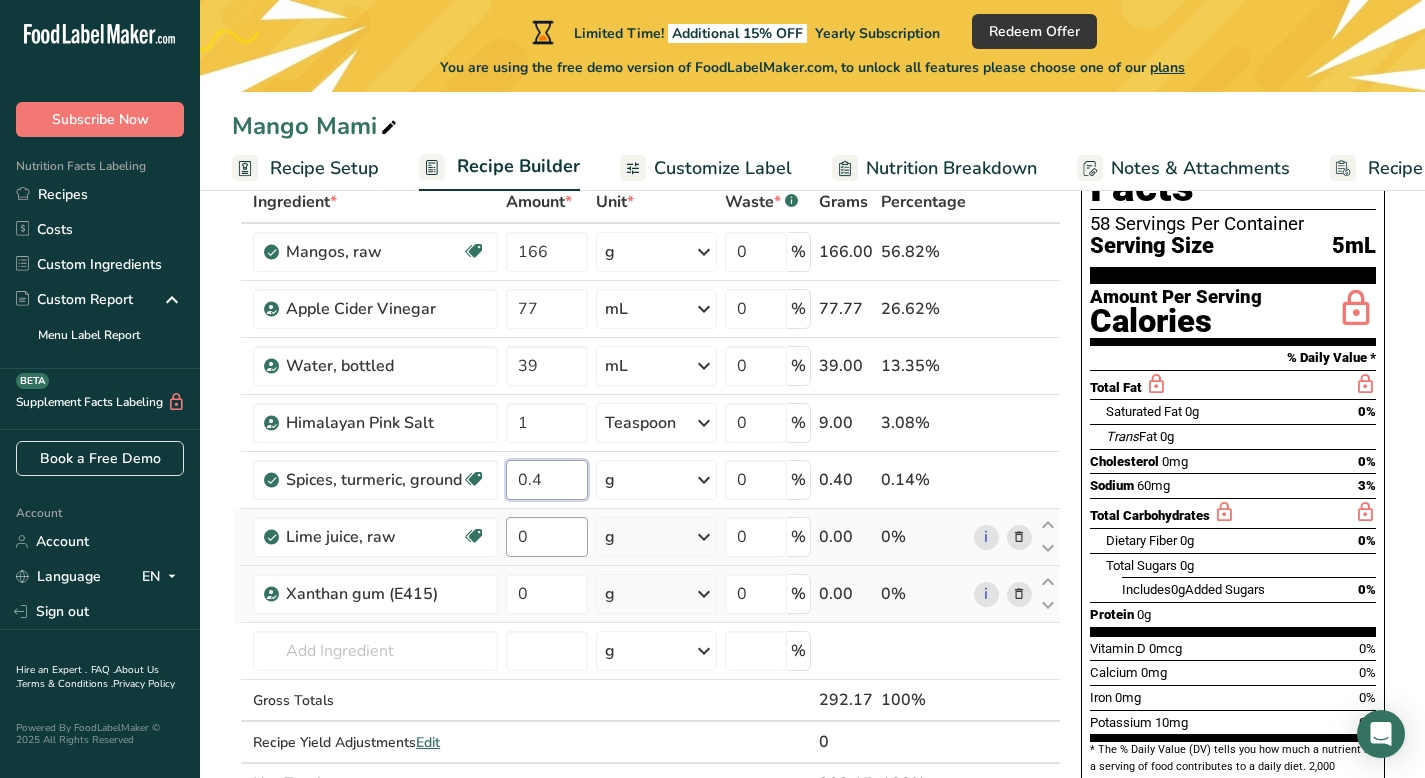type on "0.4" 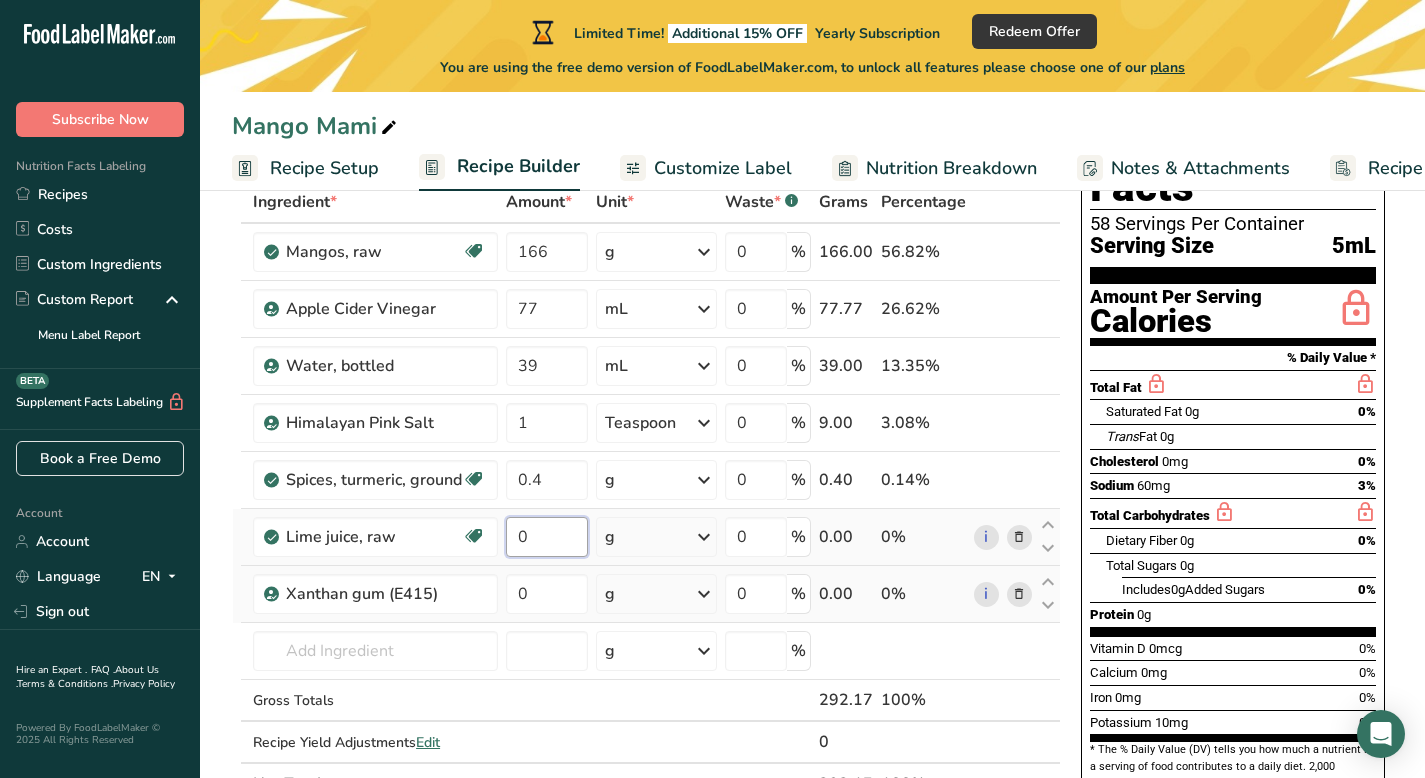 click on "Ingredient *
Amount *
Unit *
Waste *   .a-a{fill:#347362;}.b-a{fill:#fff;}          Grams
Percentage
Mangos, raw
Source of Antioxidants
Dairy free
Gluten free
Vegan
Vegetarian
Soy free
166
g
Portions
1 cup pieces
1 fruit without refuse
Weight Units
g
kg
mg
See more
Volume Units
l
Volume units require a density conversion. If you know your ingredient's density enter it below. Otherwise, click on "RIA" our AI Regulatory bot - she will be able to help you
lb/ft3
g/cm3
Confirm
mL" at bounding box center [646, 493] 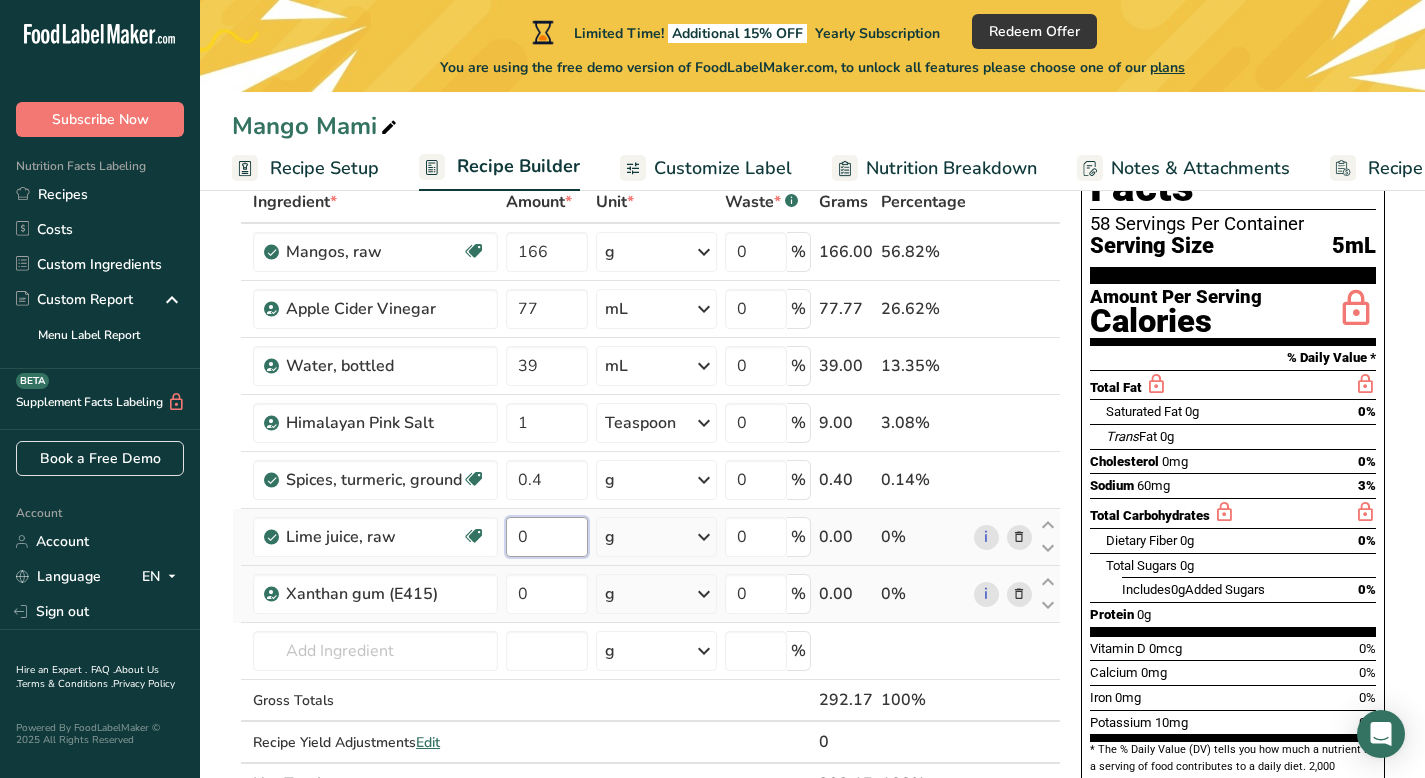 click on "0" at bounding box center [546, 537] 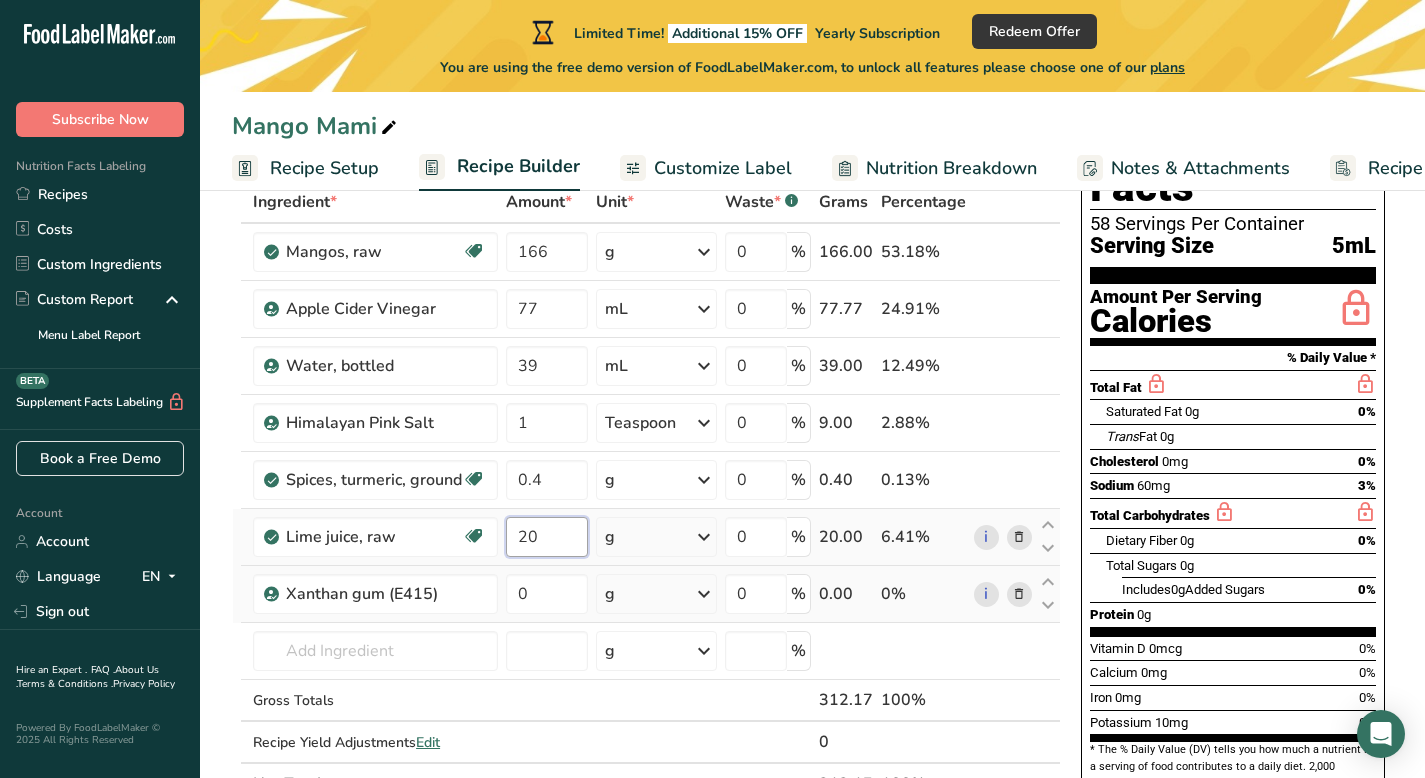 type on "20" 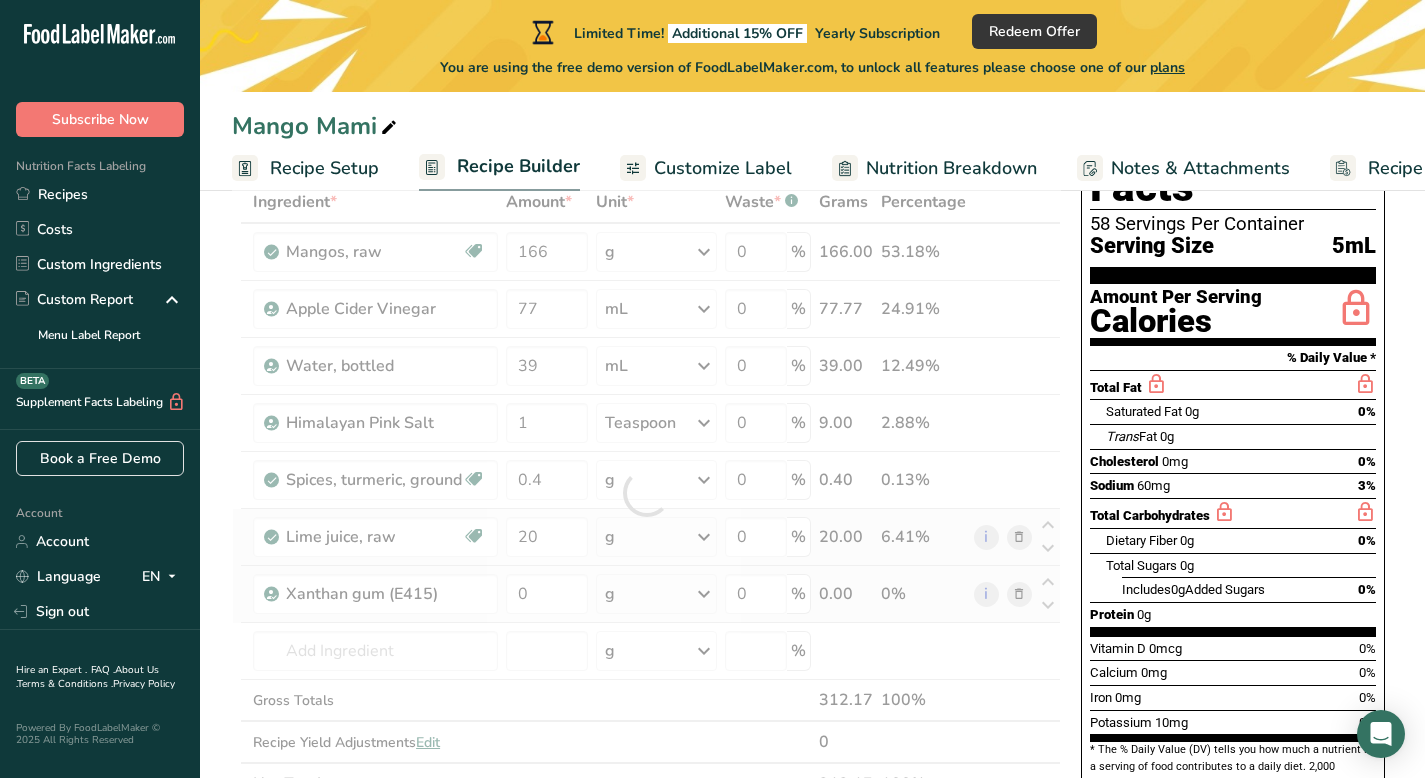 click on "Ingredient *
Amount *
Unit *
Waste *   .a-a{fill:#347362;}.b-a{fill:#fff;}          Grams
Percentage
Mangos, raw
Source of Antioxidants
Dairy free
Gluten free
Vegan
Vegetarian
Soy free
166
g
Portions
1 cup pieces
1 fruit without refuse
Weight Units
g
kg
mg
See more
Volume Units
l
Volume units require a density conversion. If you know your ingredient's density enter it below. Otherwise, click on "RIA" our AI Regulatory bot - she will be able to help you
lb/ft3
g/cm3
Confirm
mL" at bounding box center (646, 493) 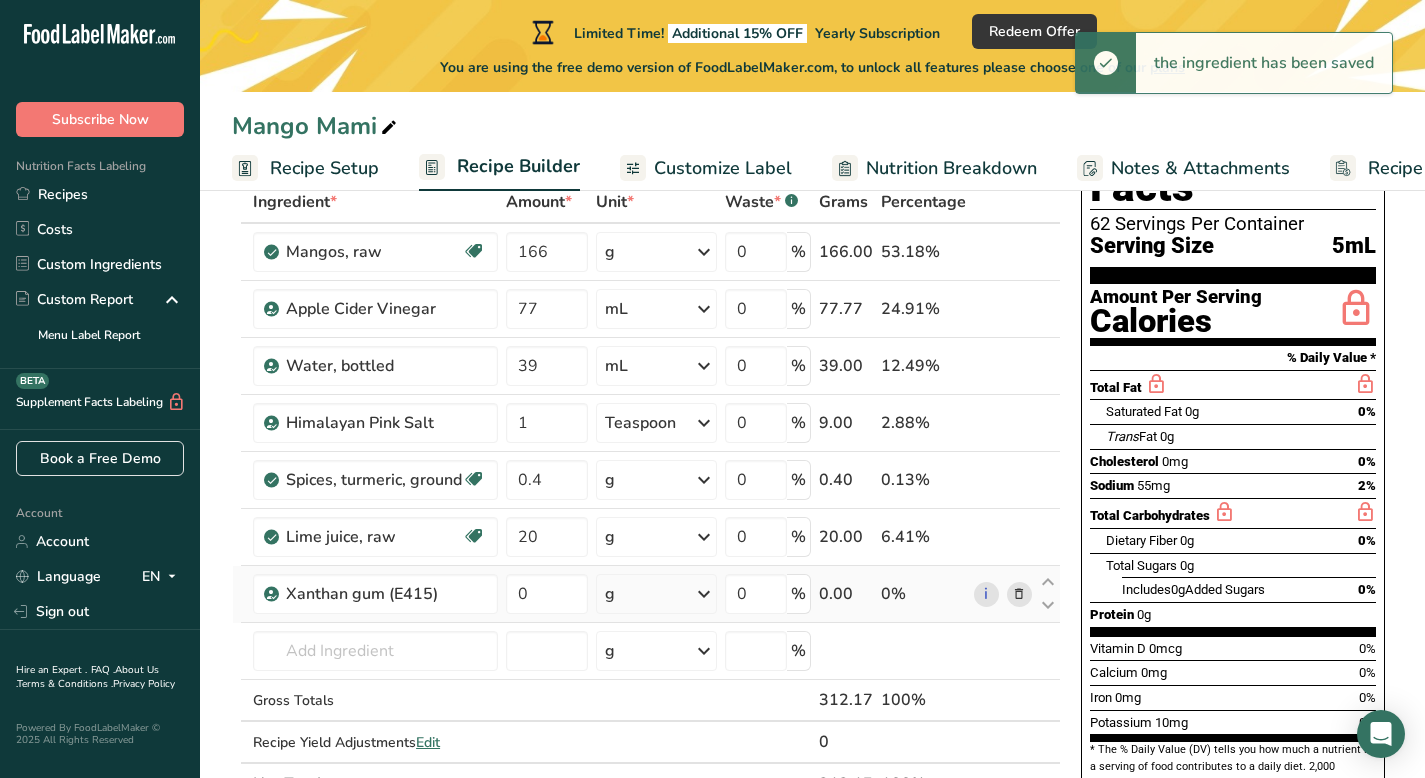 click on "g" at bounding box center (656, 537) 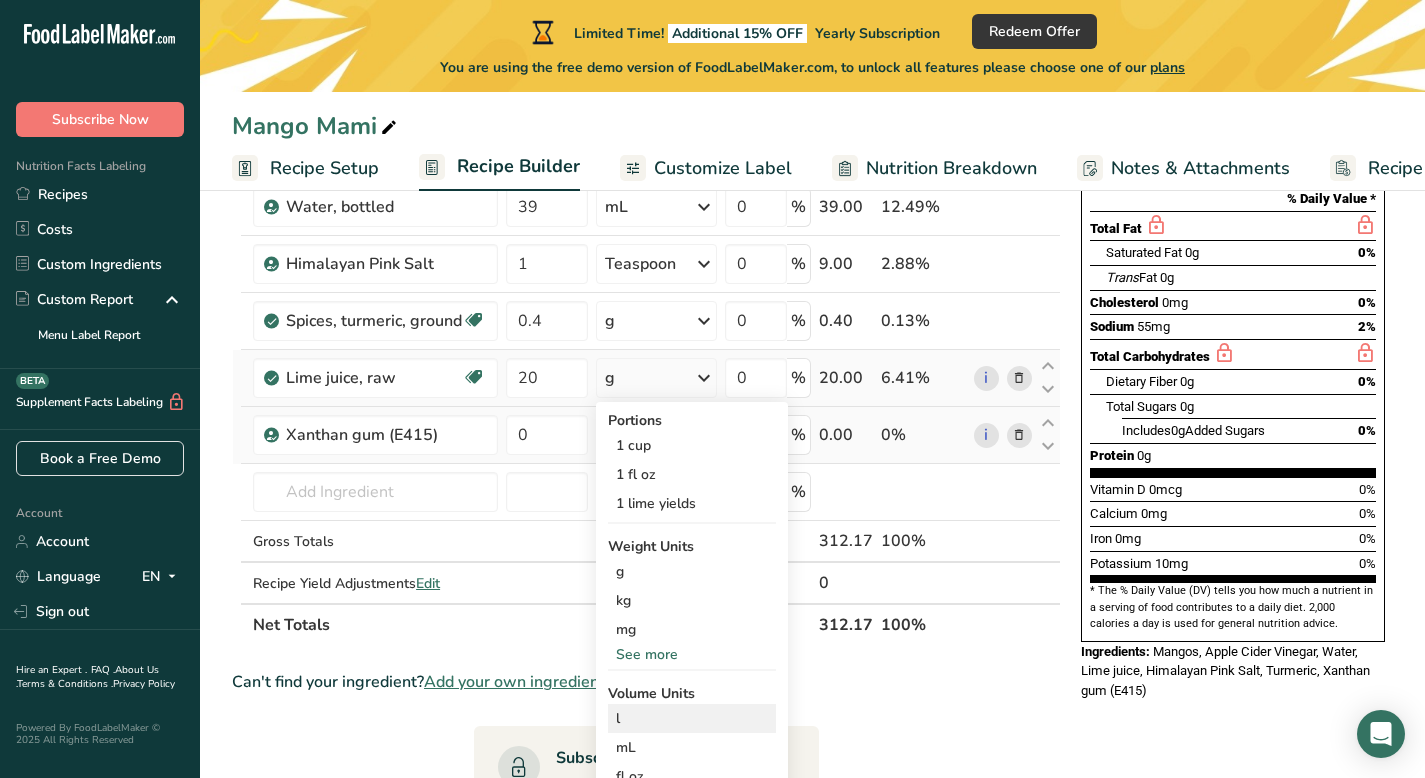 scroll, scrollTop: 367, scrollLeft: 0, axis: vertical 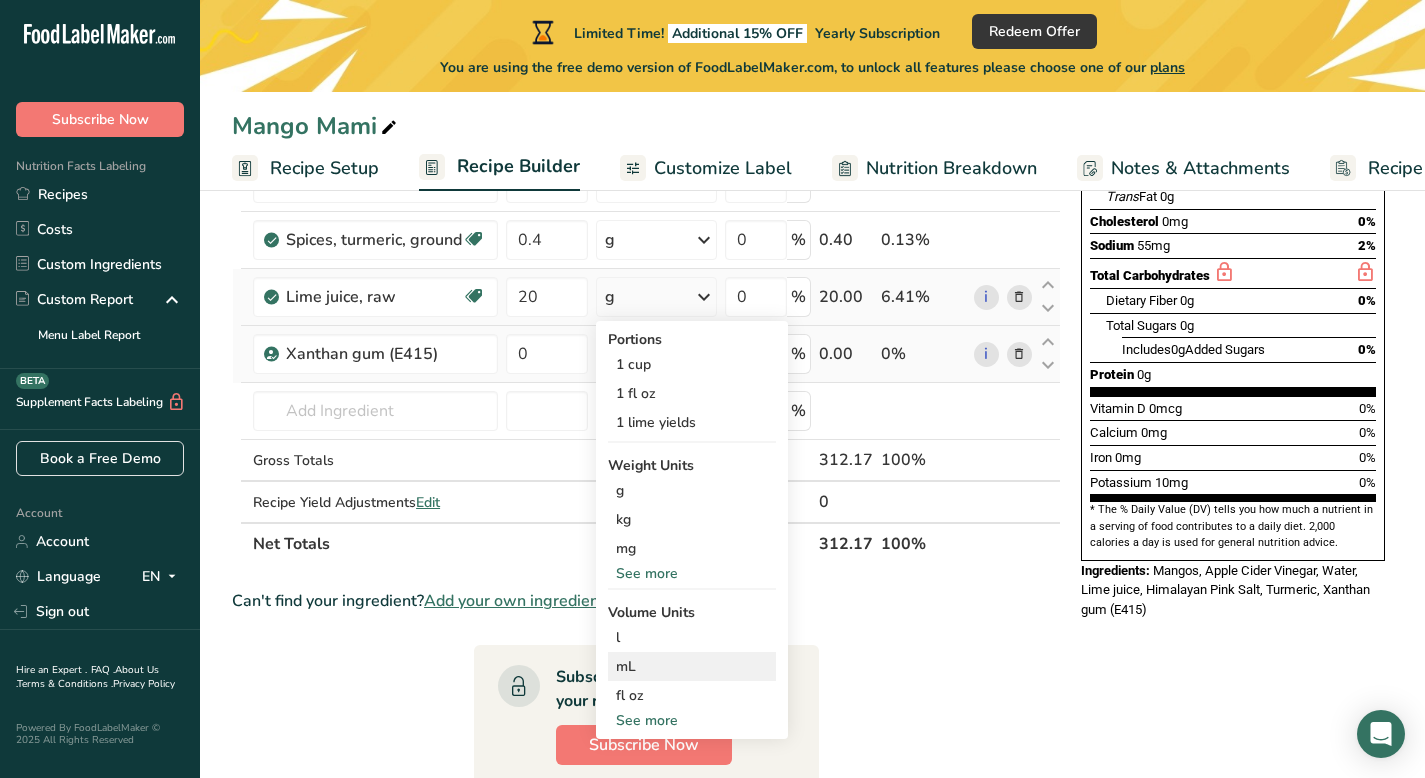 click on "mL" at bounding box center (692, 666) 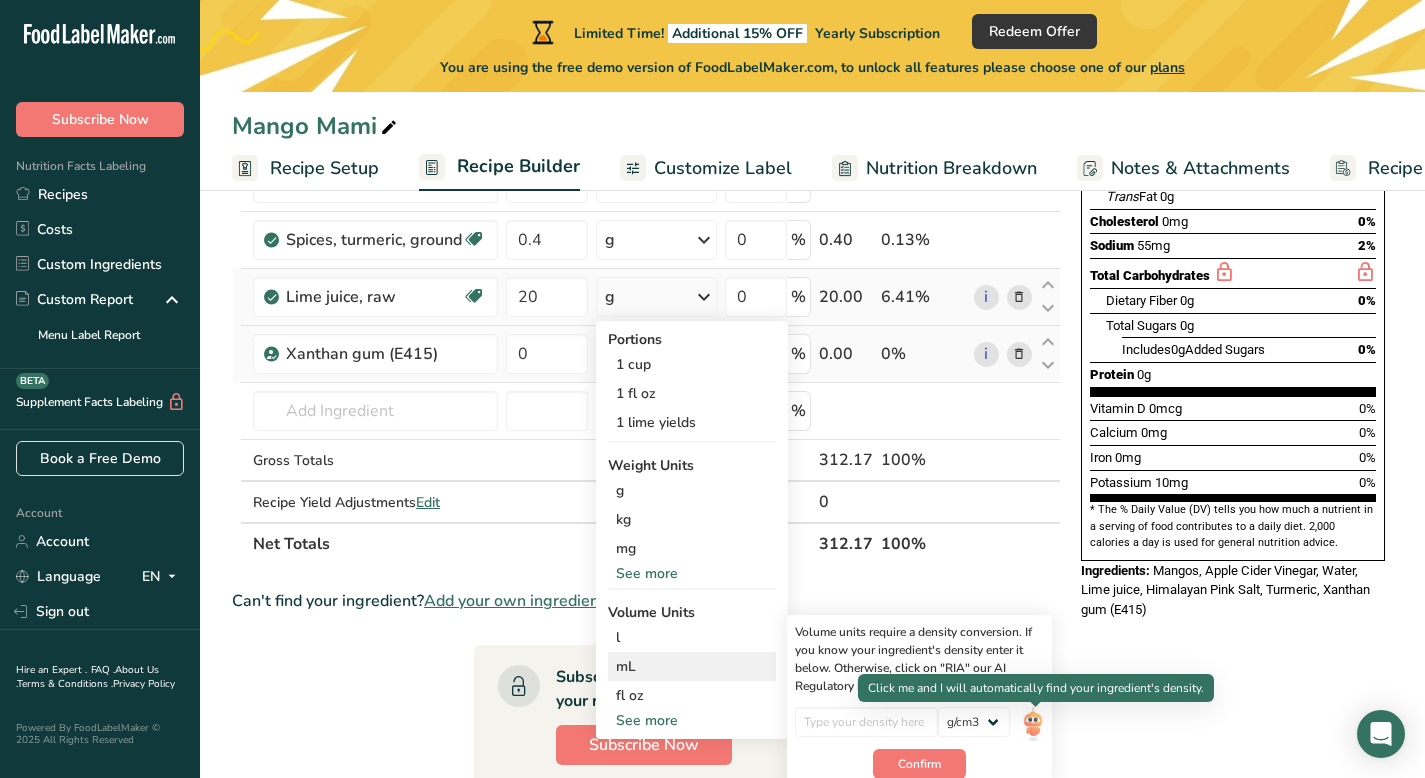 click at bounding box center [1033, 724] 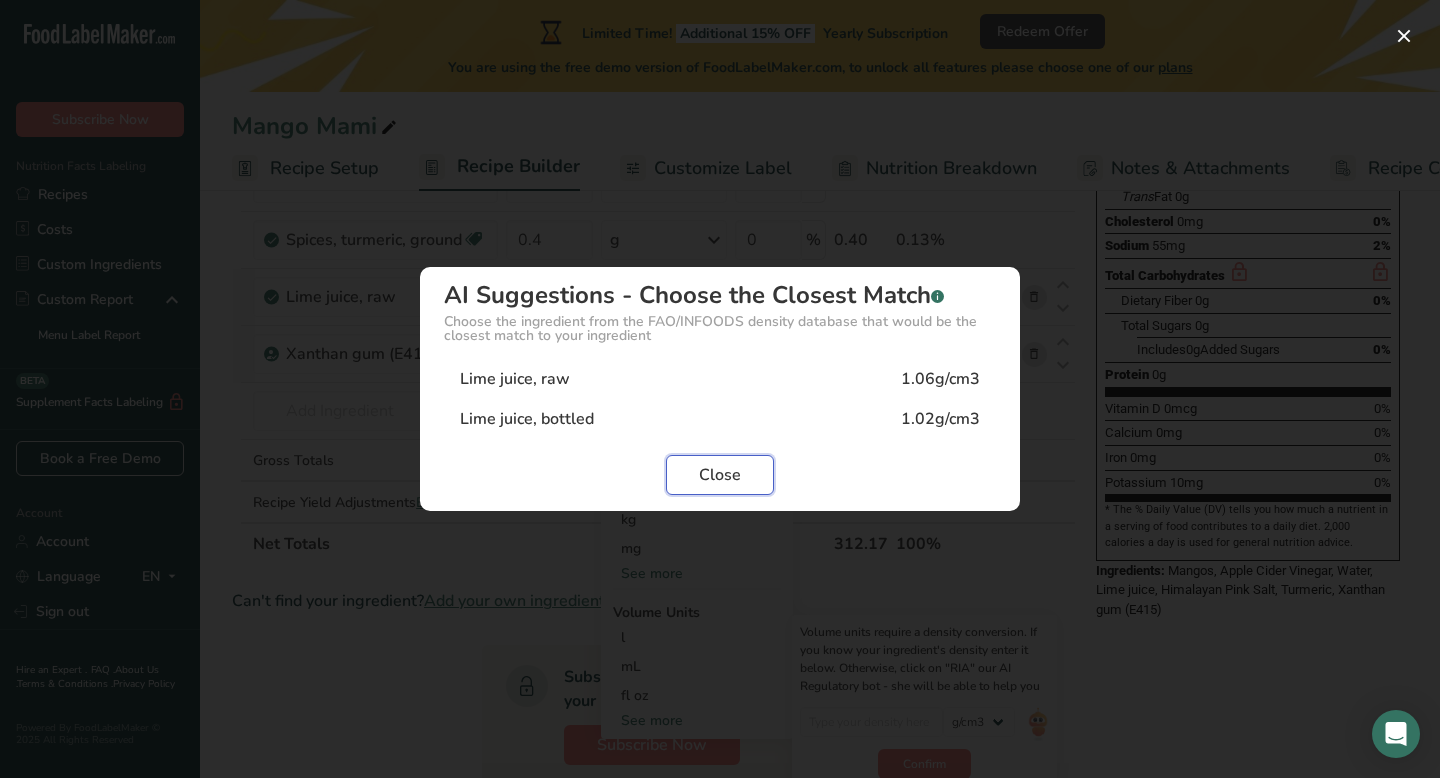 click on "Close" at bounding box center (720, 475) 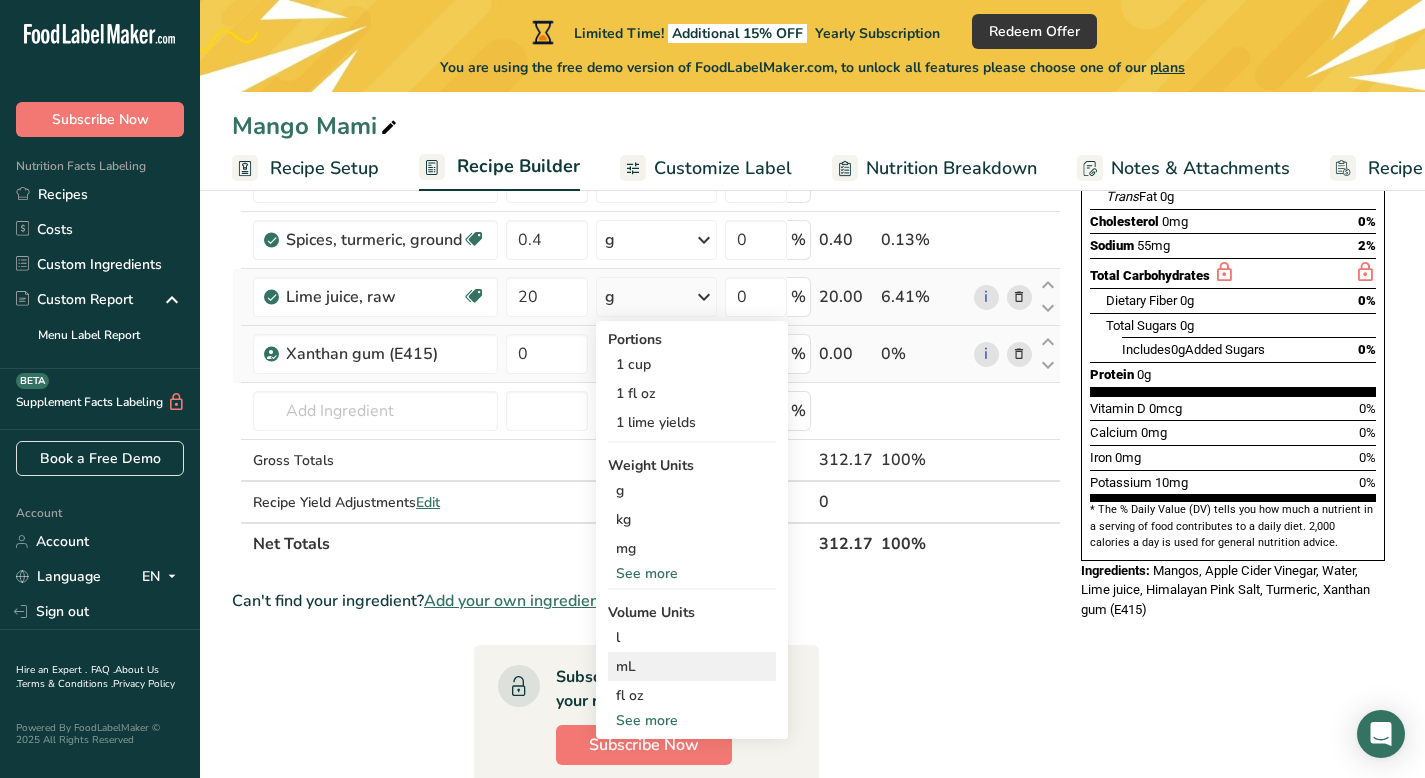 click on "mL" at bounding box center (692, 666) 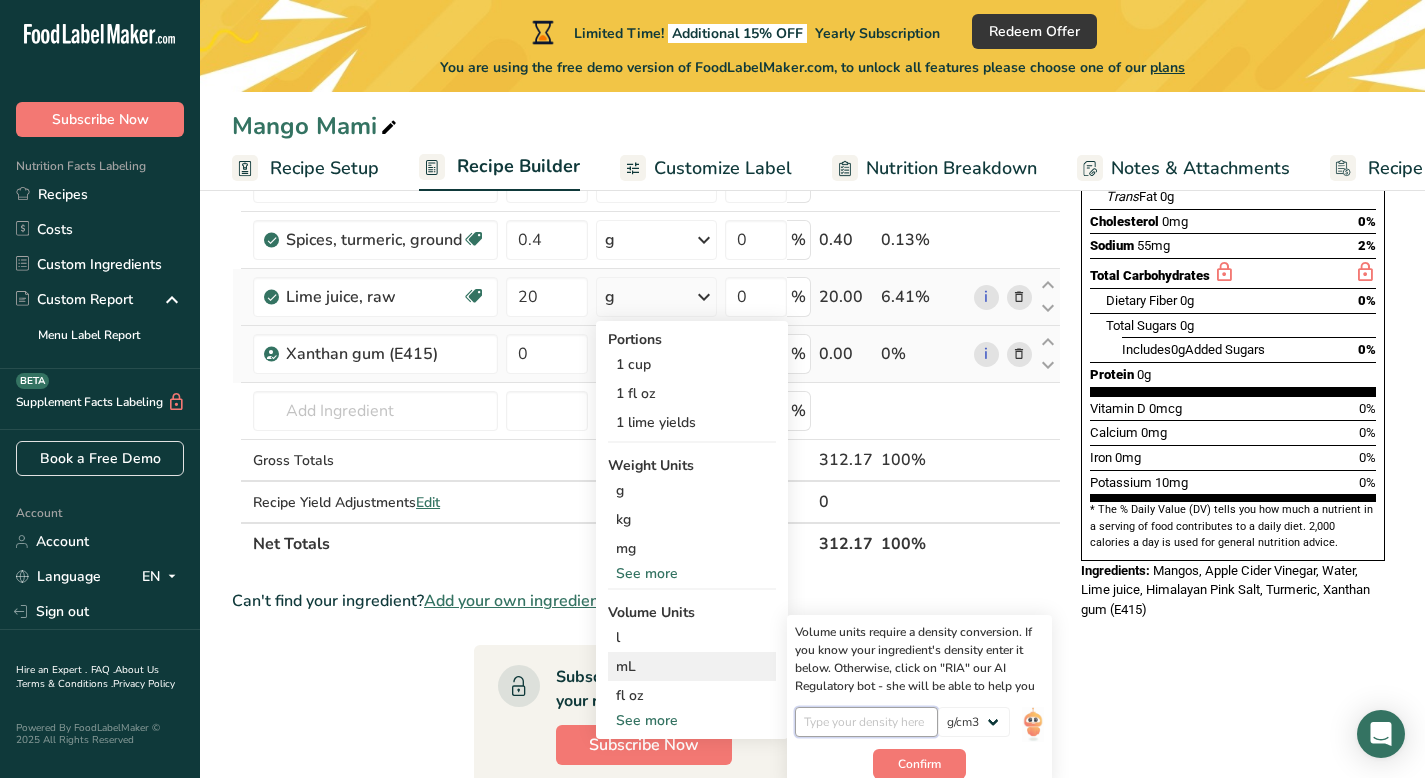 click at bounding box center (866, 722) 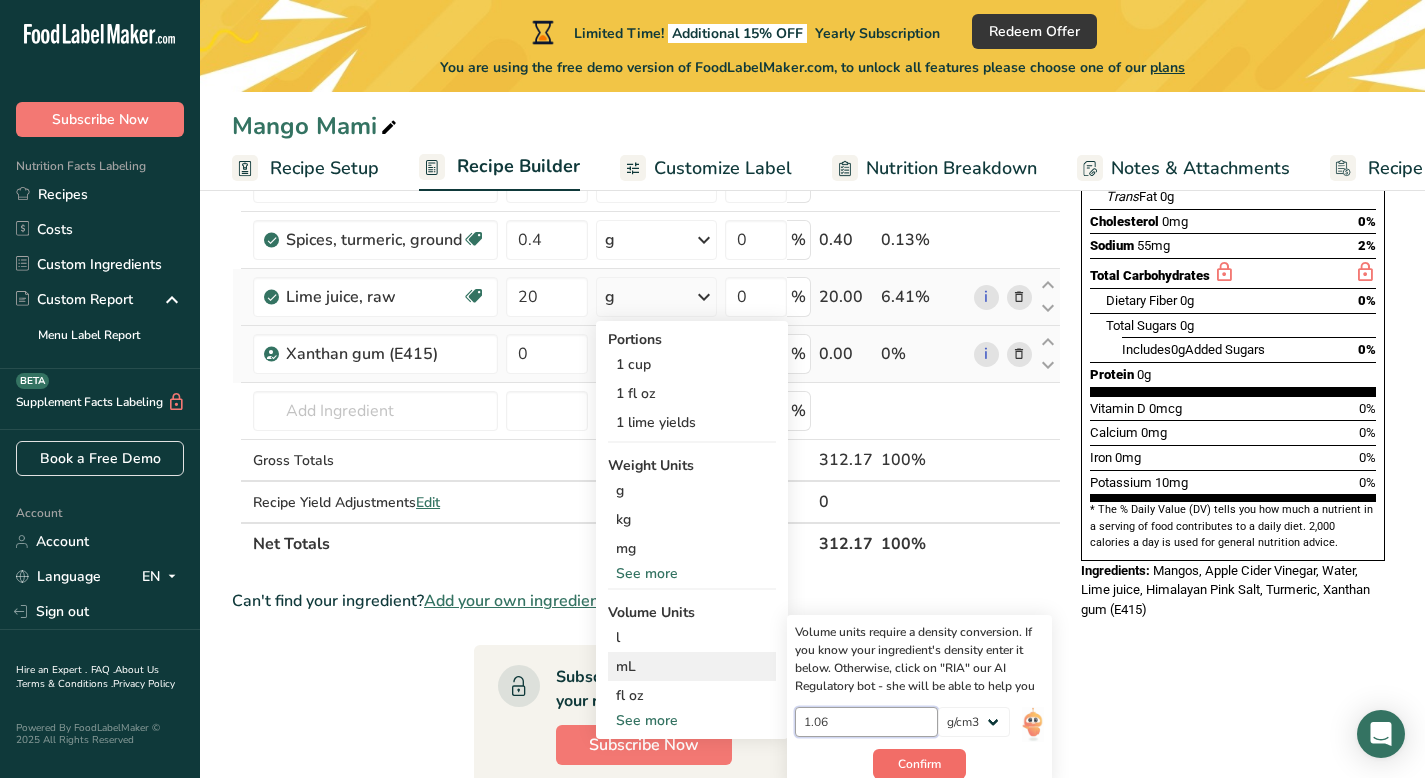 type on "1.06" 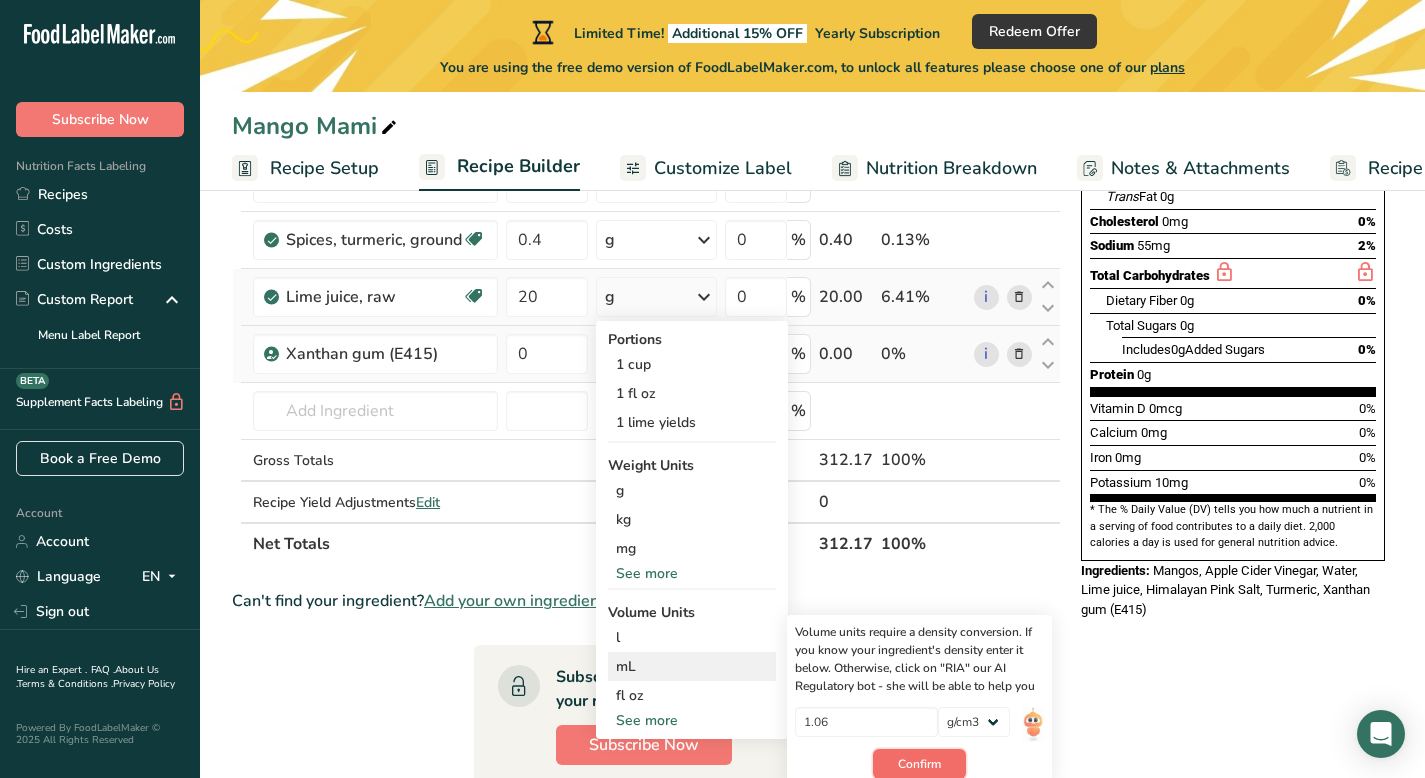 click on "Confirm" at bounding box center (919, 764) 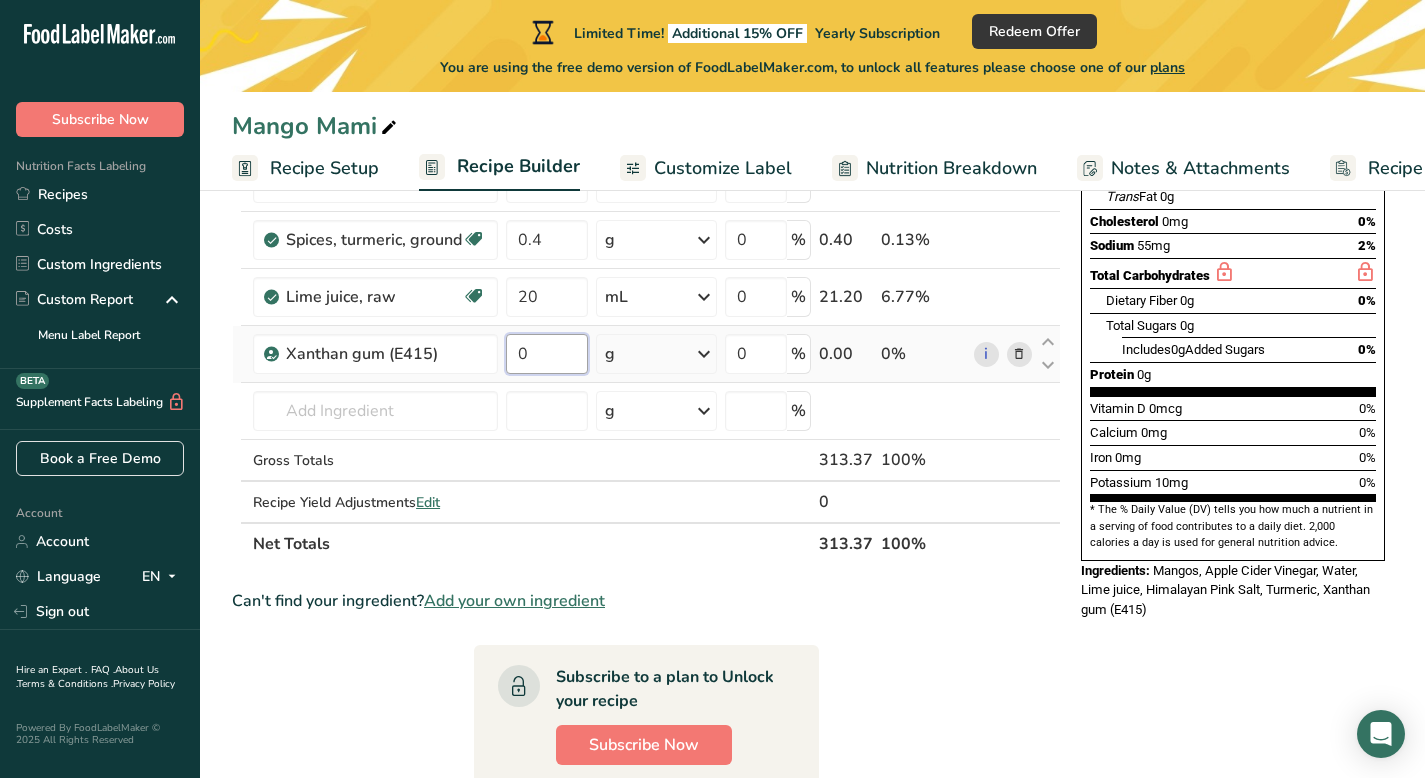 click on "0" at bounding box center [546, 354] 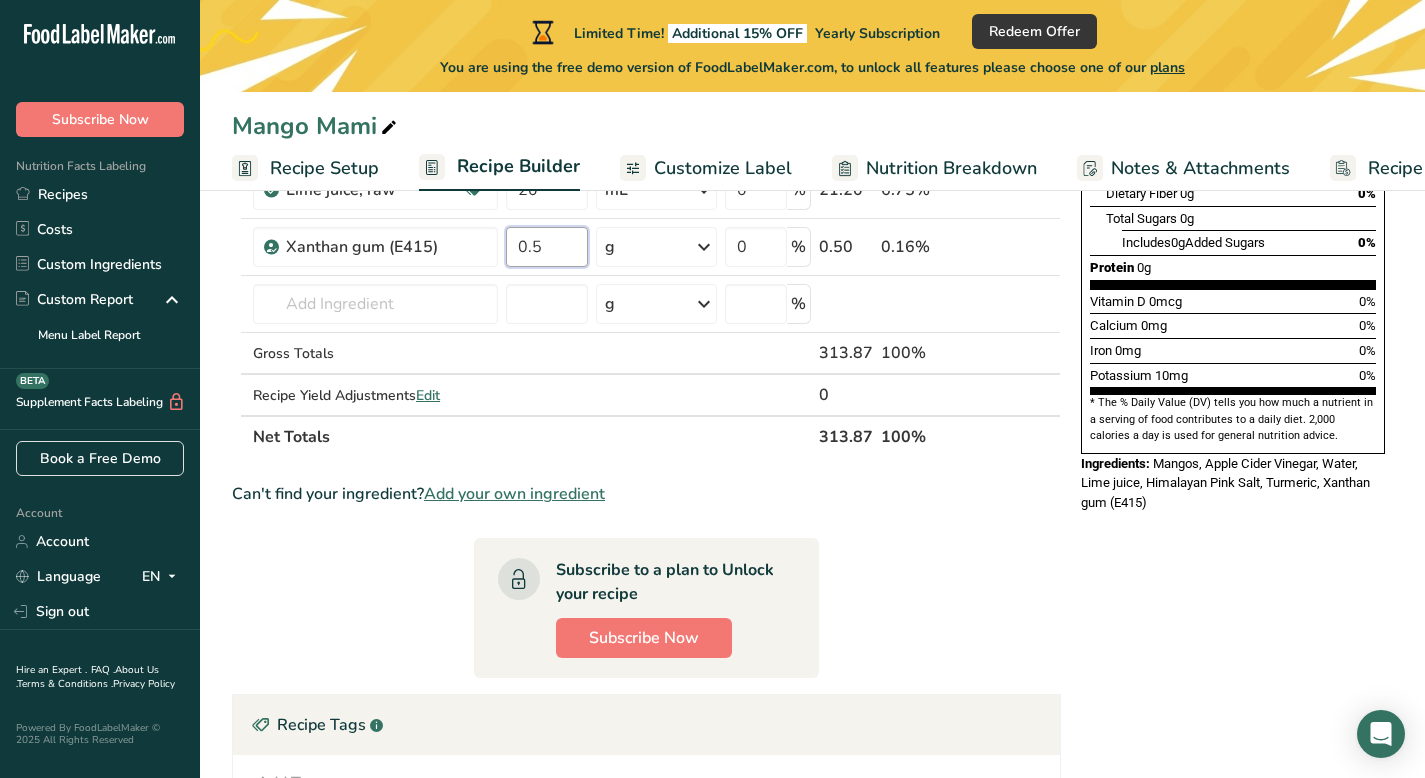 scroll, scrollTop: 485, scrollLeft: 0, axis: vertical 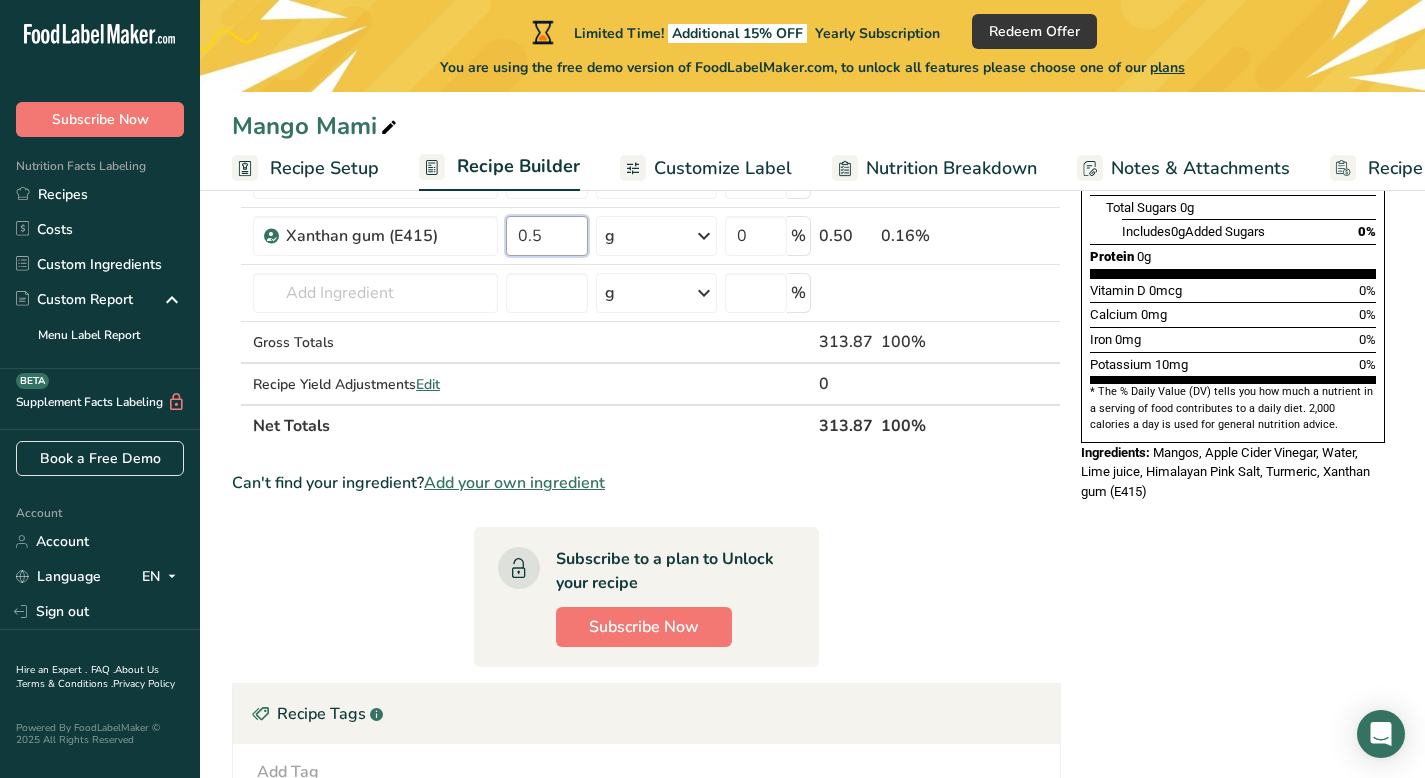 type on "0.5" 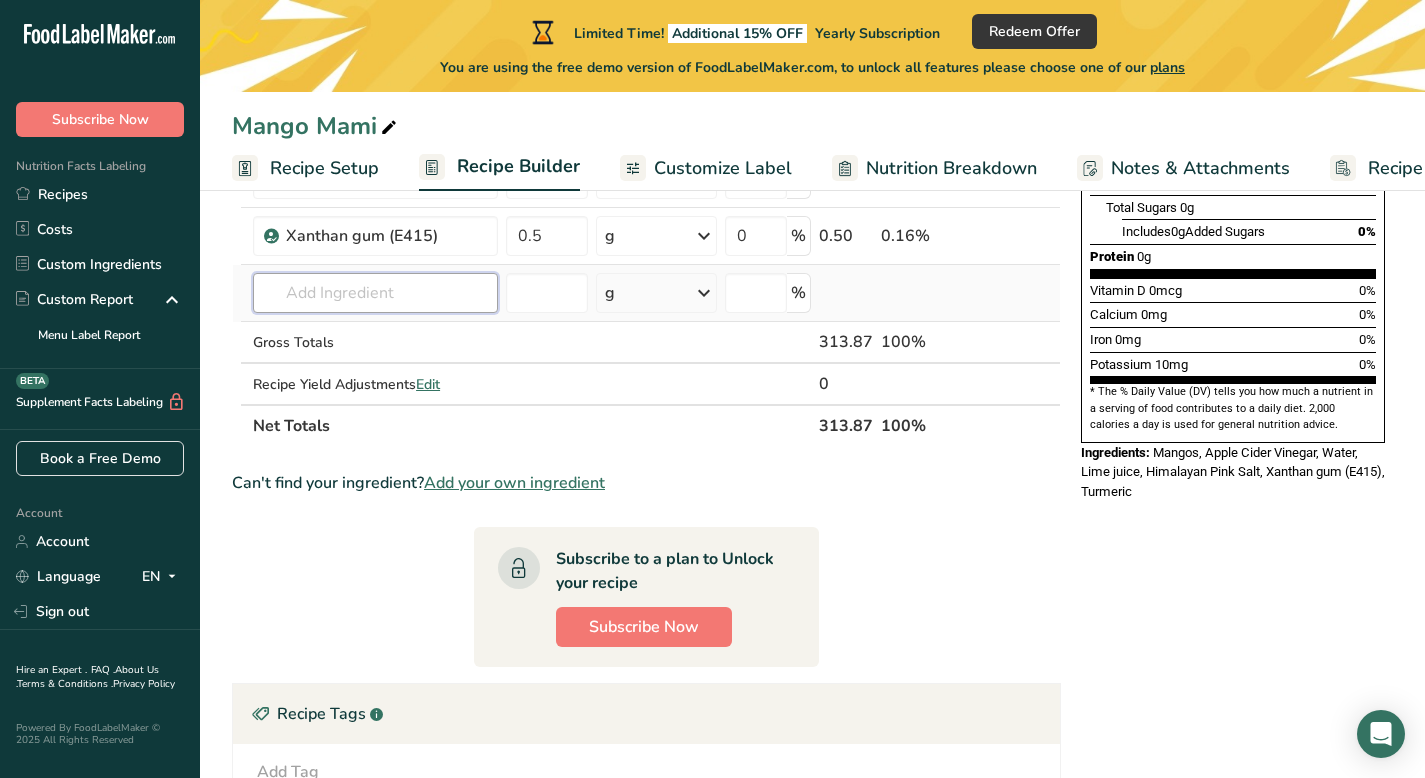 click on "Ingredient *
Amount *
Unit *
Waste *   .a-a{fill:#347362;}.b-a{fill:#fff;}          Grams
Percentage
Mangos, raw
Source of Antioxidants
Dairy free
Gluten free
Vegan
Vegetarian
Soy free
166
g
Portions
1 cup pieces
1 fruit without refuse
Weight Units
g
kg
mg
See more
Volume Units
l
Volume units require a density conversion. If you know your ingredient's density enter it below. Otherwise, click on "RIA" our AI Regulatory bot - she will be able to help you
lb/ft3
g/cm3
Confirm
mL" at bounding box center (646, 135) 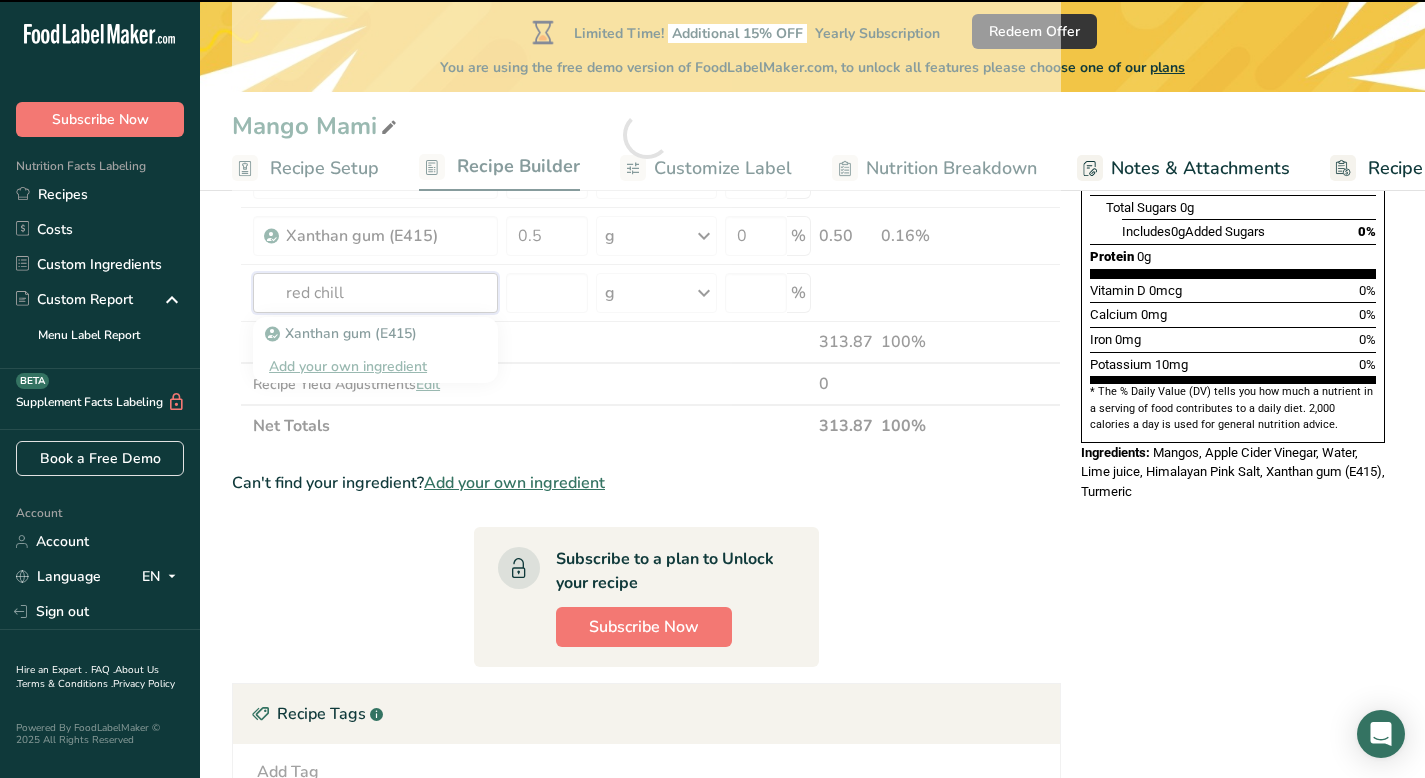 type on "red chilli" 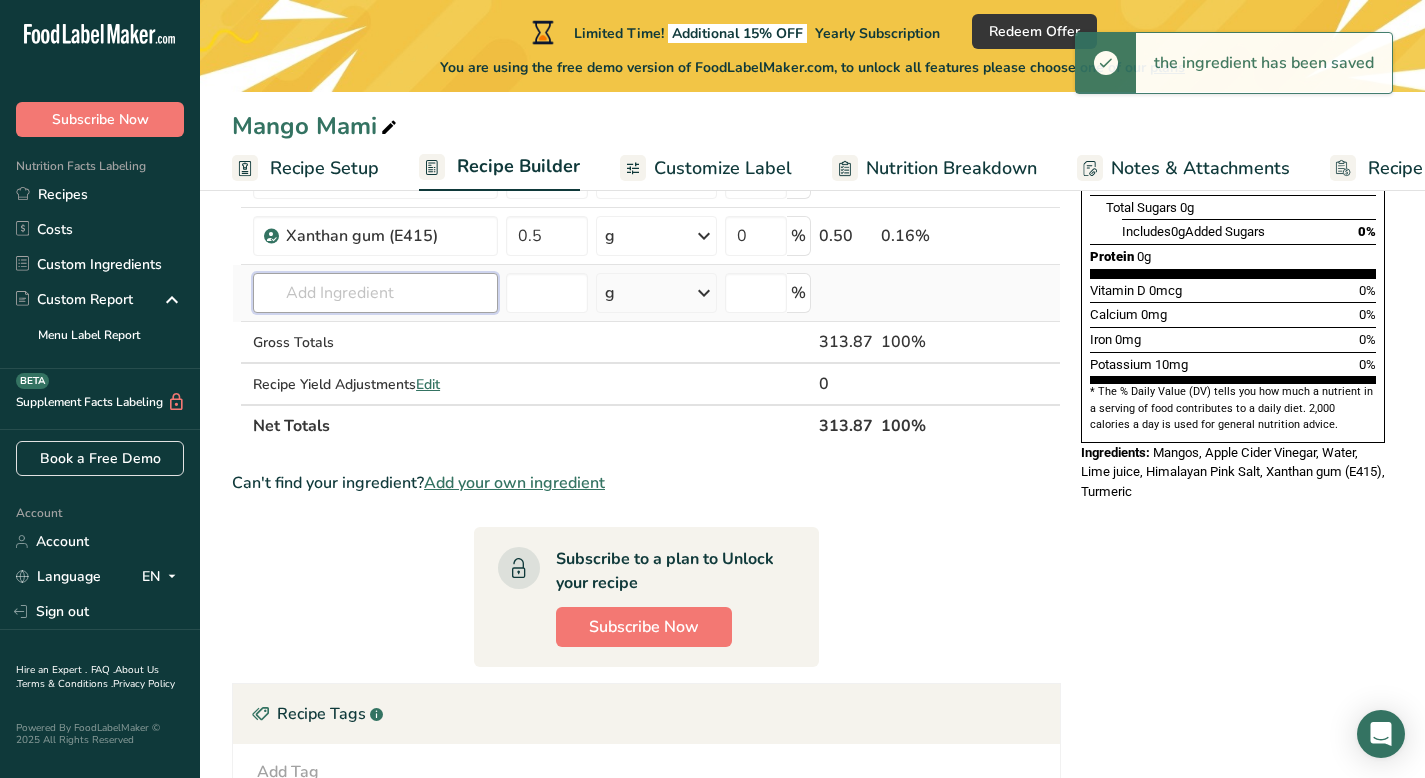 click at bounding box center (375, 293) 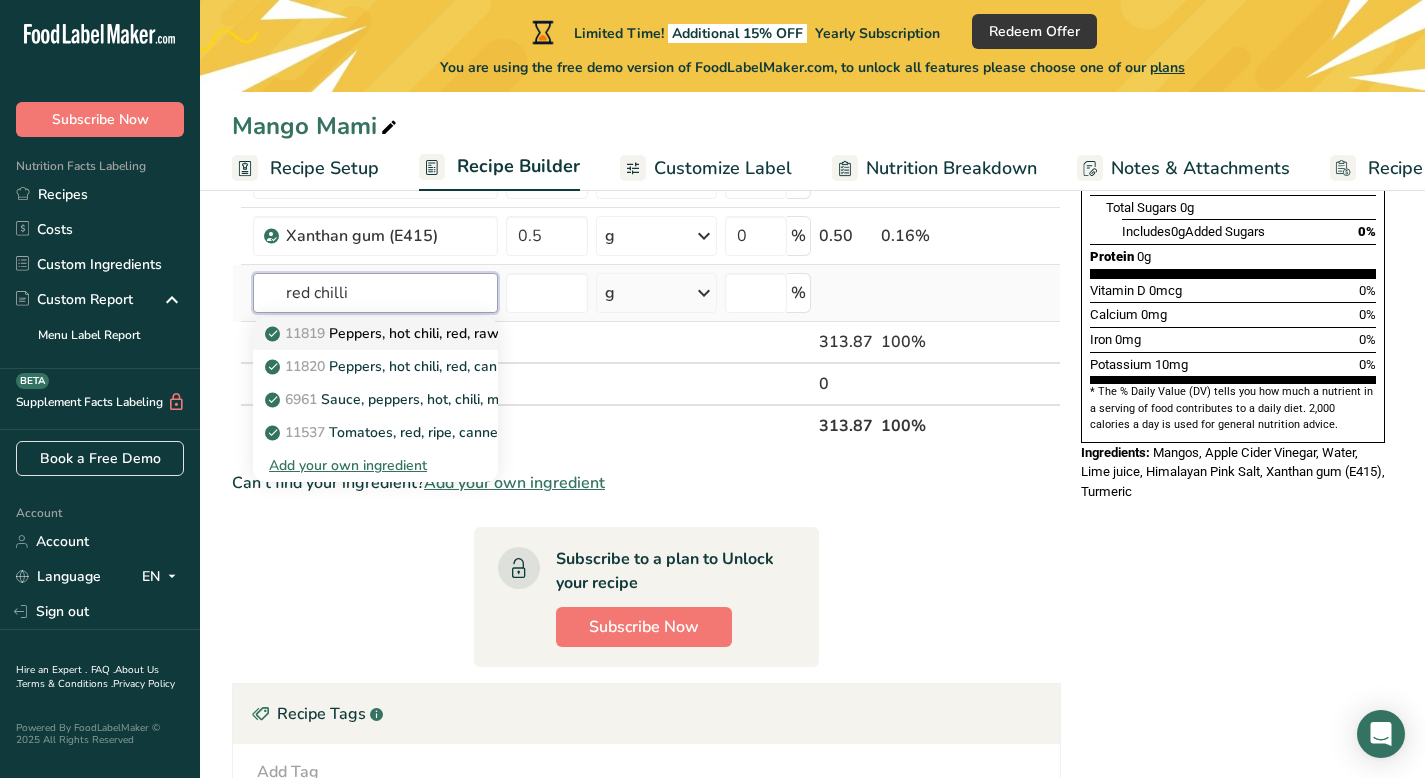 type on "red chilli" 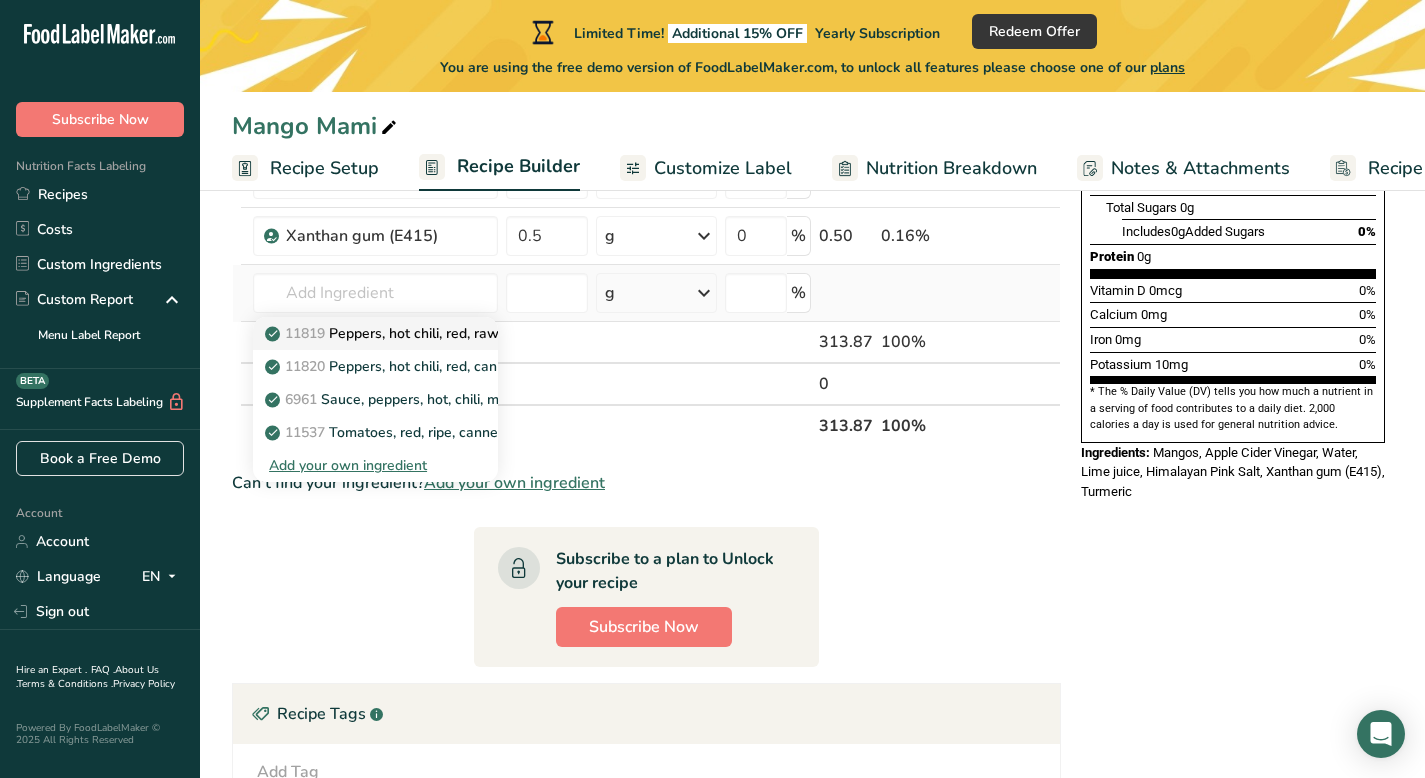 click on "11819
Peppers, hot chili, red, raw" at bounding box center [384, 333] 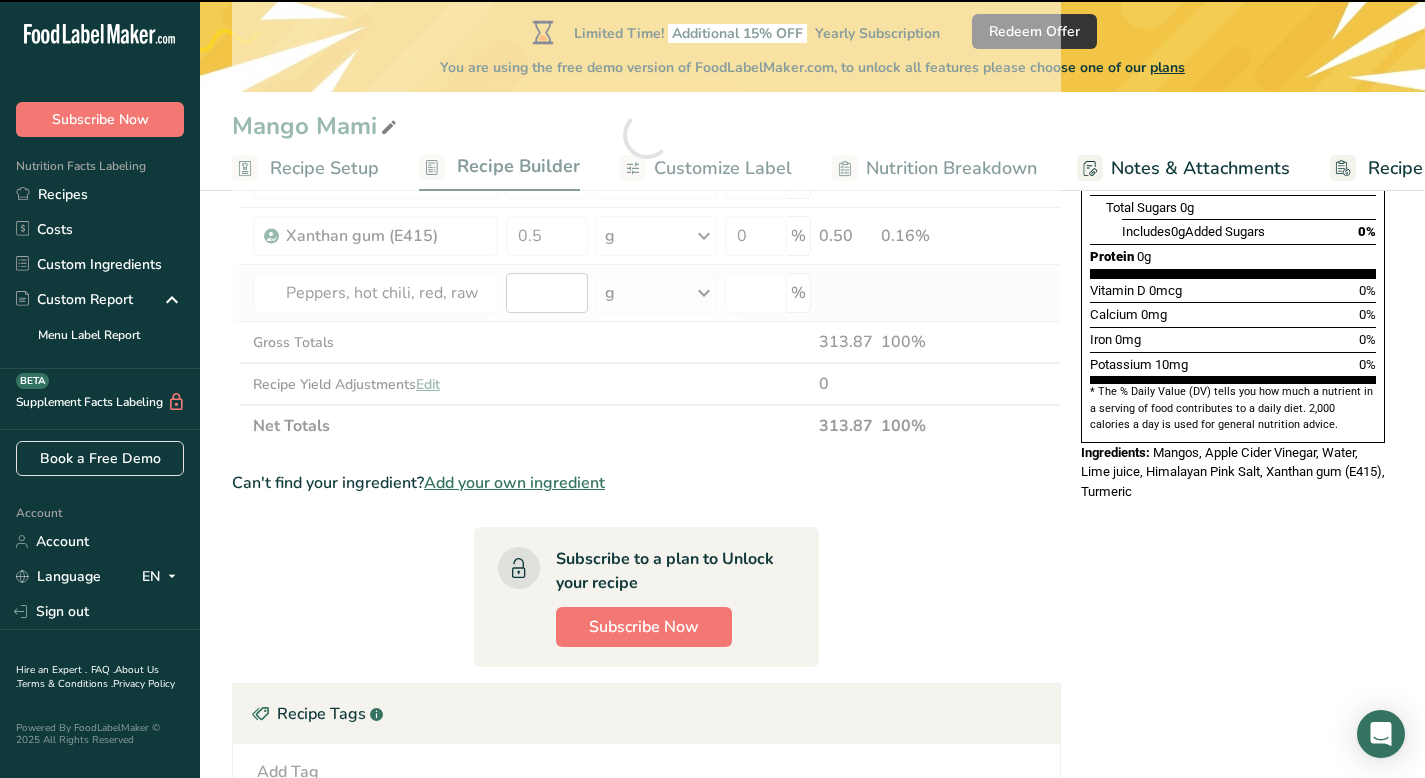 type on "0" 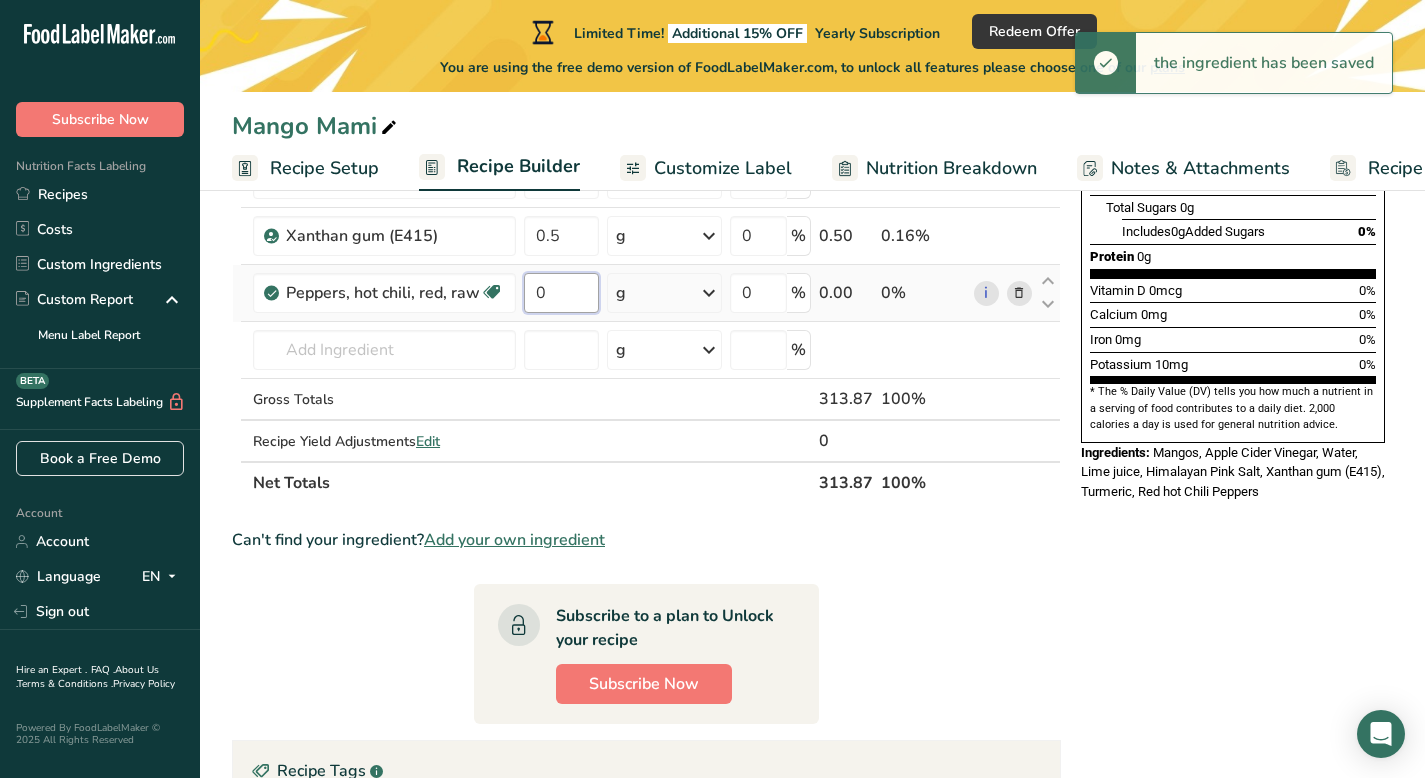 click on "0" at bounding box center (561, 293) 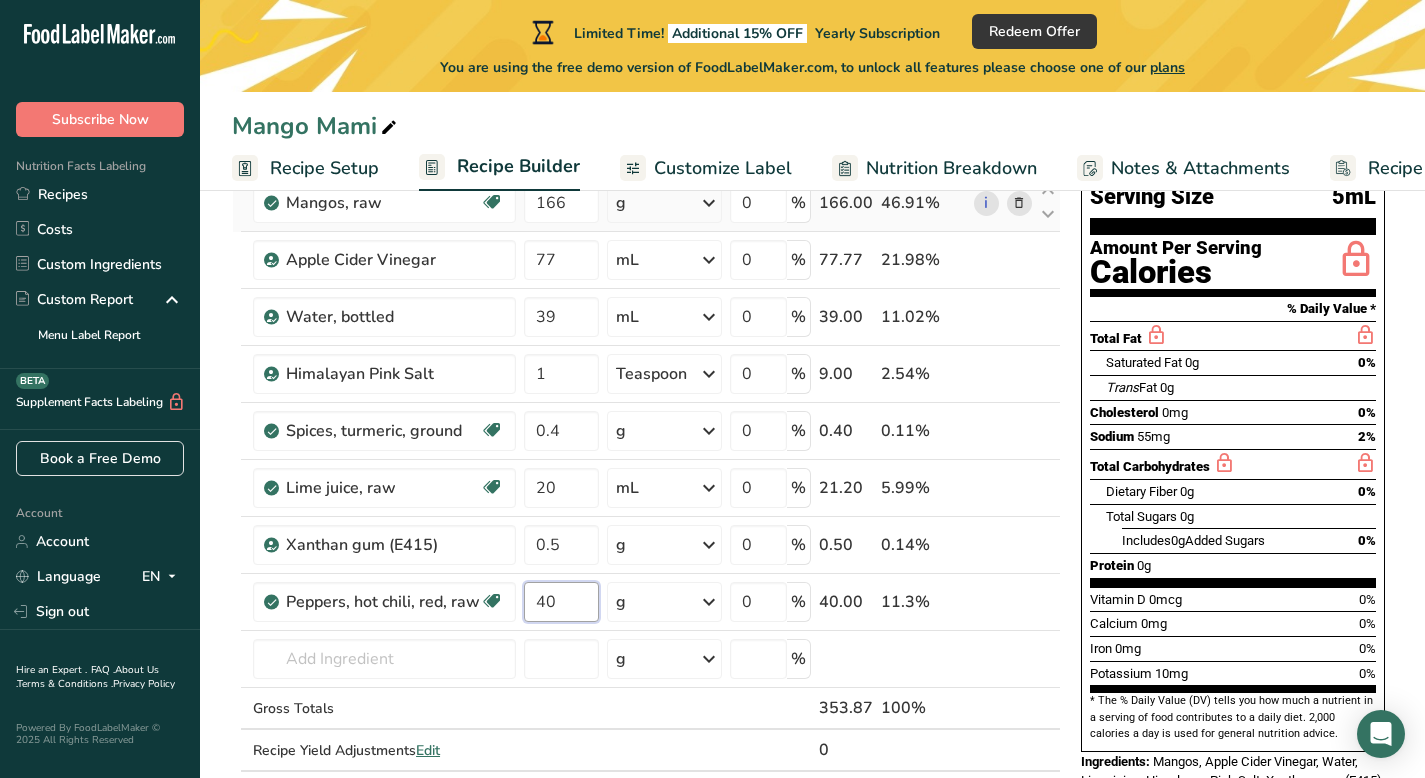 scroll, scrollTop: 266, scrollLeft: 0, axis: vertical 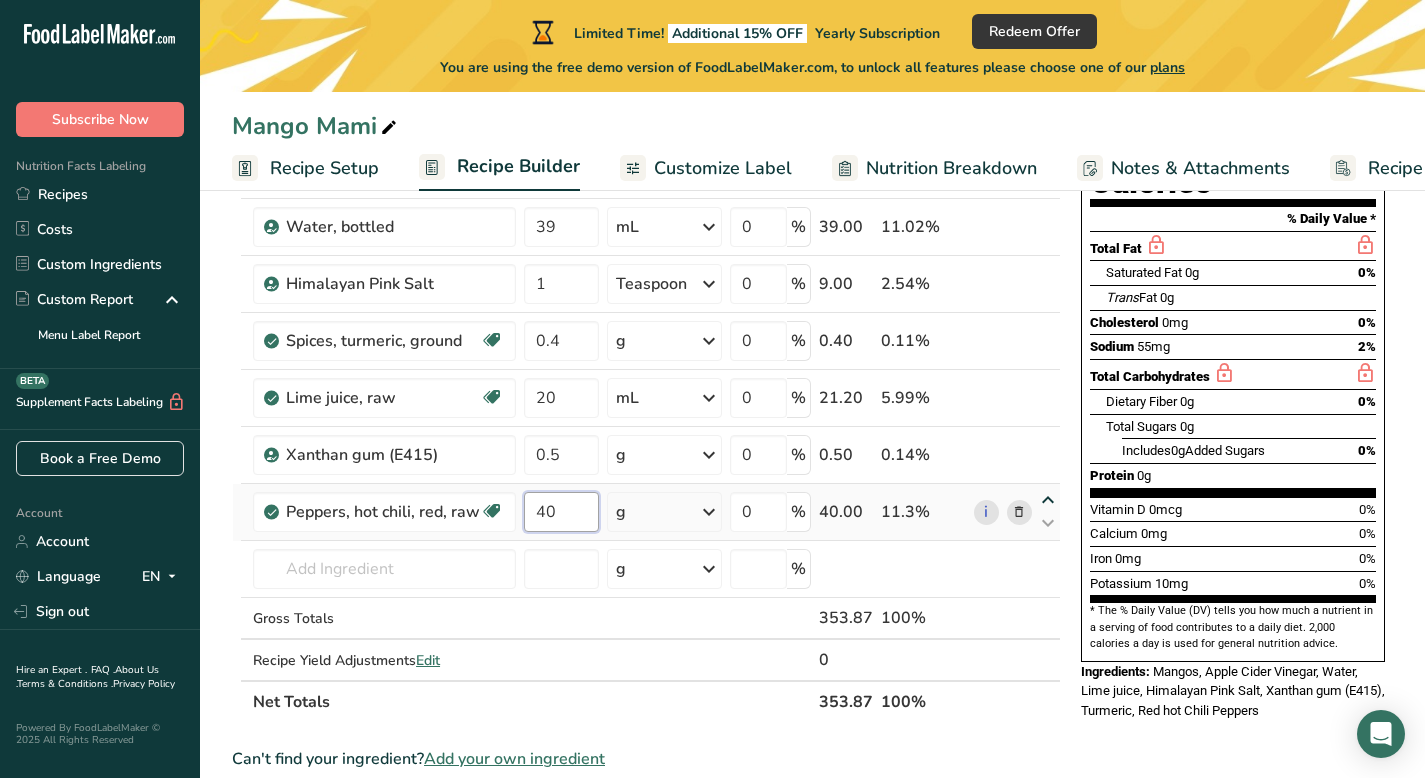 type on "40" 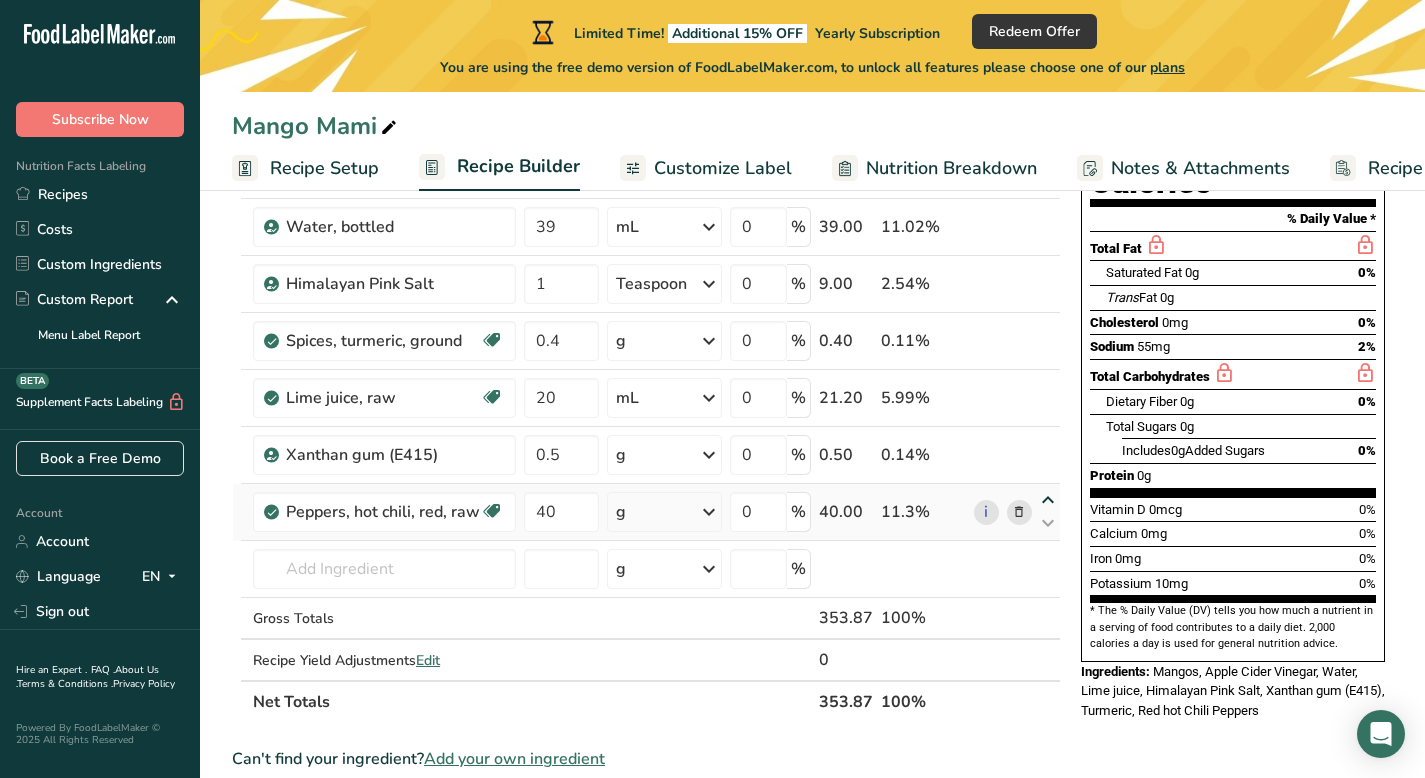 click on "Ingredient *
Amount *
Unit *
Waste *   .a-a{fill:#347362;}.b-a{fill:#fff;}          Grams
Percentage
Mangos, raw
Source of Antioxidants
Dairy free
Gluten free
Vegan
Vegetarian
Soy free
166
g
Portions
1 cup pieces
1 fruit without refuse
Weight Units
g
kg
mg
See more
Volume Units
l
Volume units require a density conversion. If you know your ingredient's density enter it below. Otherwise, click on "RIA" our AI Regulatory bot - she will be able to help you
lb/ft3
g/cm3
Confirm
mL" at bounding box center [646, 382] 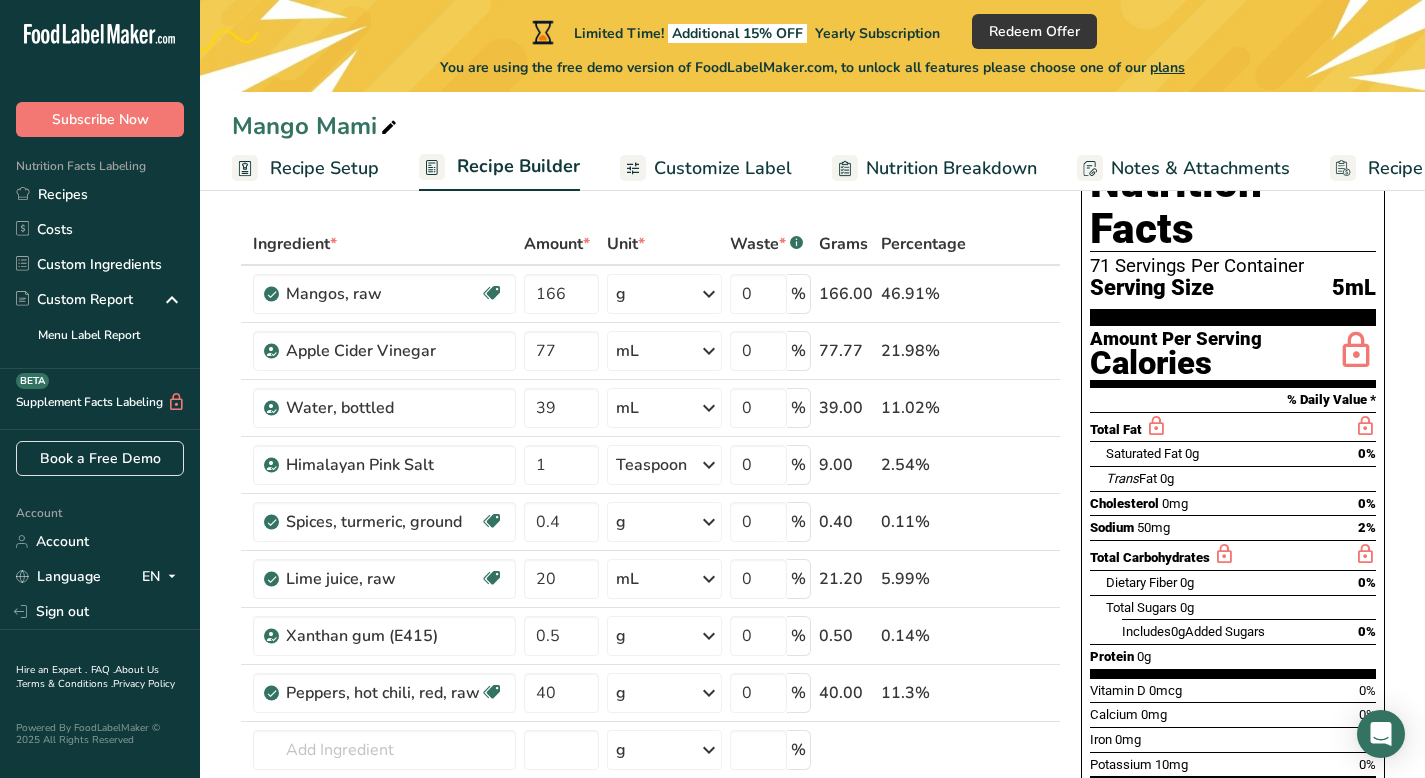 scroll, scrollTop: 157, scrollLeft: 0, axis: vertical 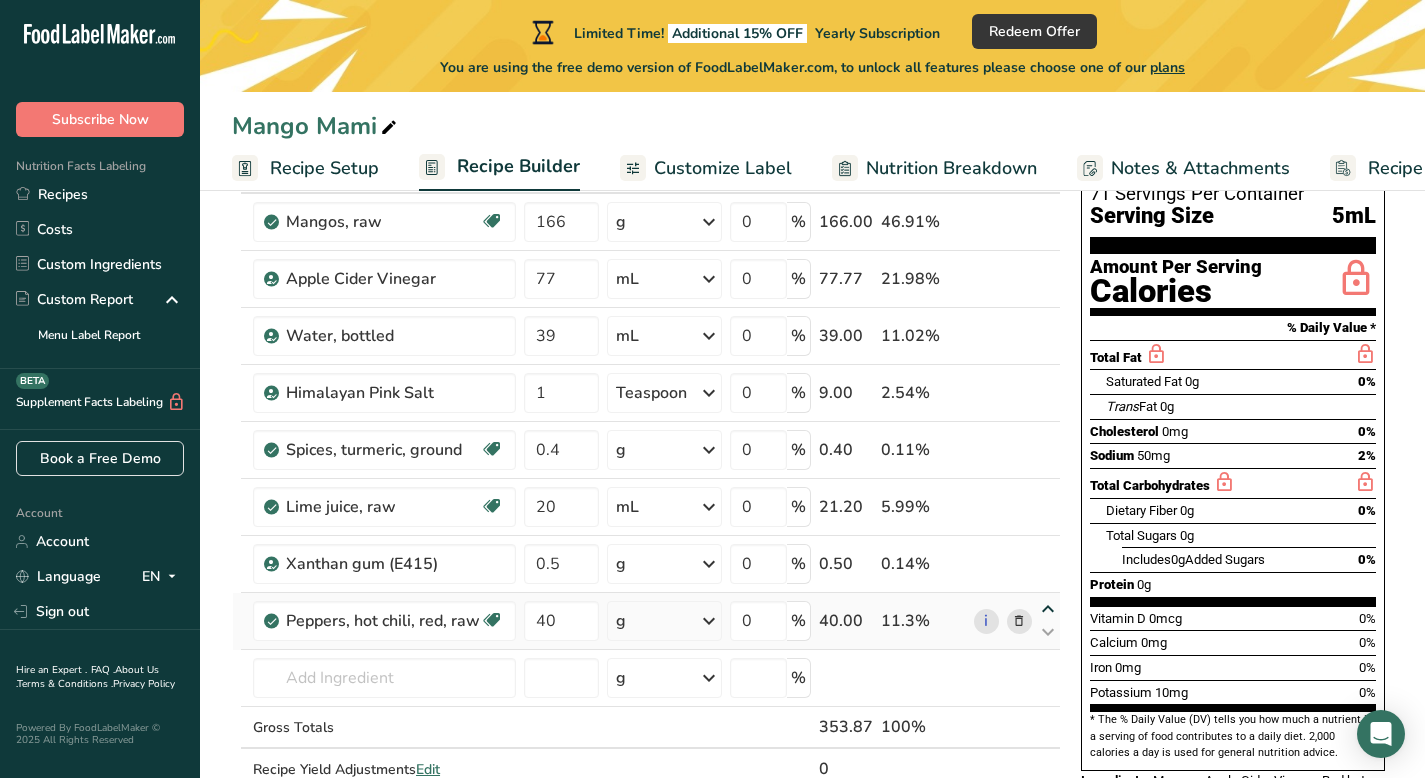 click at bounding box center (1048, 609) 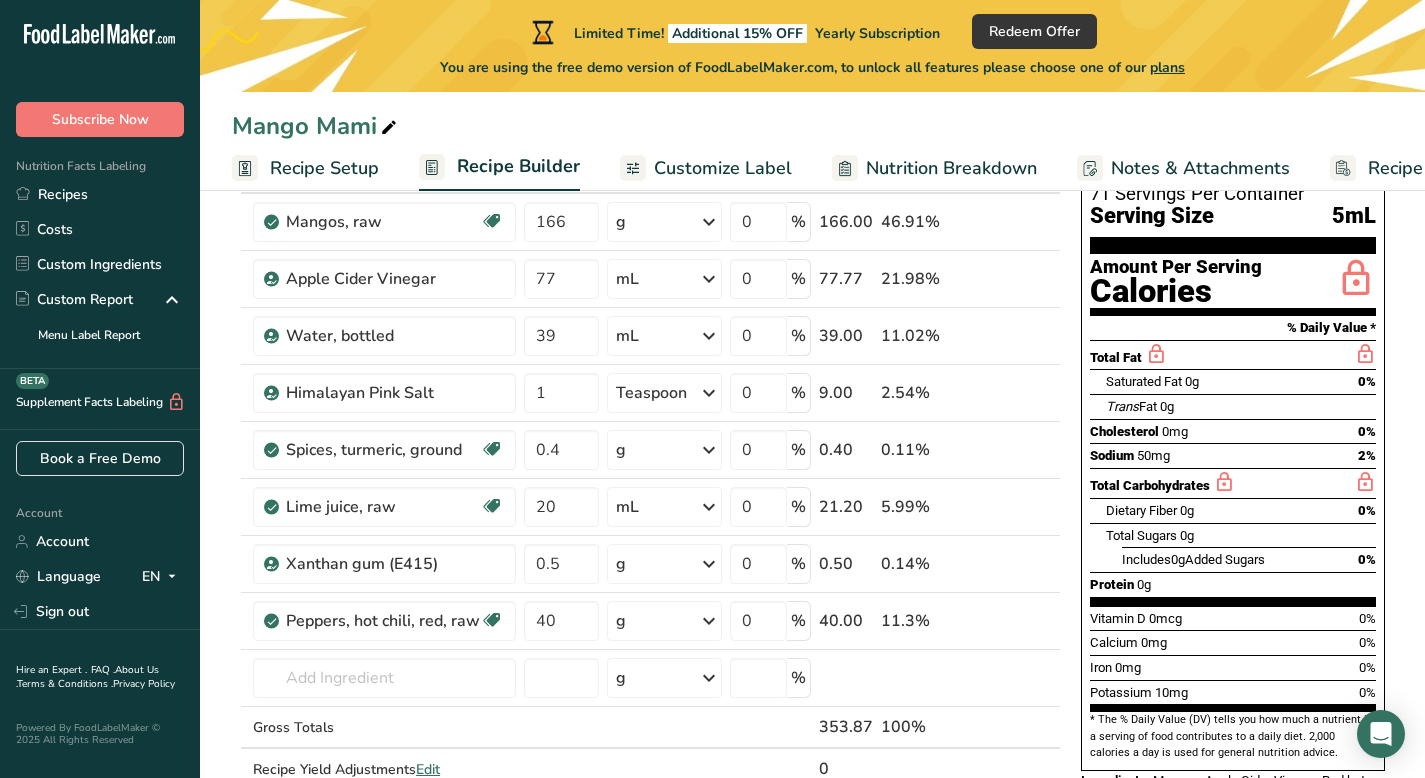 click on "Customize Label" at bounding box center [723, 168] 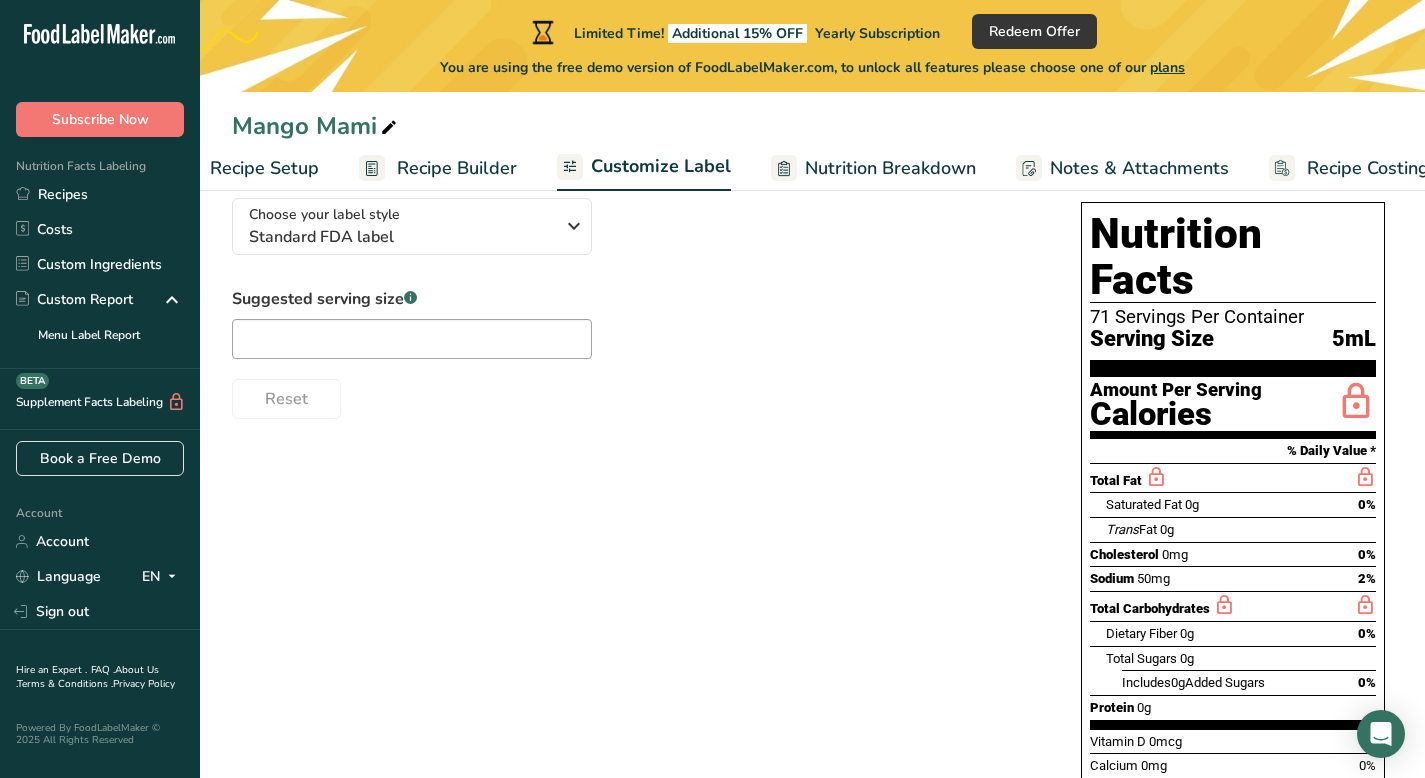 scroll, scrollTop: 0, scrollLeft: 96, axis: horizontal 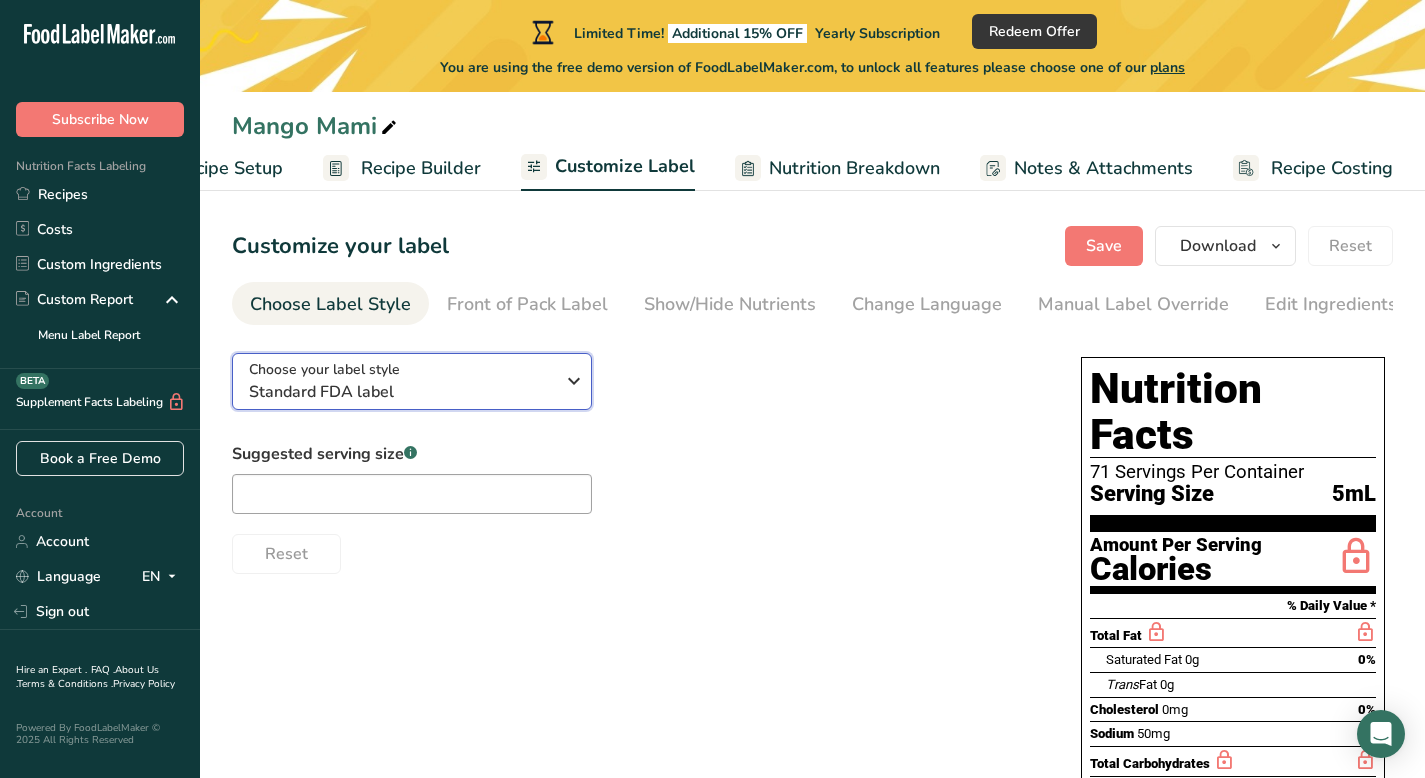 click on "Standard FDA label" at bounding box center [401, 392] 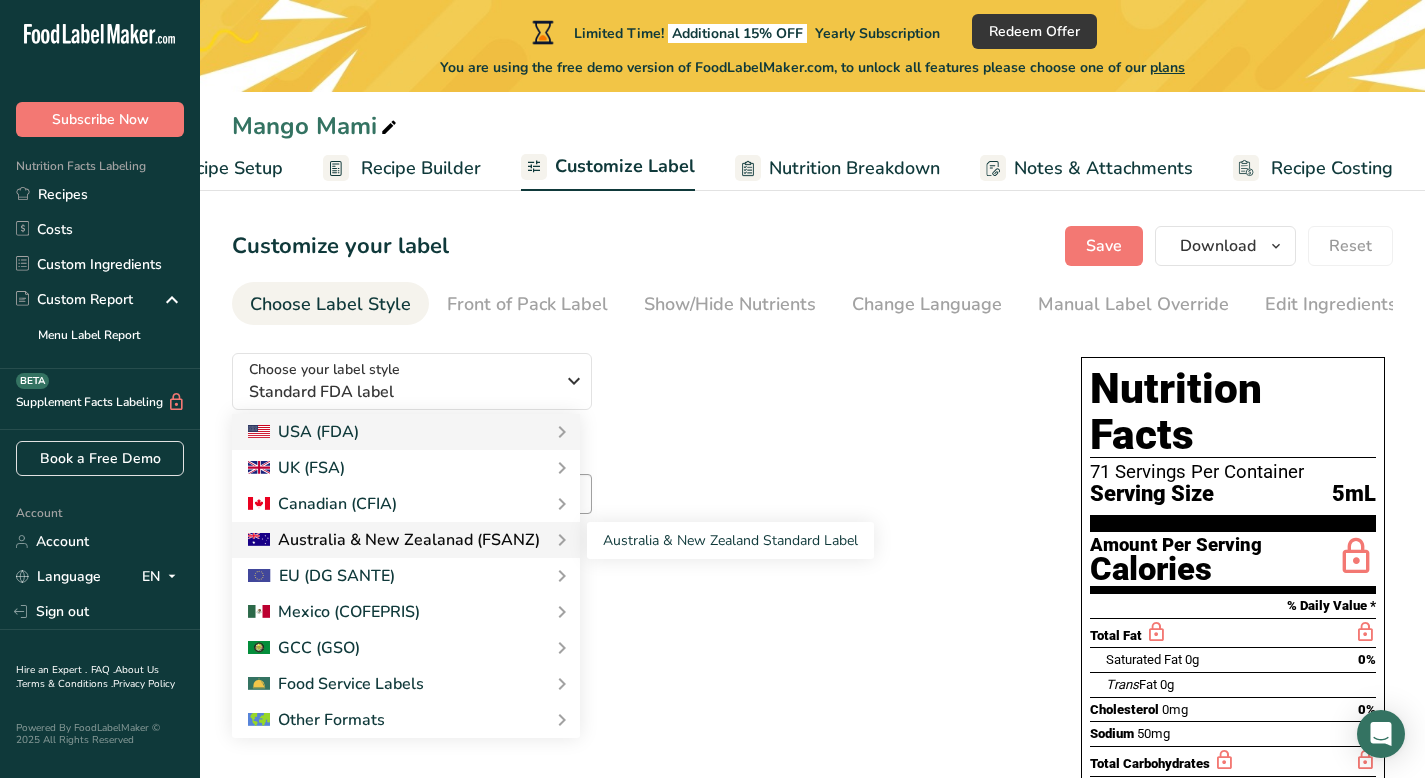 click on "Australia & New Zealanad (FSANZ)" at bounding box center (394, 540) 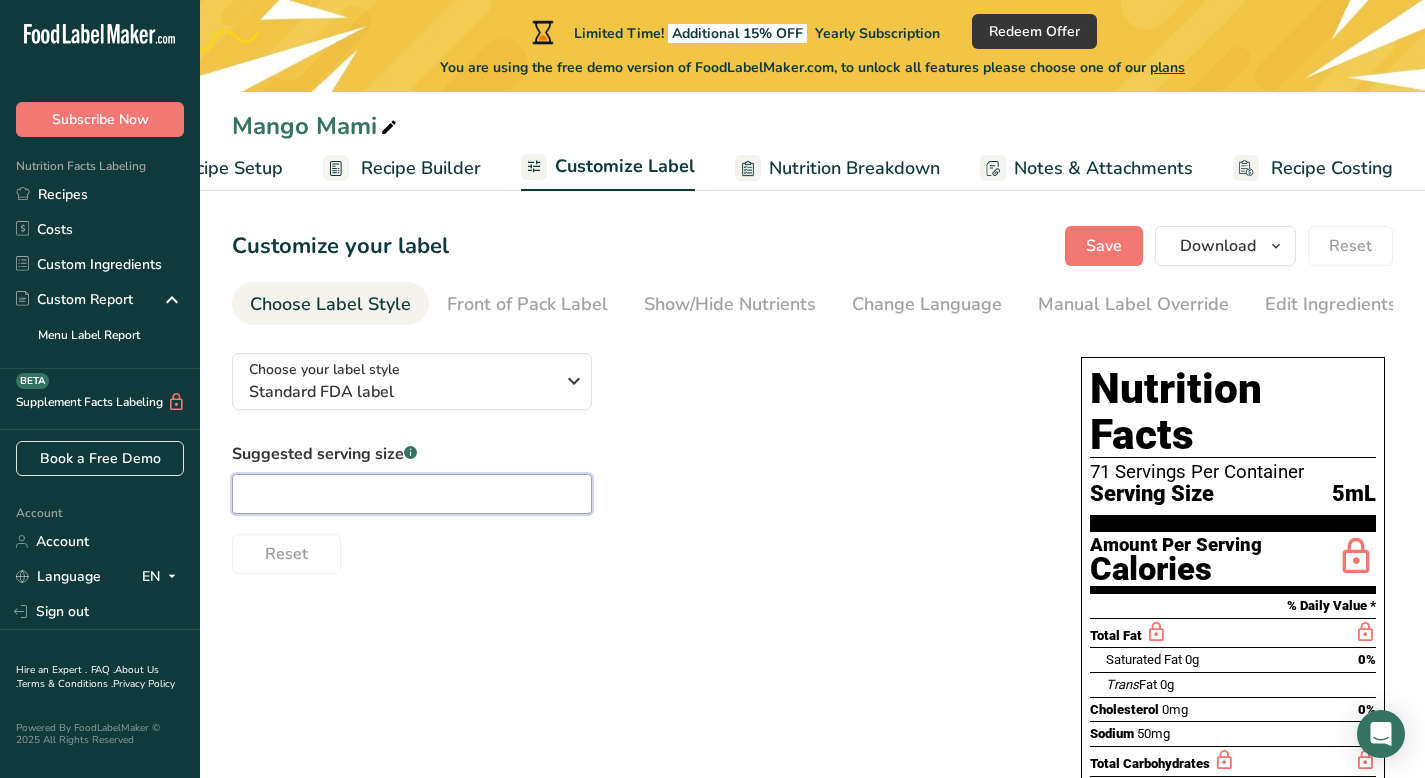 click at bounding box center [412, 494] 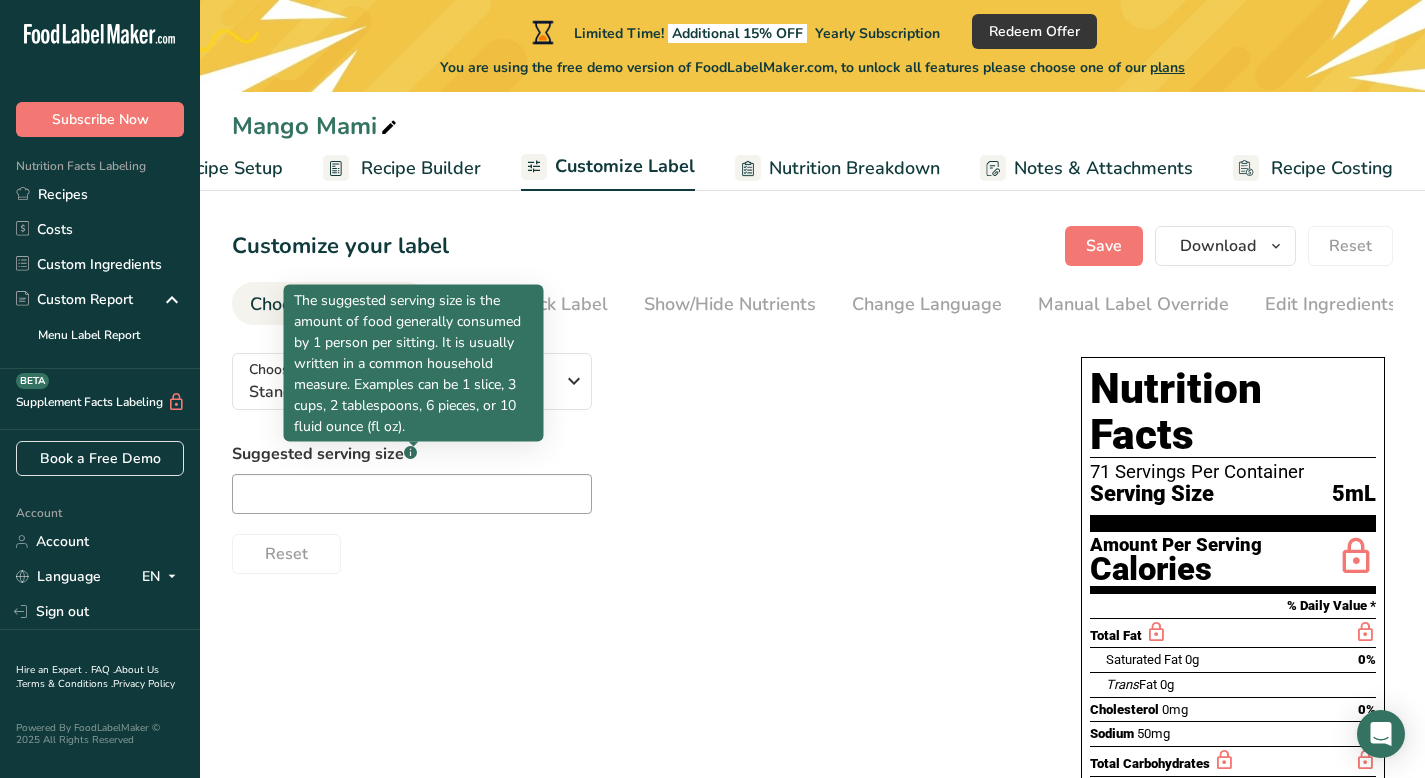 click 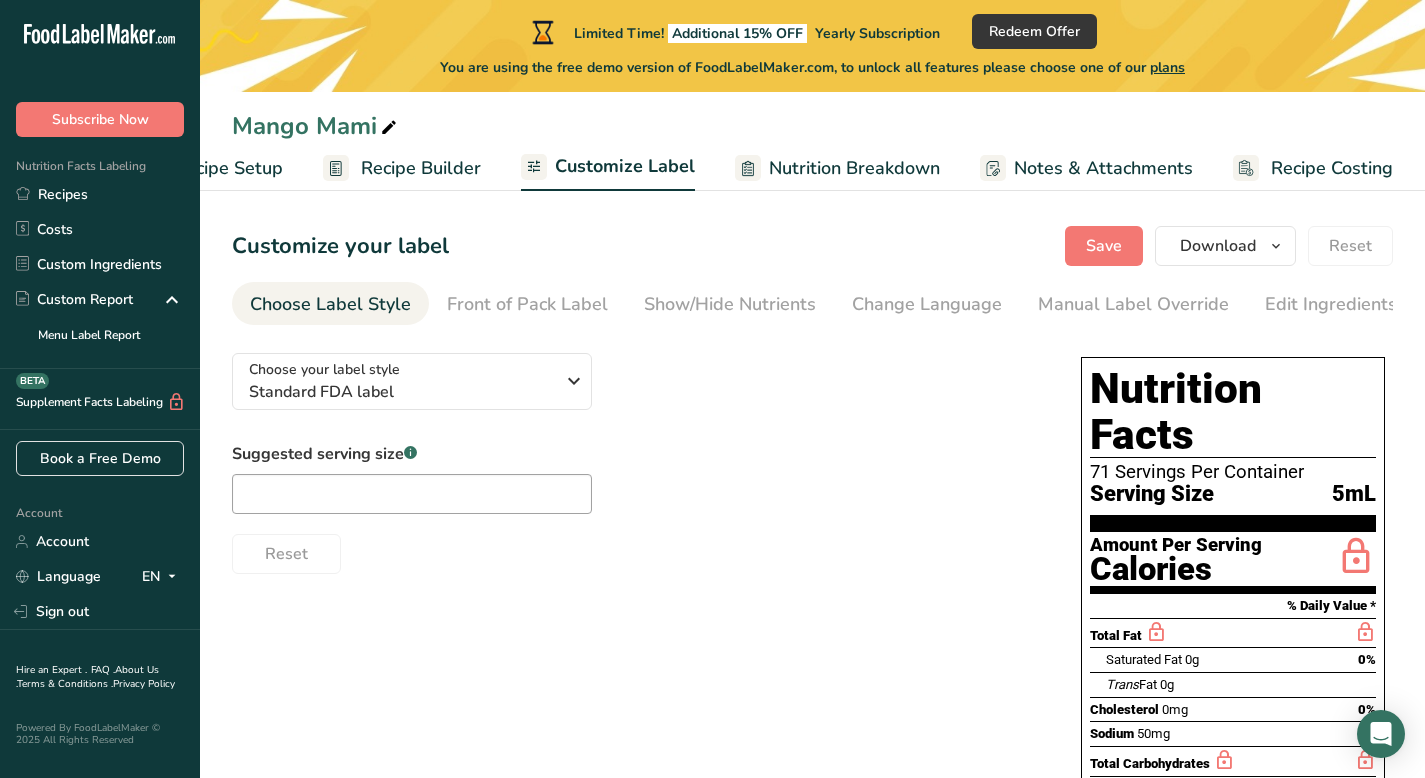click 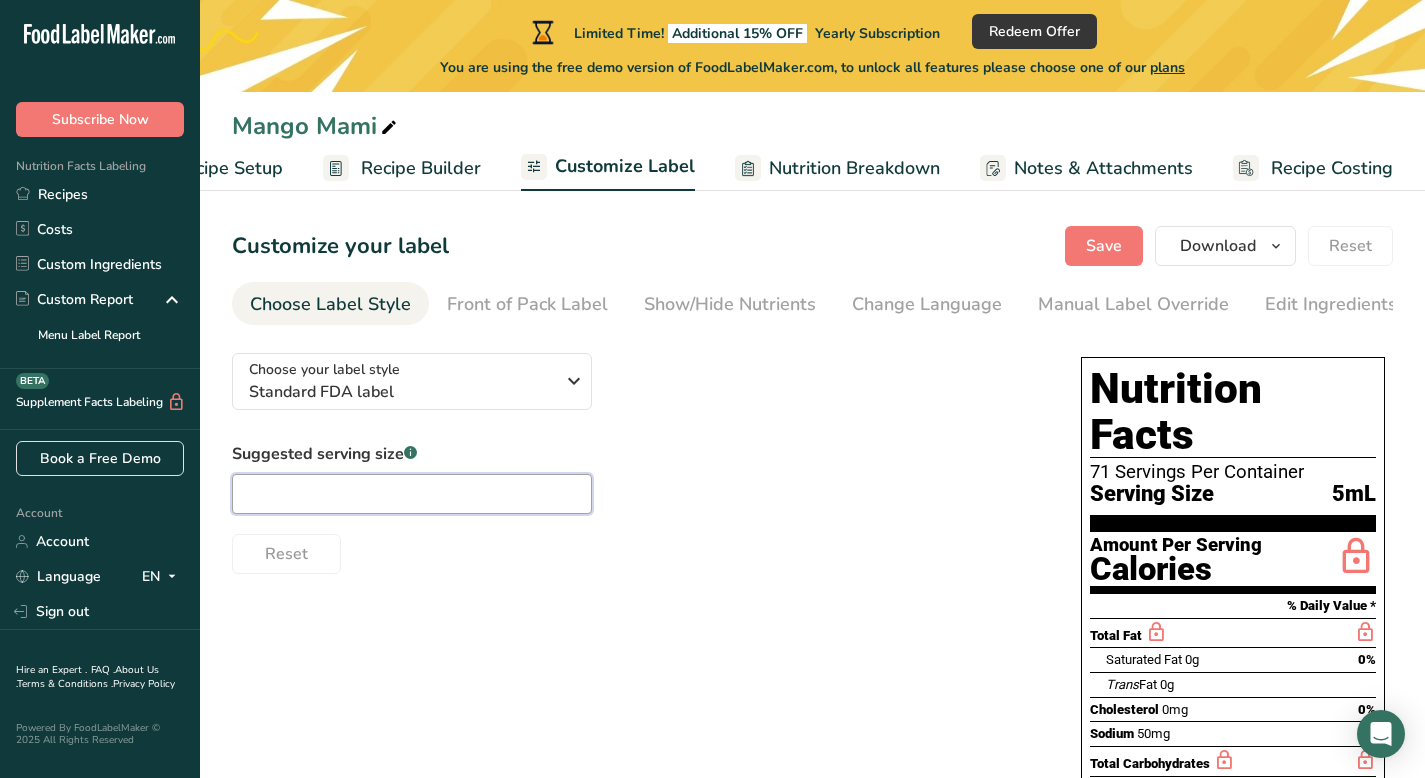 click at bounding box center [412, 494] 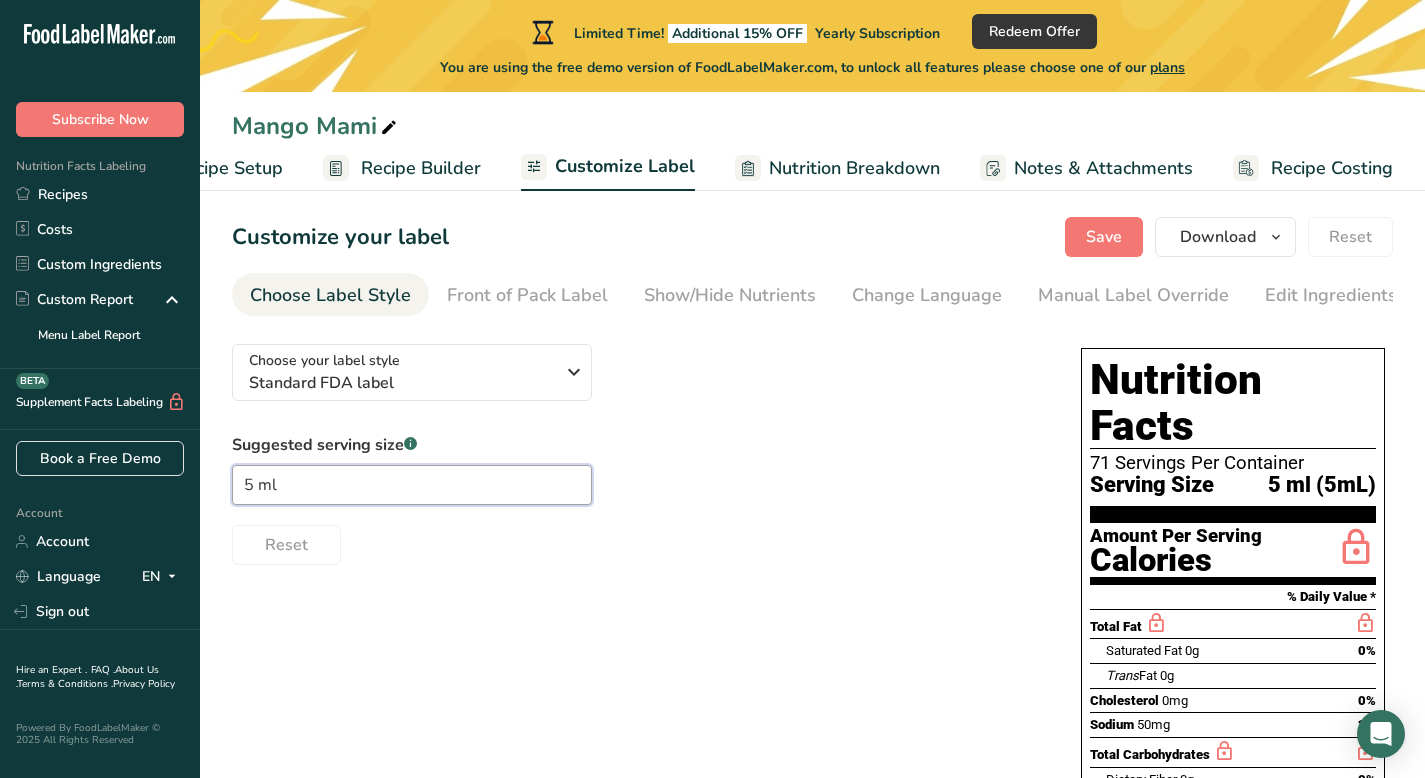 scroll, scrollTop: 0, scrollLeft: 0, axis: both 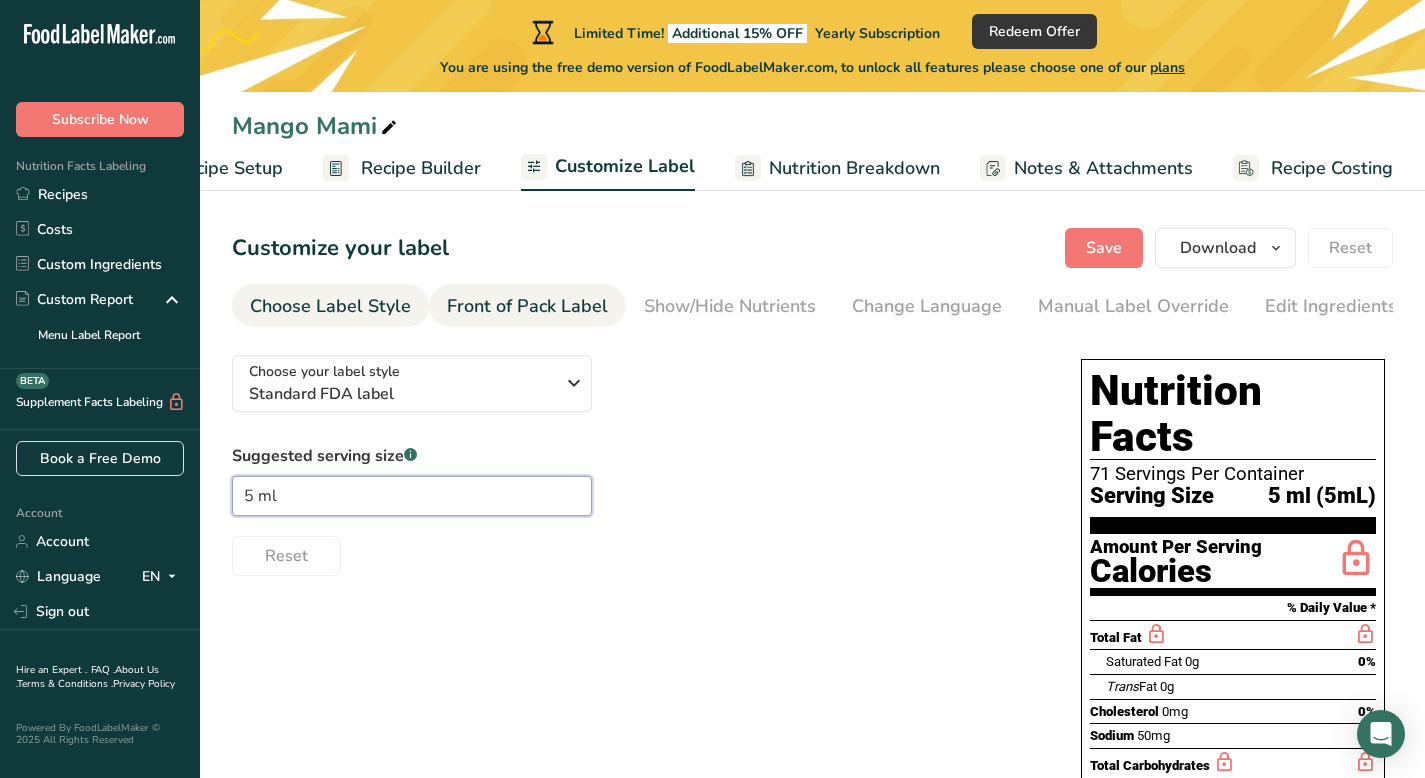 type on "5 ml" 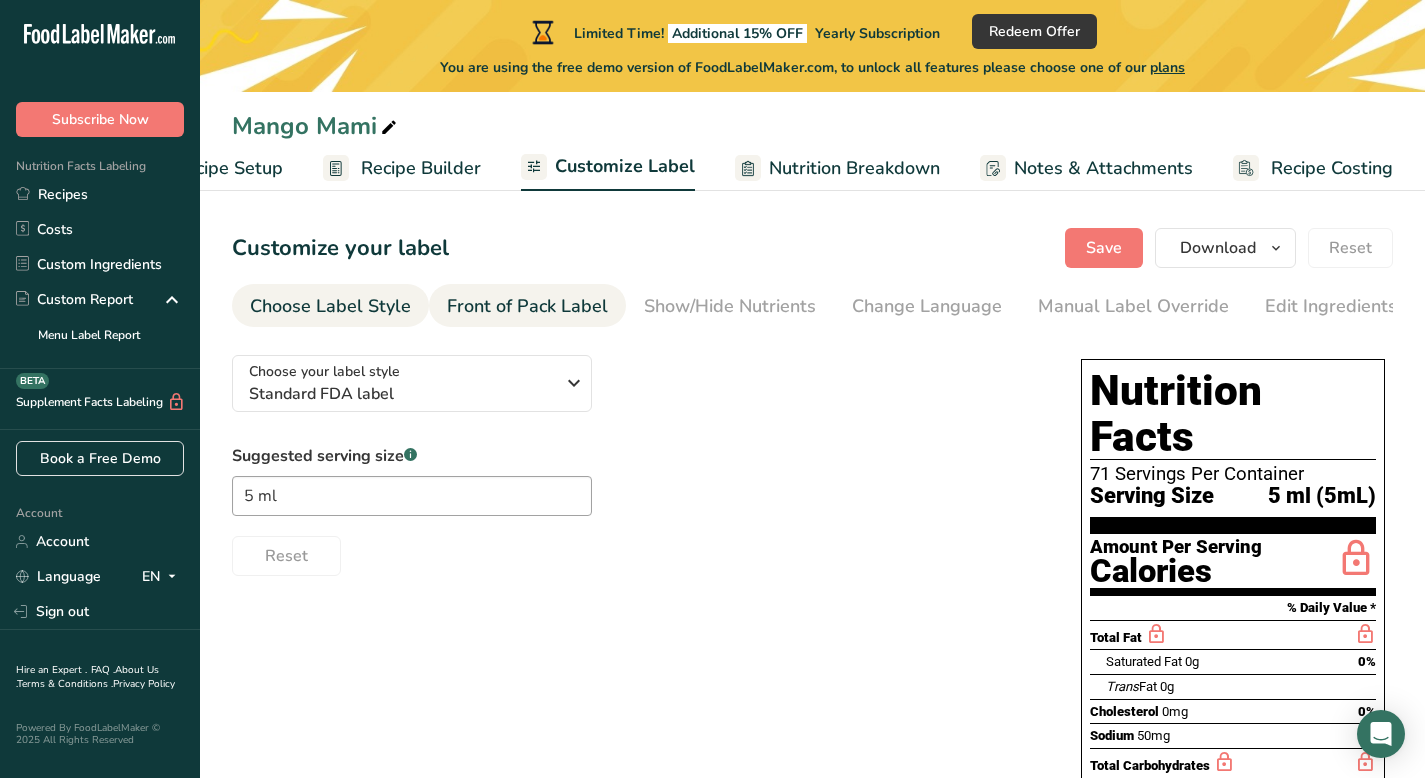 click on "Front of Pack Label" at bounding box center [527, 306] 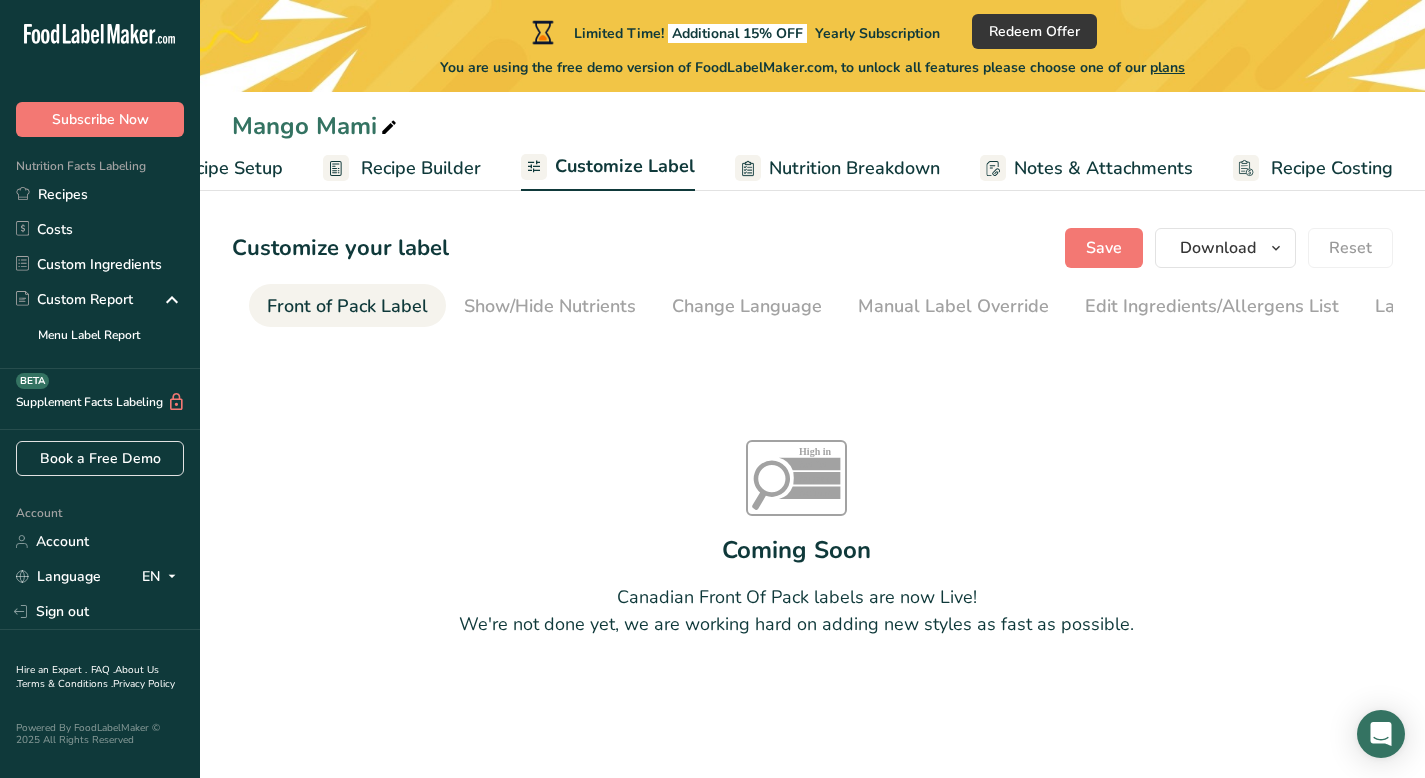 scroll, scrollTop: 0, scrollLeft: 194, axis: horizontal 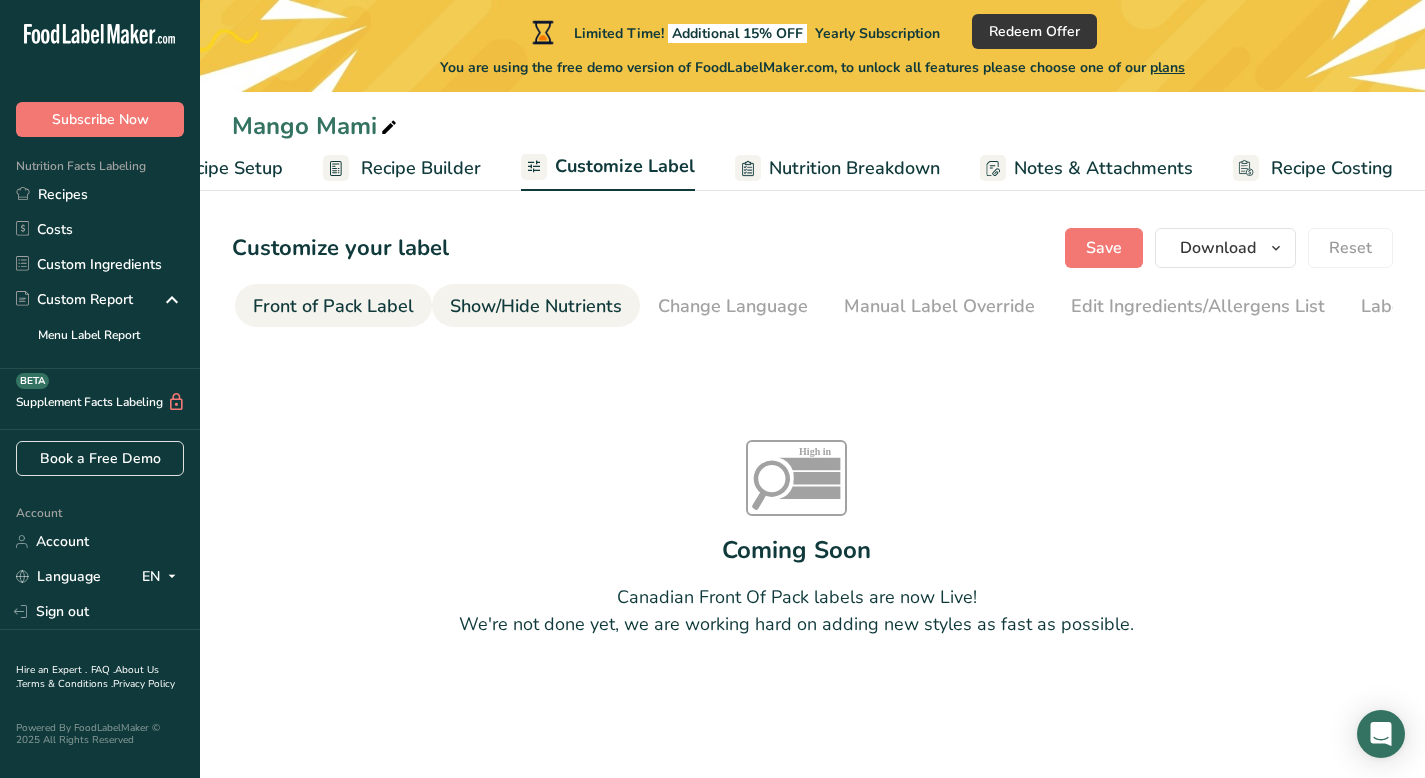 click on "Show/Hide Nutrients" at bounding box center (536, 306) 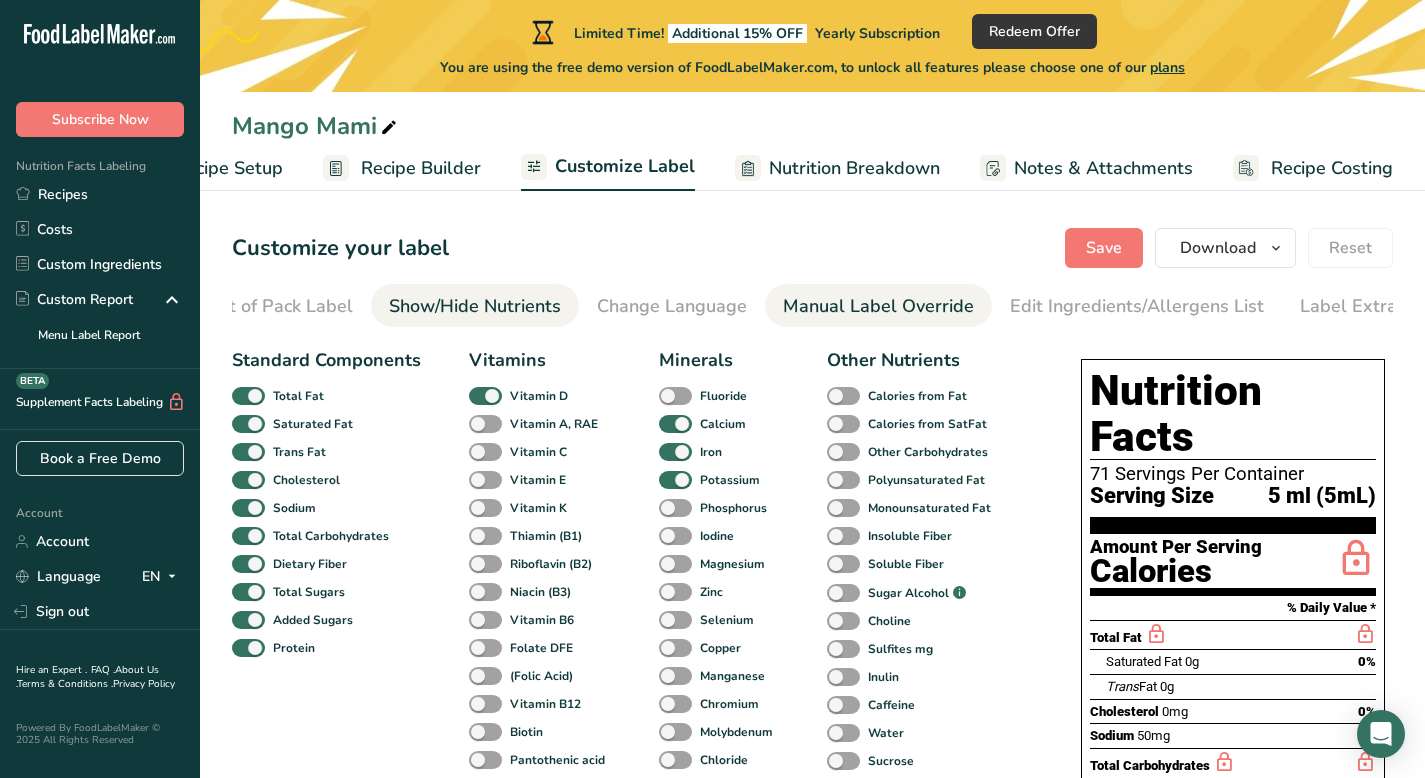 scroll, scrollTop: 0, scrollLeft: 292, axis: horizontal 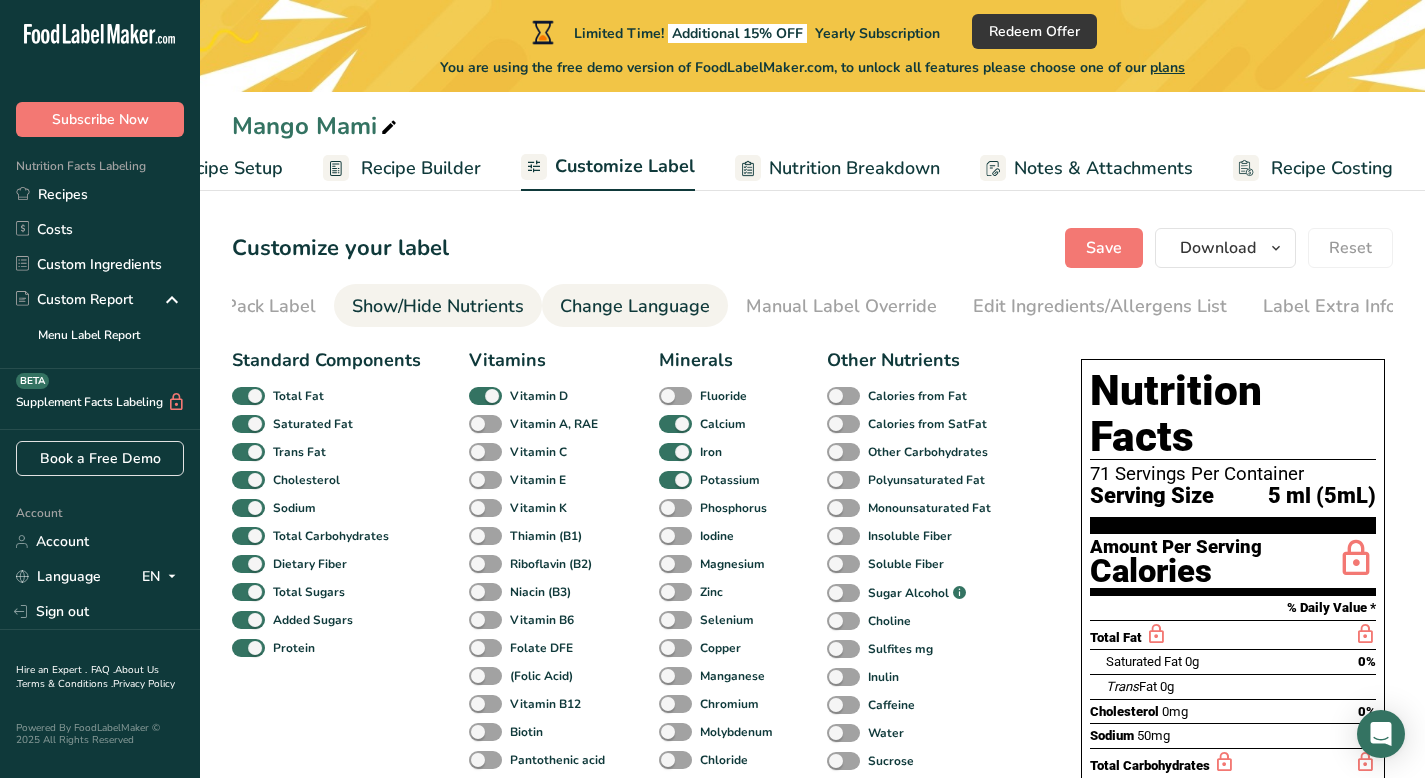 click on "Change Language" at bounding box center [635, 306] 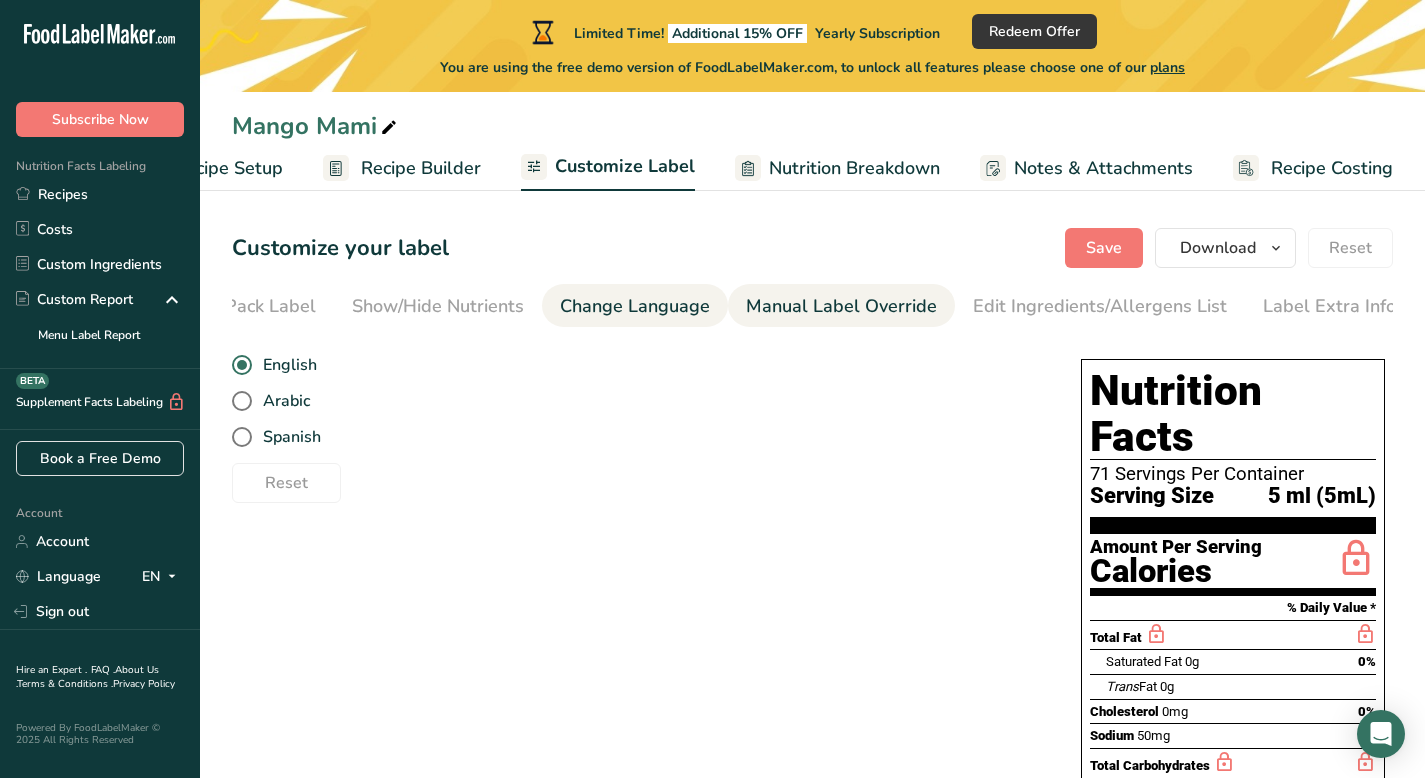 click on "Manual Label Override" at bounding box center (841, 306) 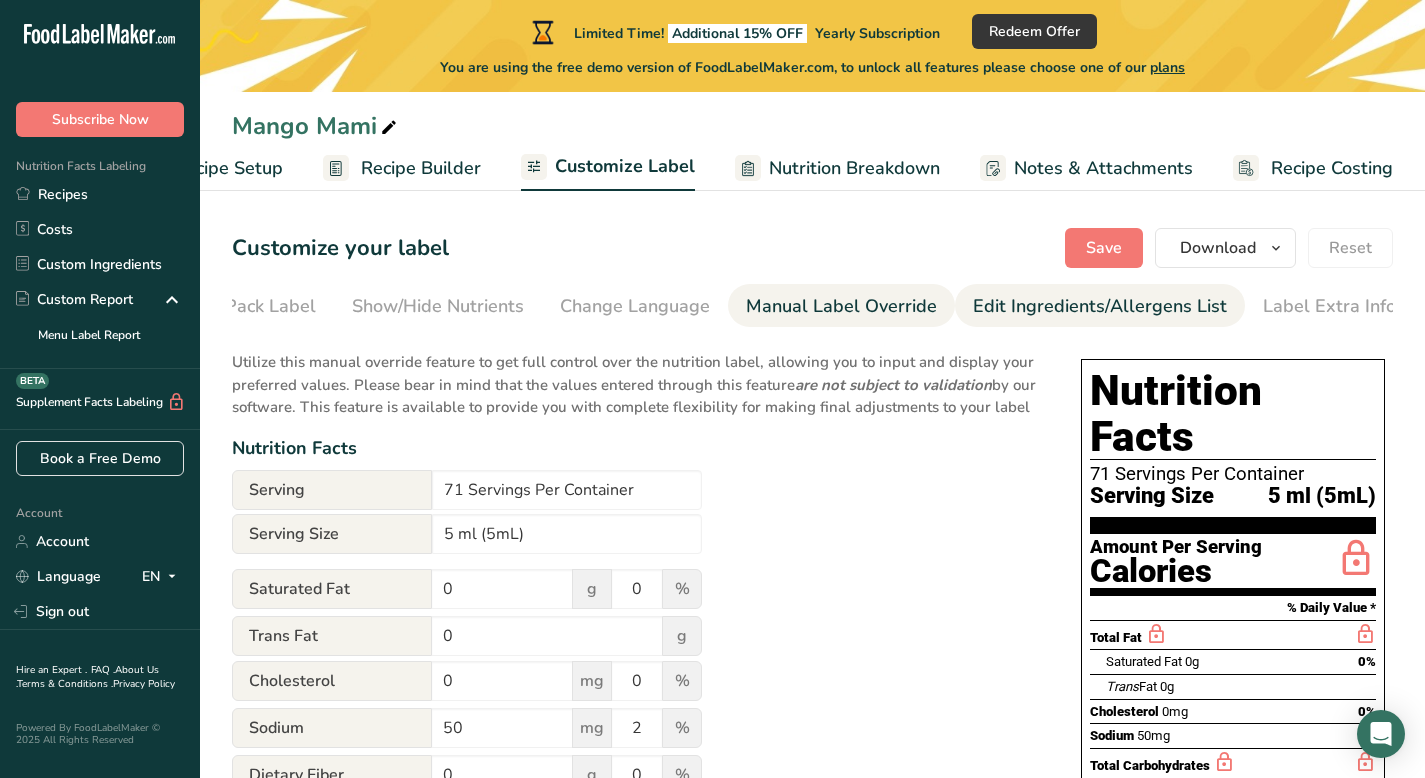 click on "Edit Ingredients/Allergens List" at bounding box center (1100, 306) 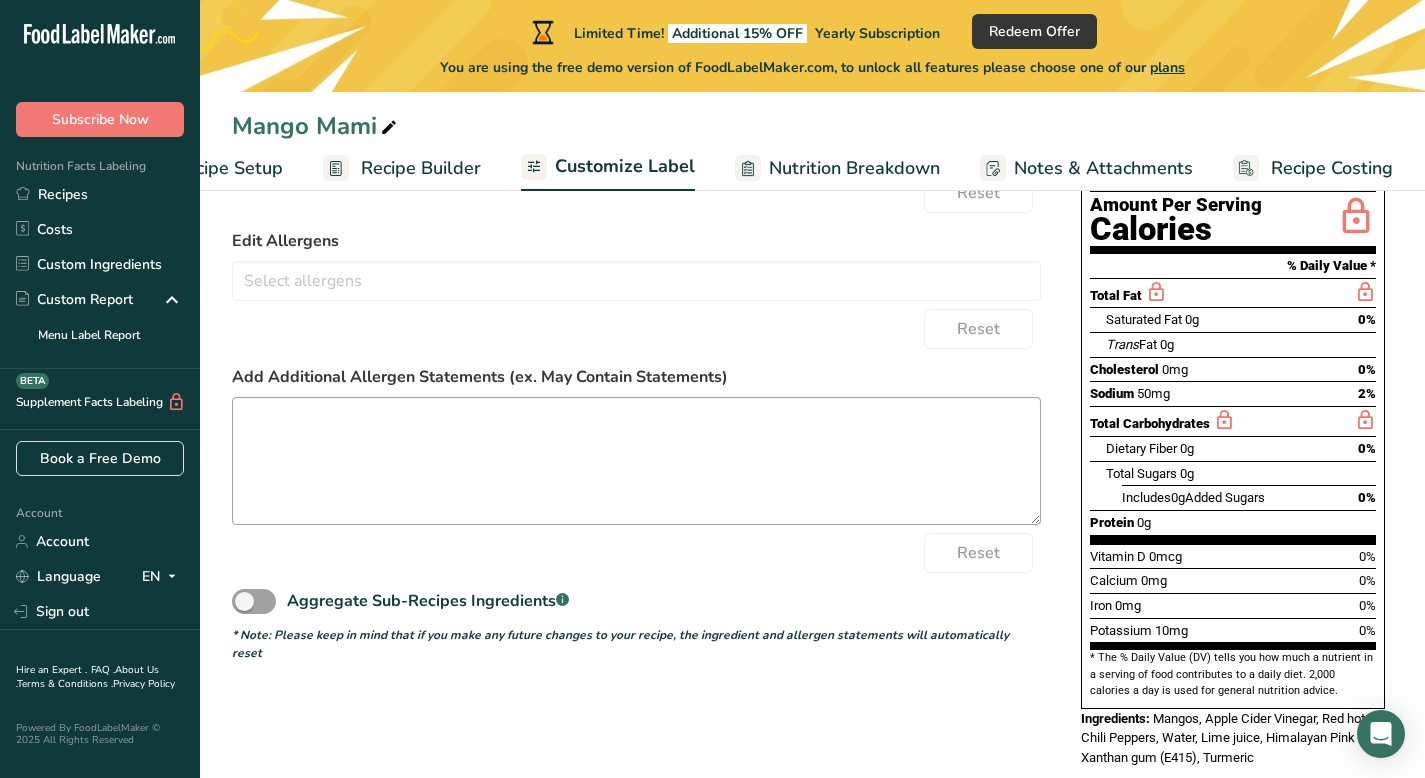 scroll, scrollTop: 0, scrollLeft: 0, axis: both 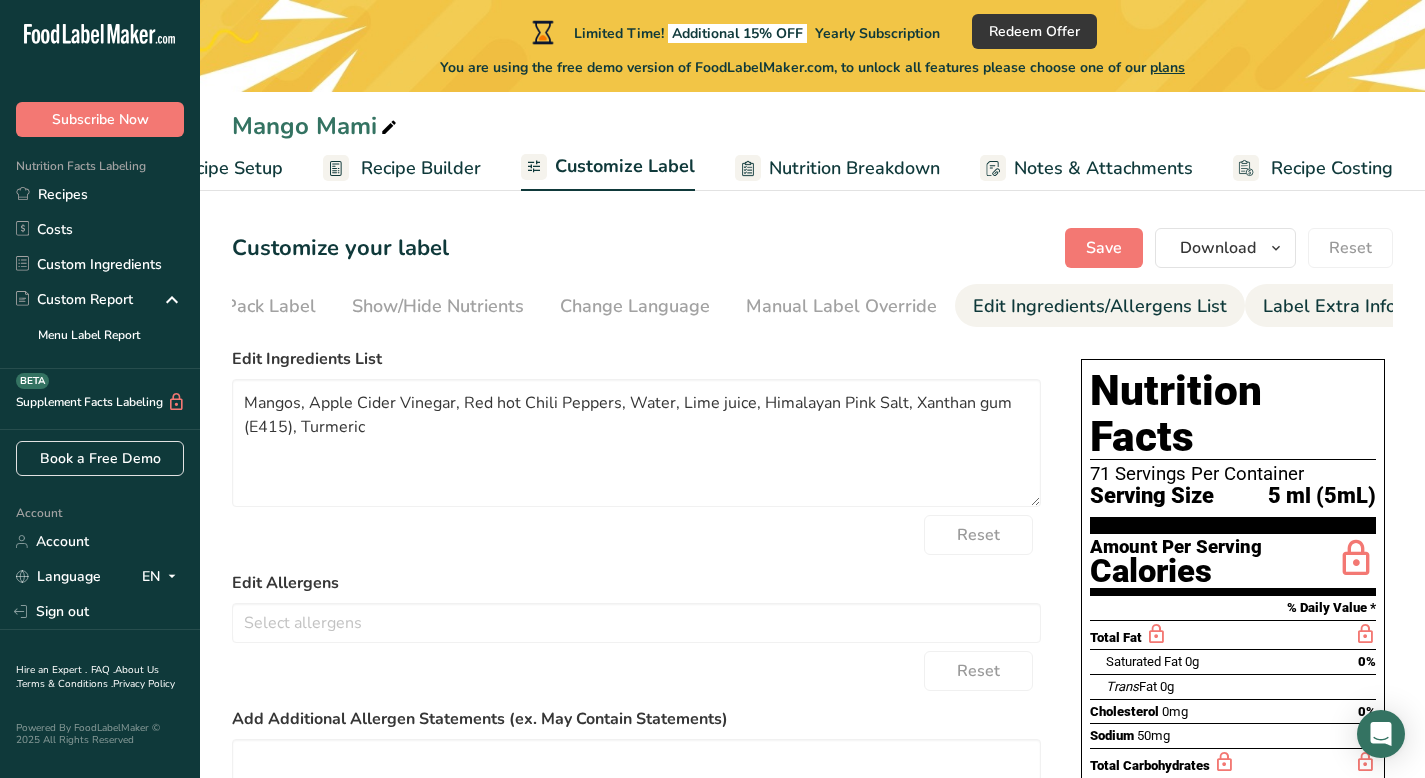 click on "Label Extra Info" at bounding box center (1329, 306) 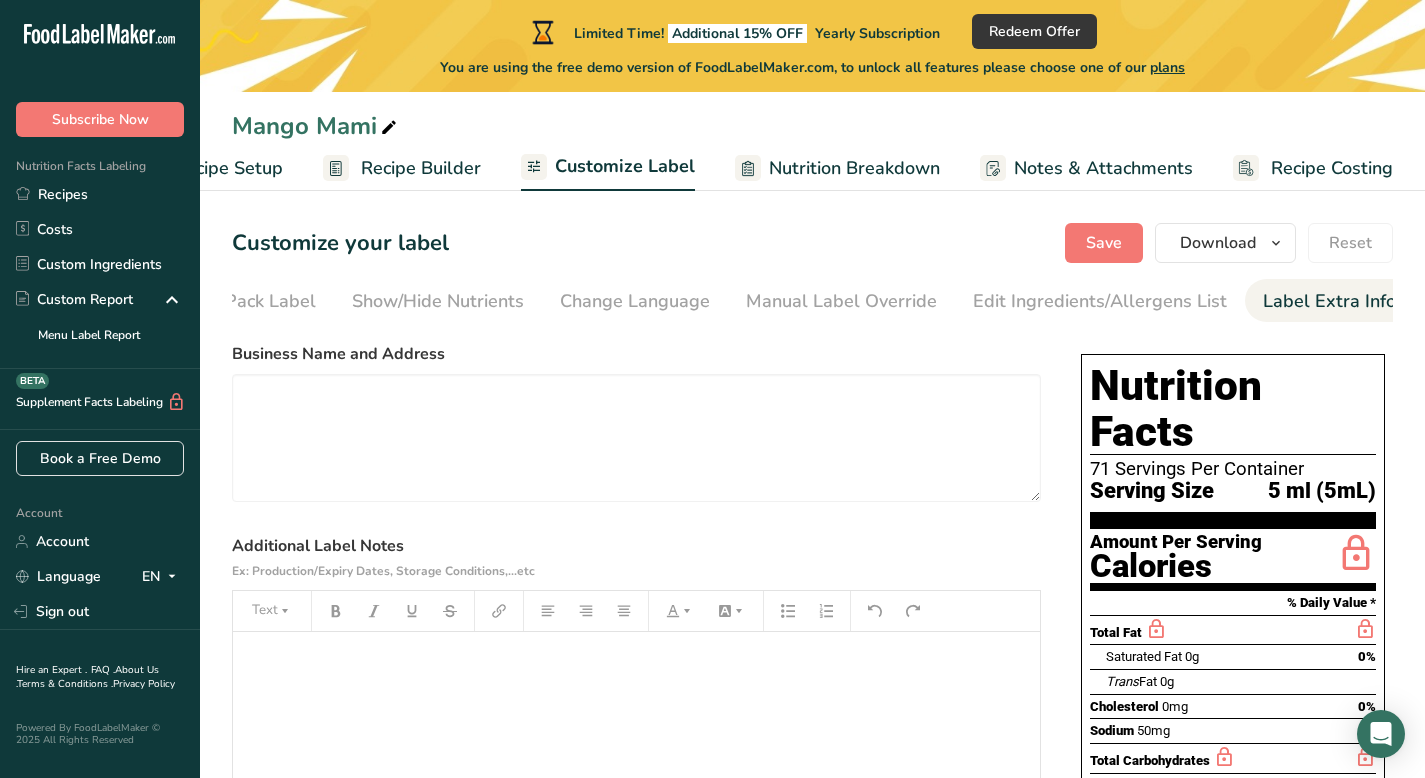 scroll, scrollTop: 0, scrollLeft: 0, axis: both 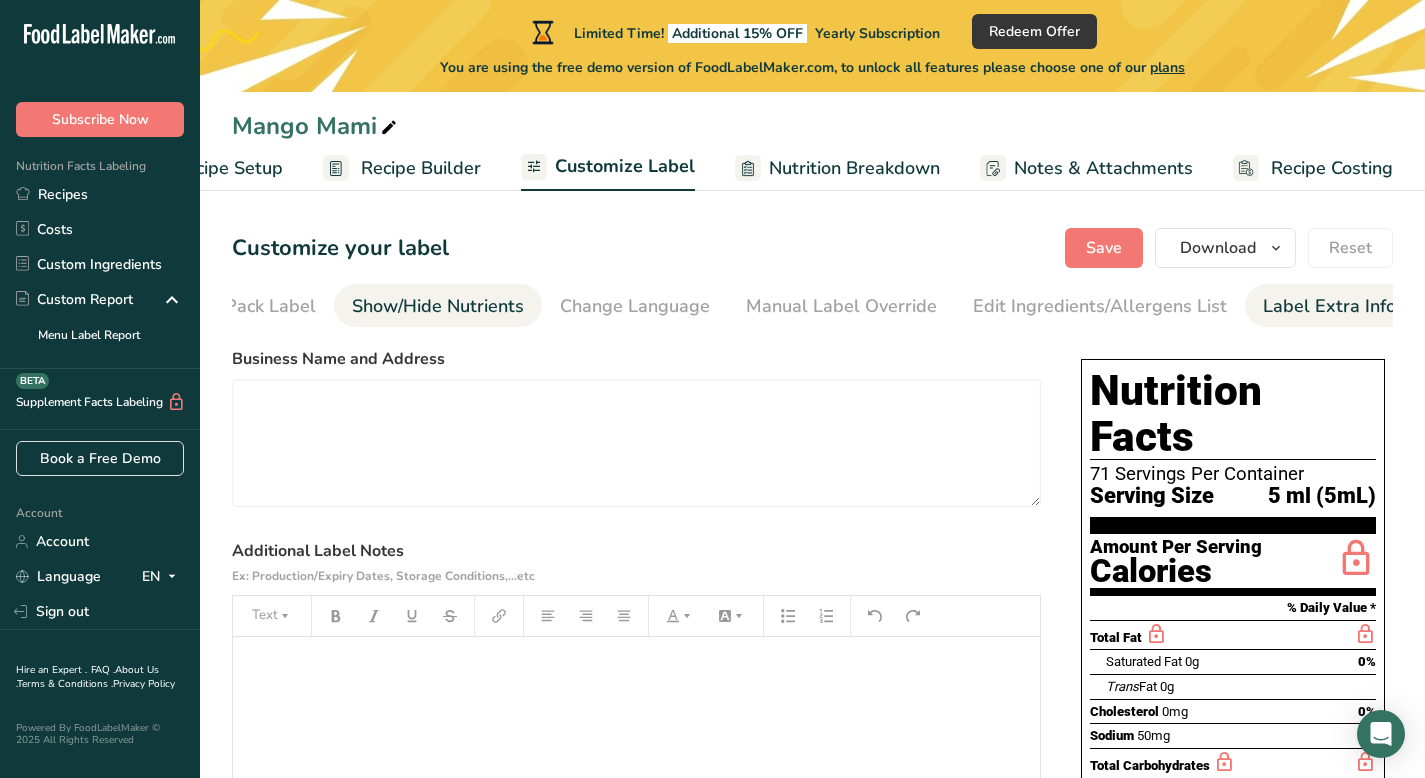 click on "Show/Hide Nutrients" at bounding box center [438, 306] 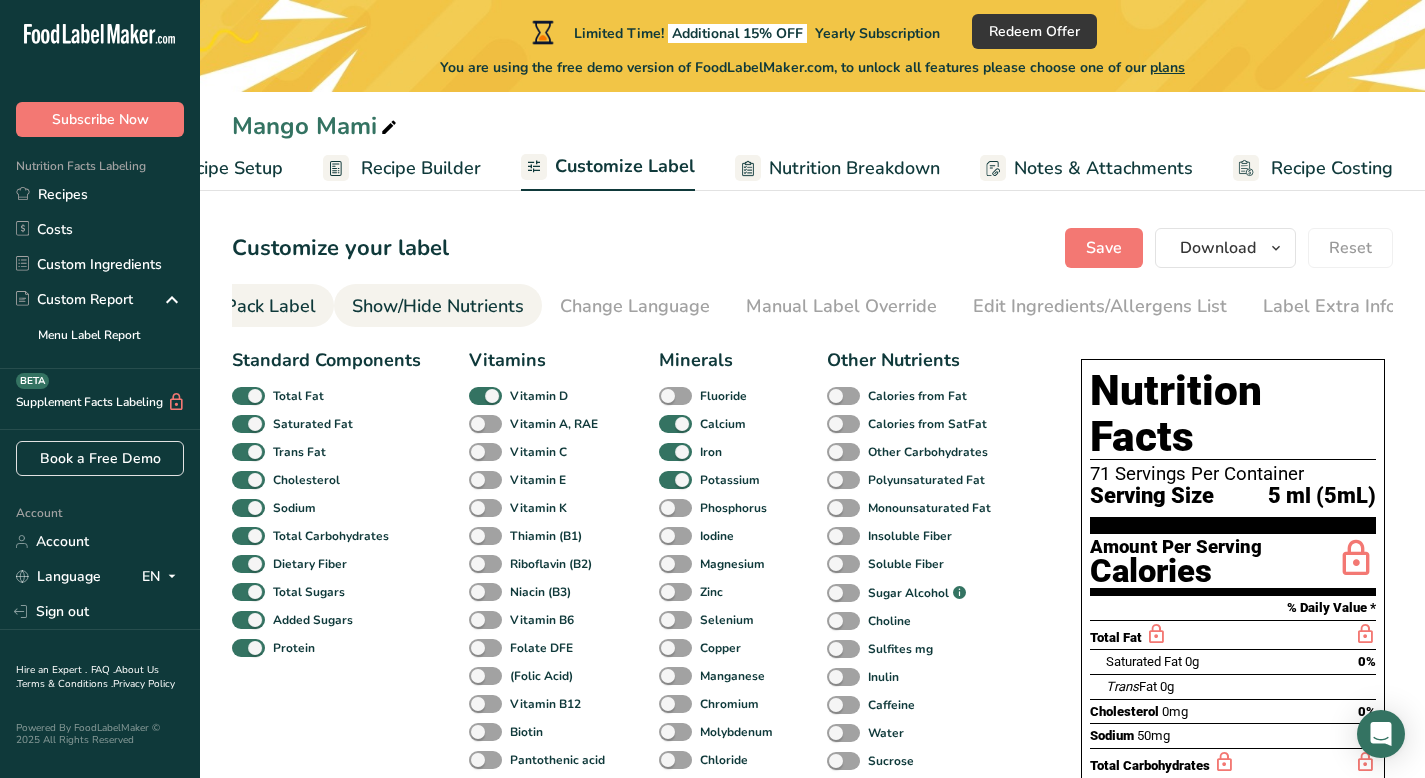 click on "Front of Pack Label" at bounding box center (235, 306) 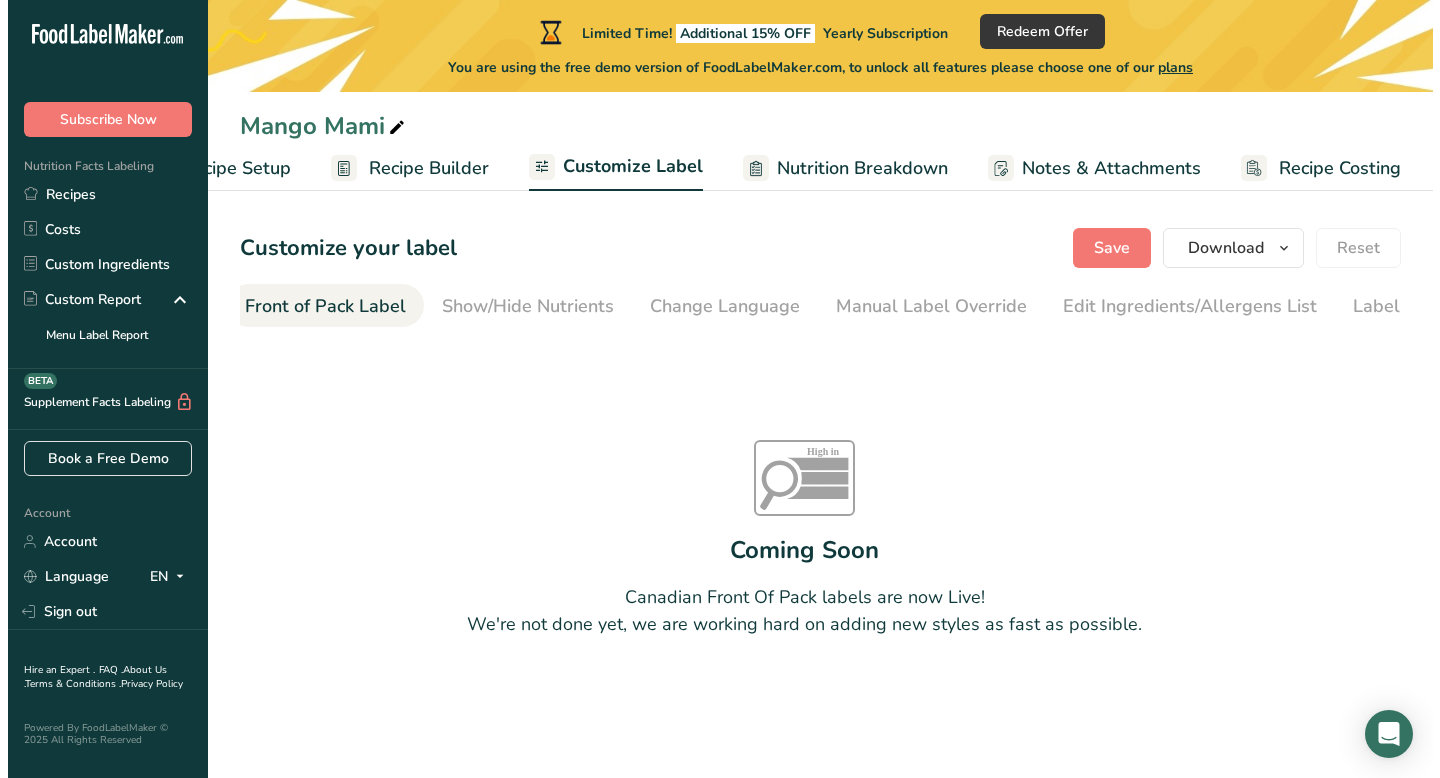 scroll, scrollTop: 0, scrollLeft: 194, axis: horizontal 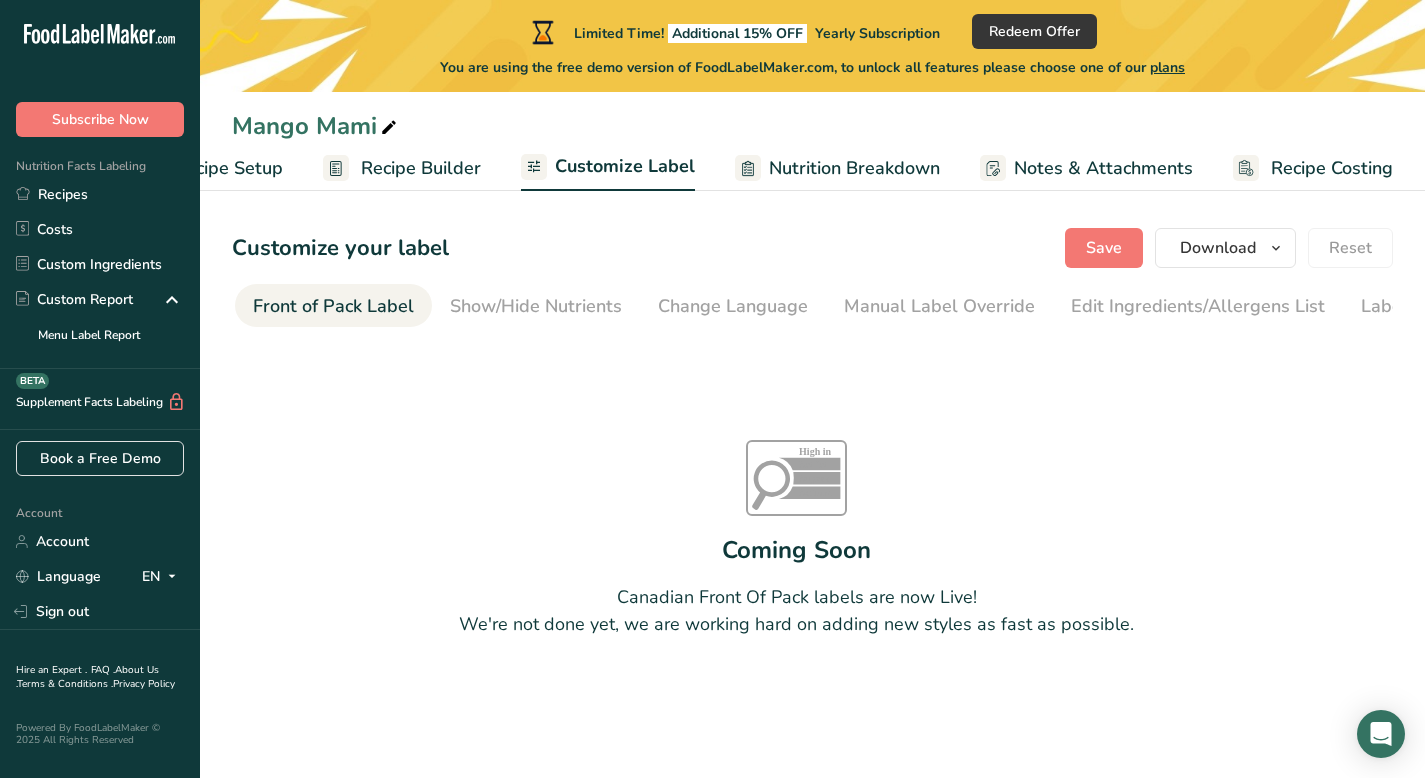 click on "Front of Pack Label" at bounding box center (333, 306) 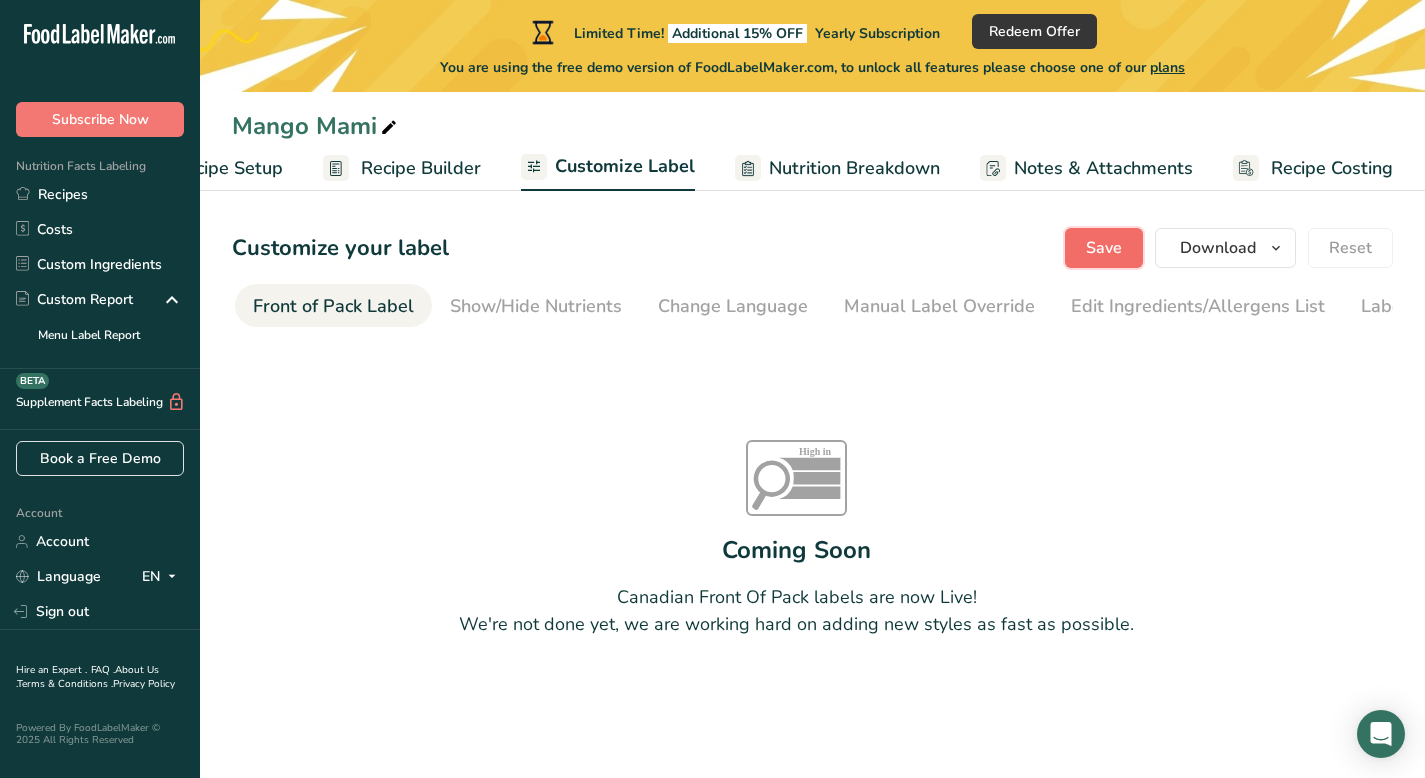 click on "Save" at bounding box center [1104, 248] 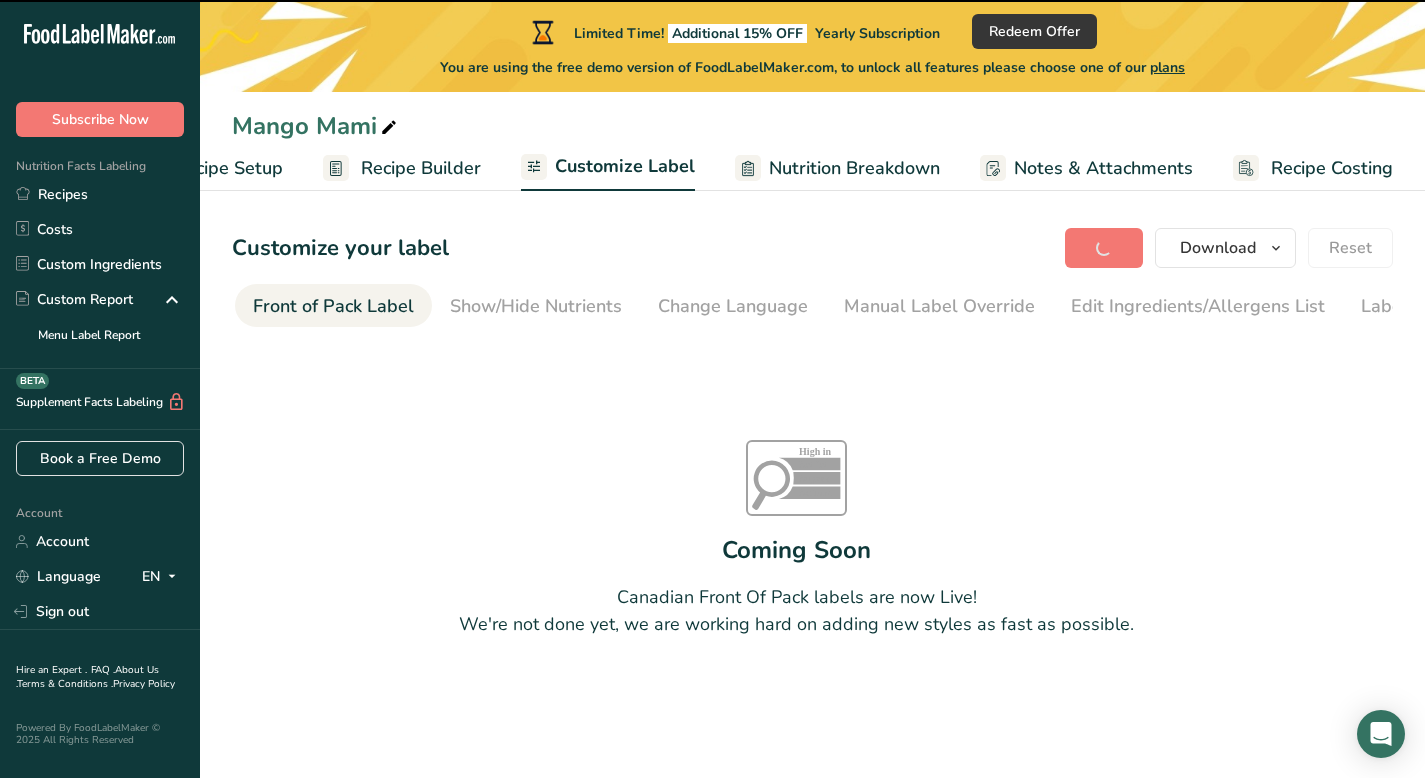 click on "Nutrition Breakdown" at bounding box center (854, 168) 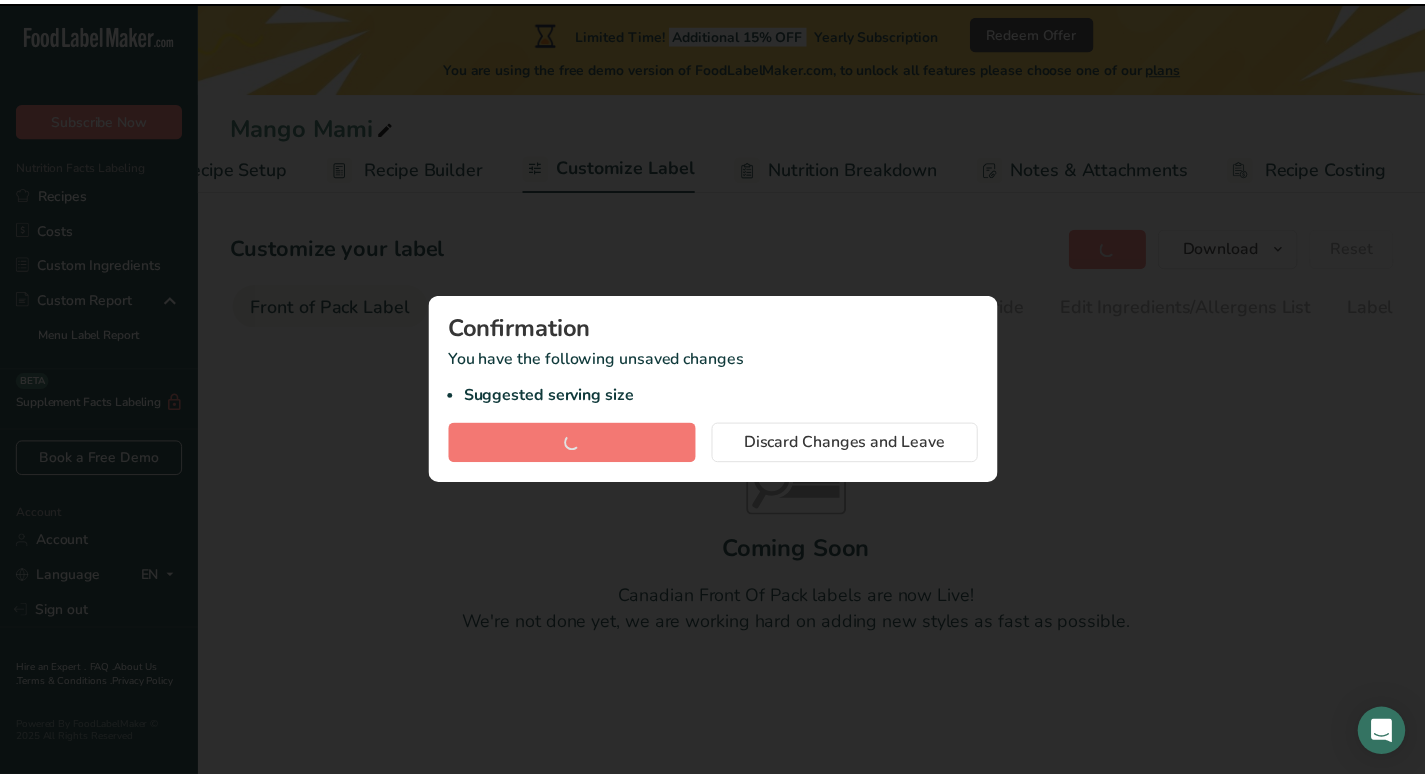 scroll, scrollTop: 0, scrollLeft: 81, axis: horizontal 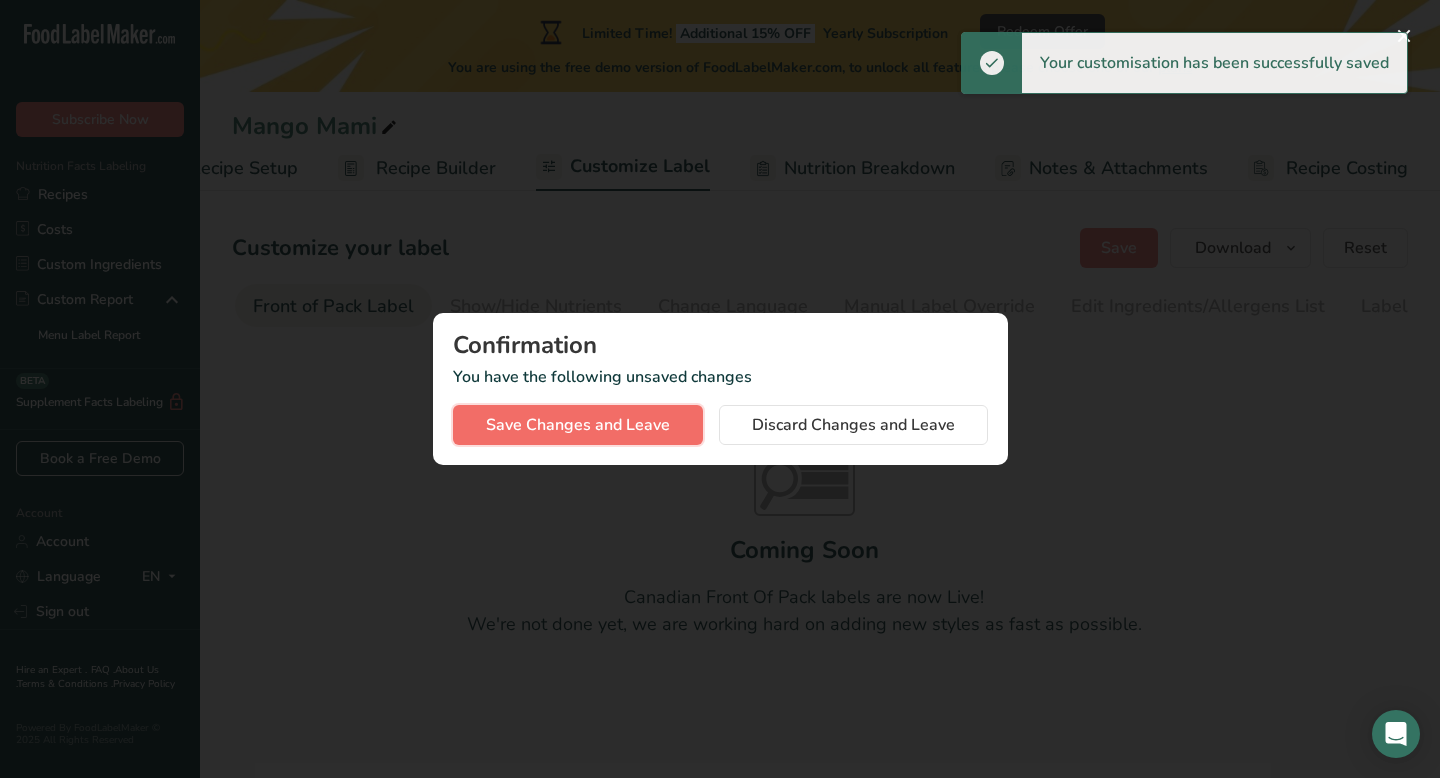 click on "Save Changes and Leave" at bounding box center (578, 425) 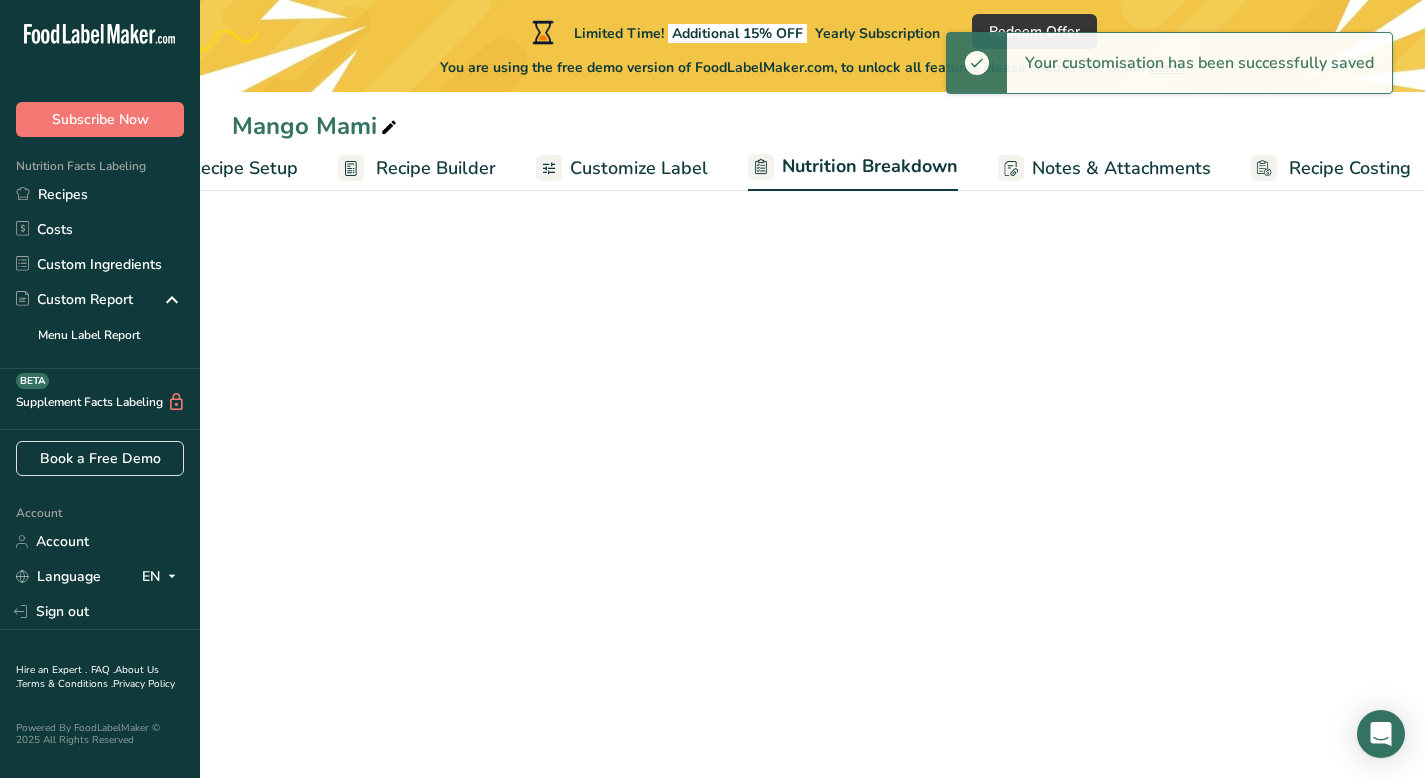 select on "Calories" 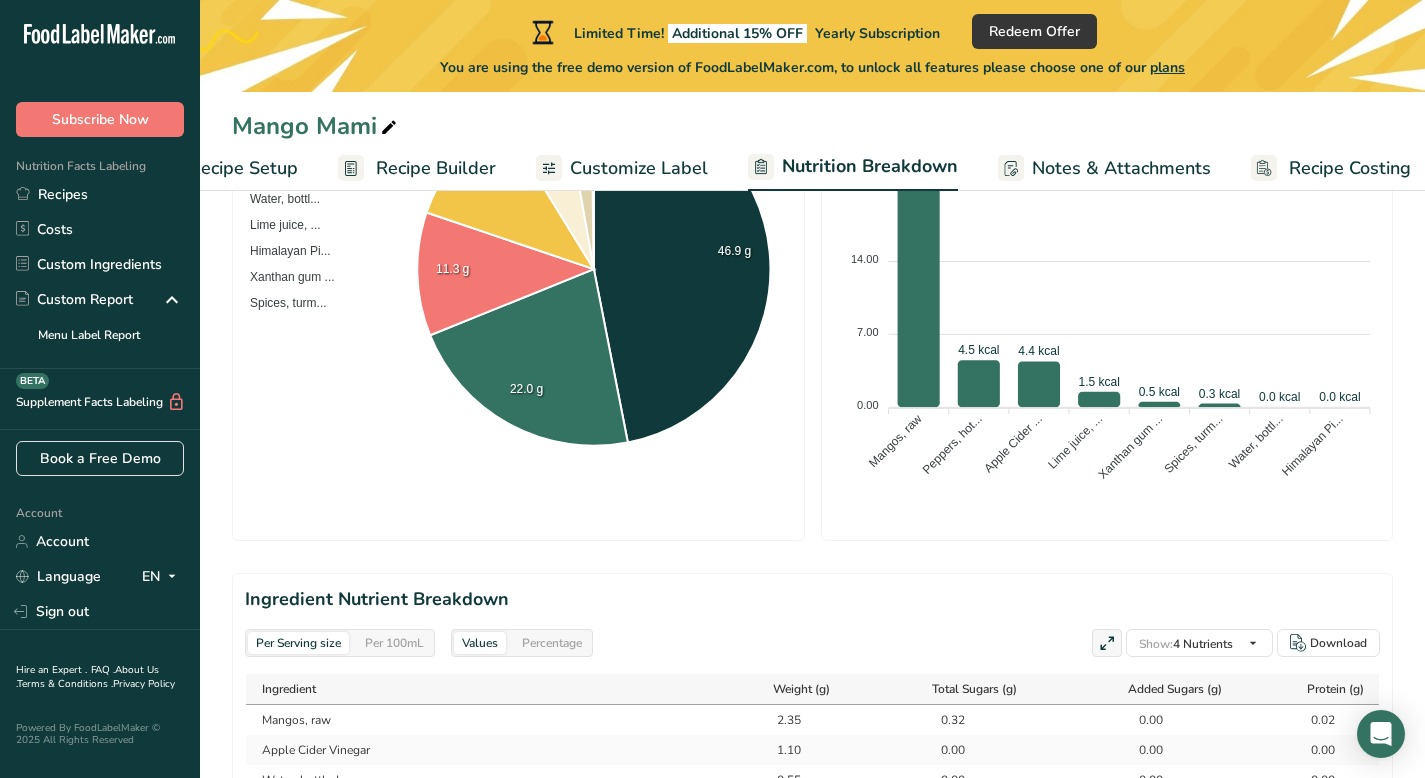 scroll, scrollTop: 0, scrollLeft: 0, axis: both 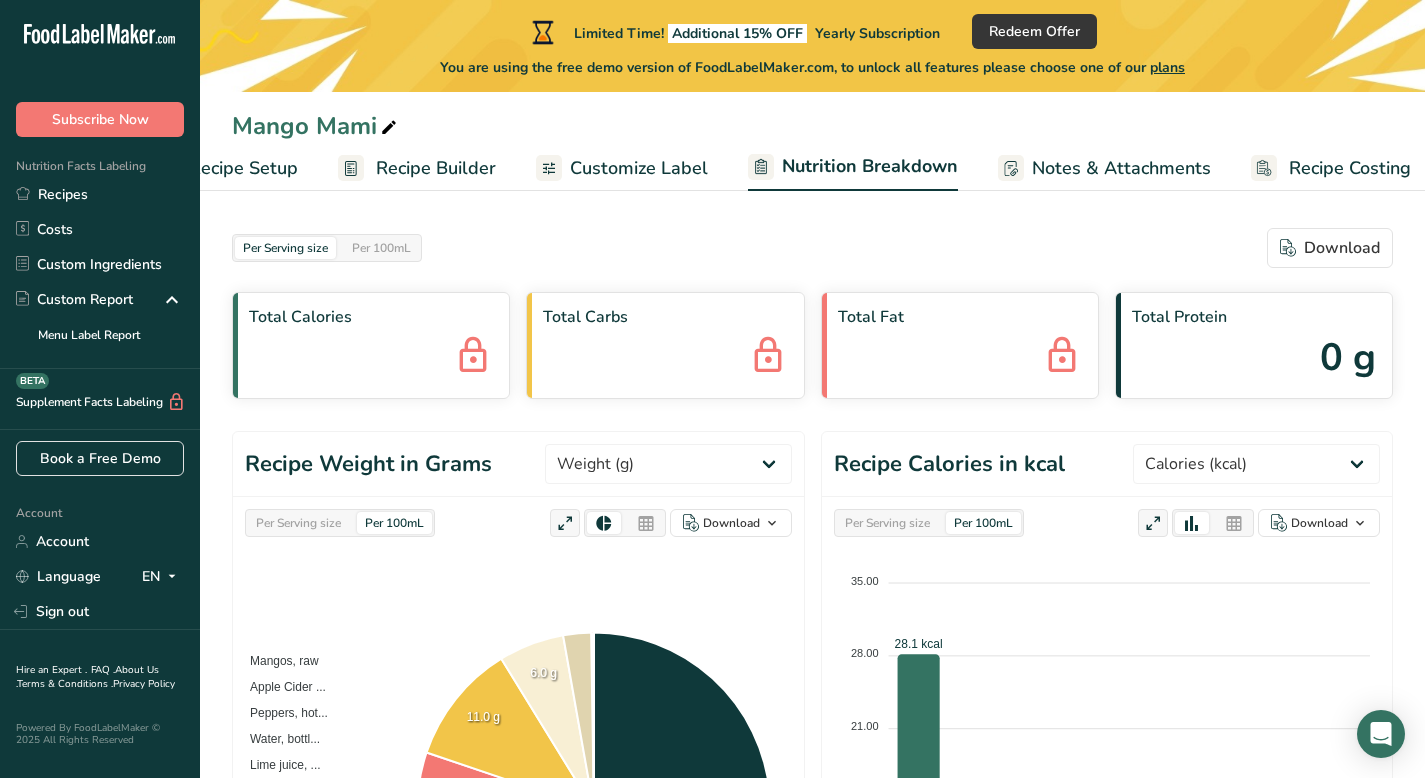 click on "Recipe Setup" at bounding box center [243, 168] 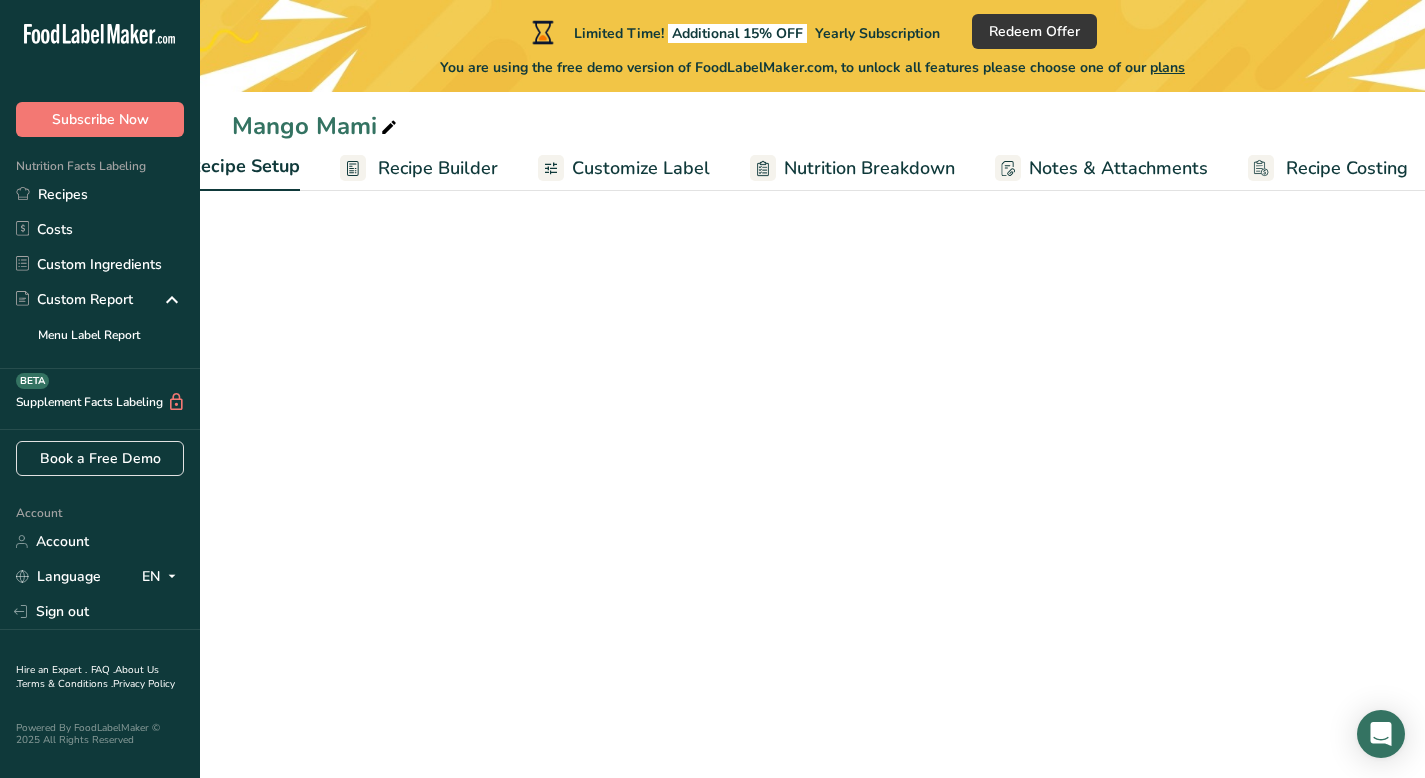 scroll, scrollTop: 0, scrollLeft: 7, axis: horizontal 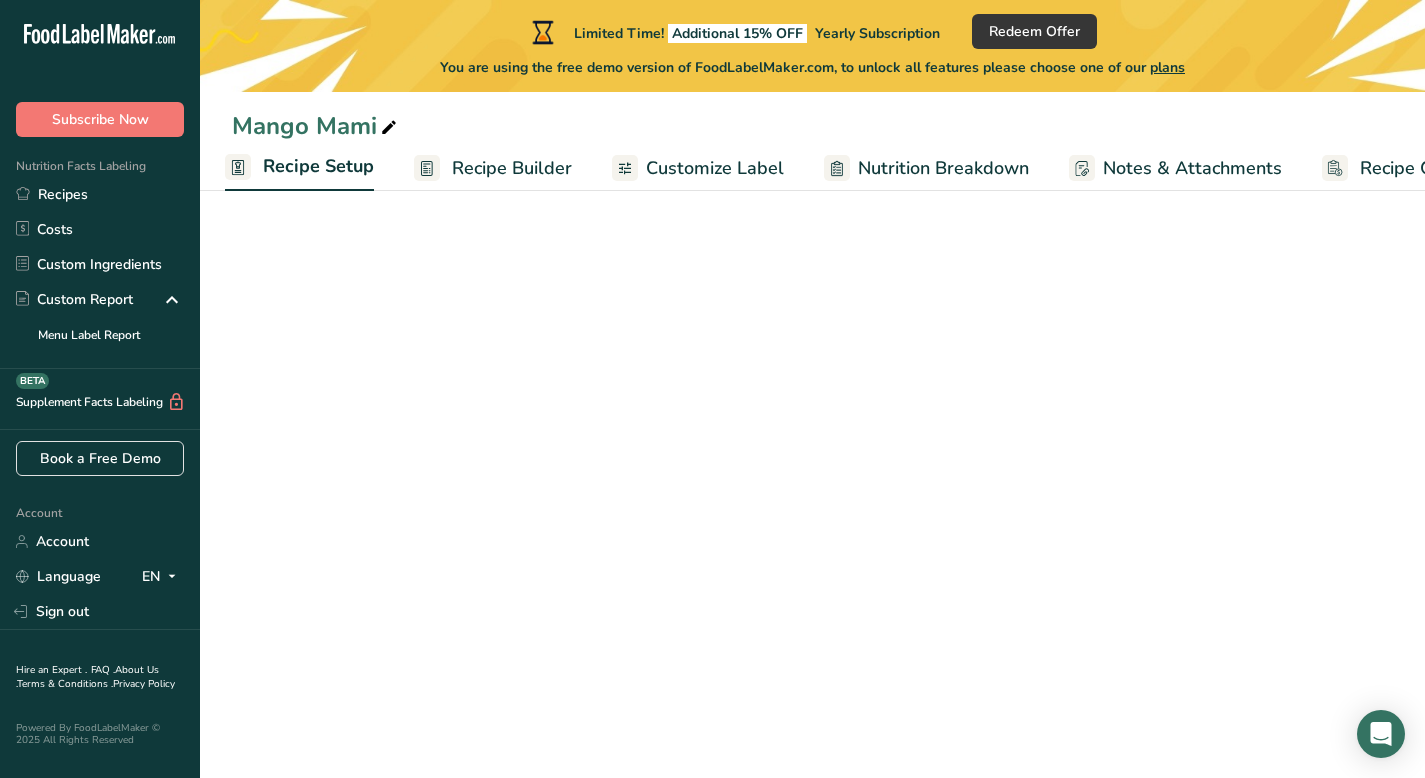 select on "22" 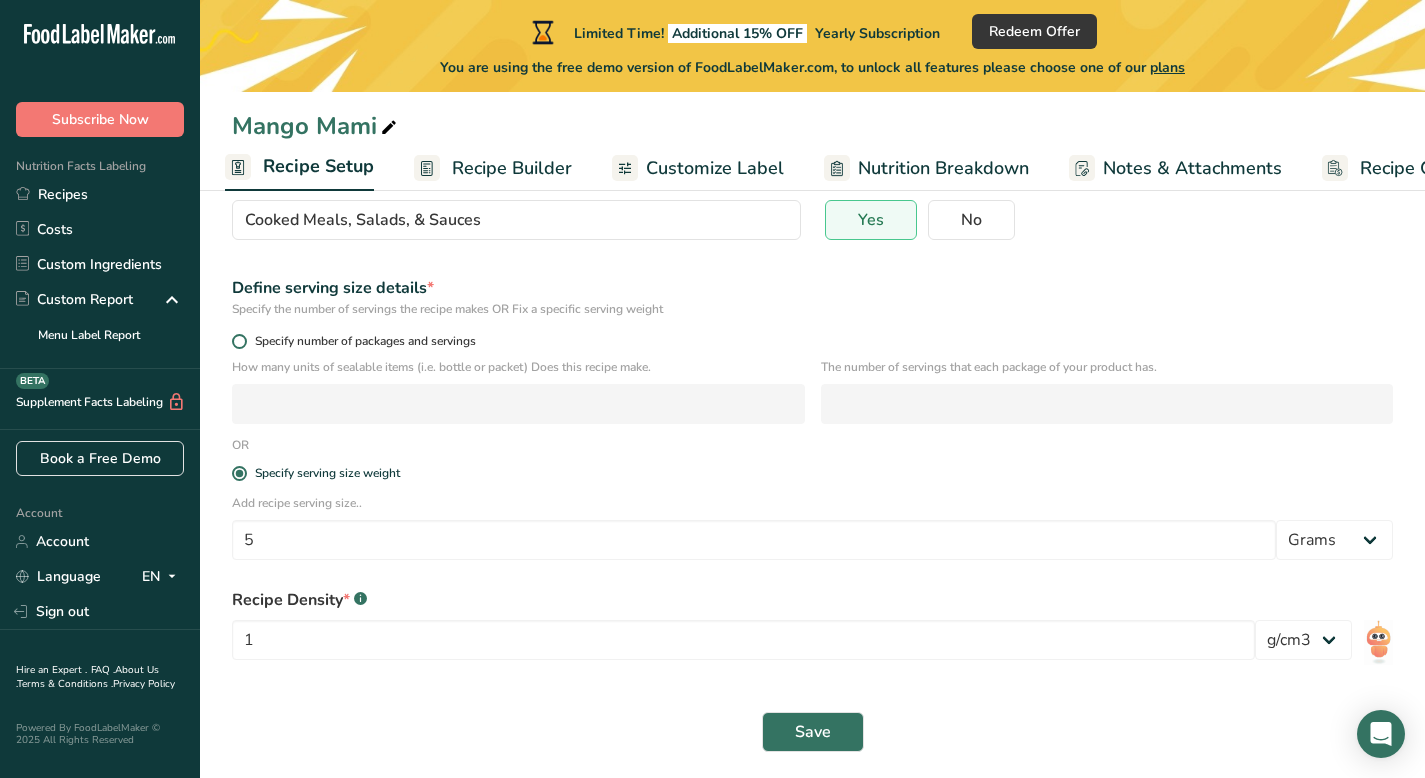 scroll, scrollTop: 212, scrollLeft: 0, axis: vertical 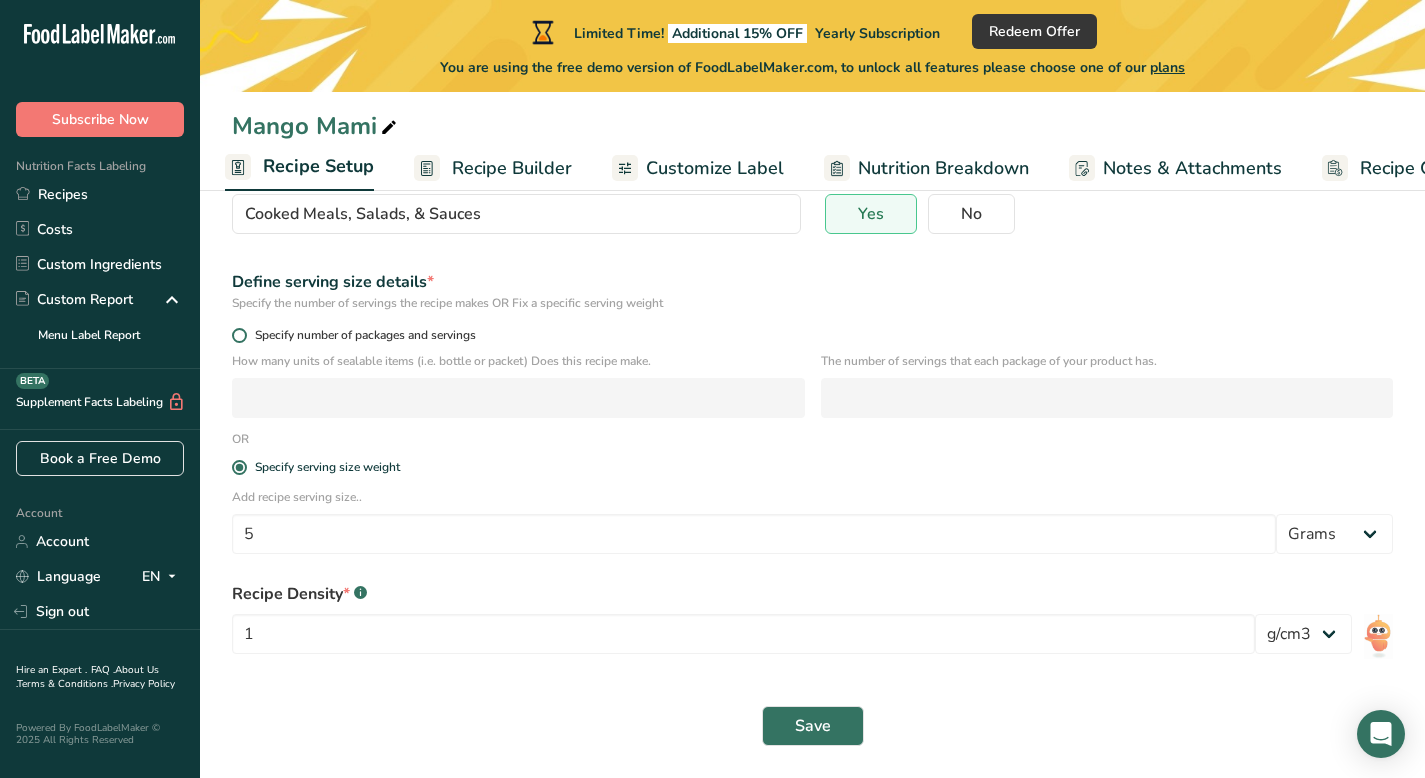 click on "Specify number of packages and servings" at bounding box center (361, 335) 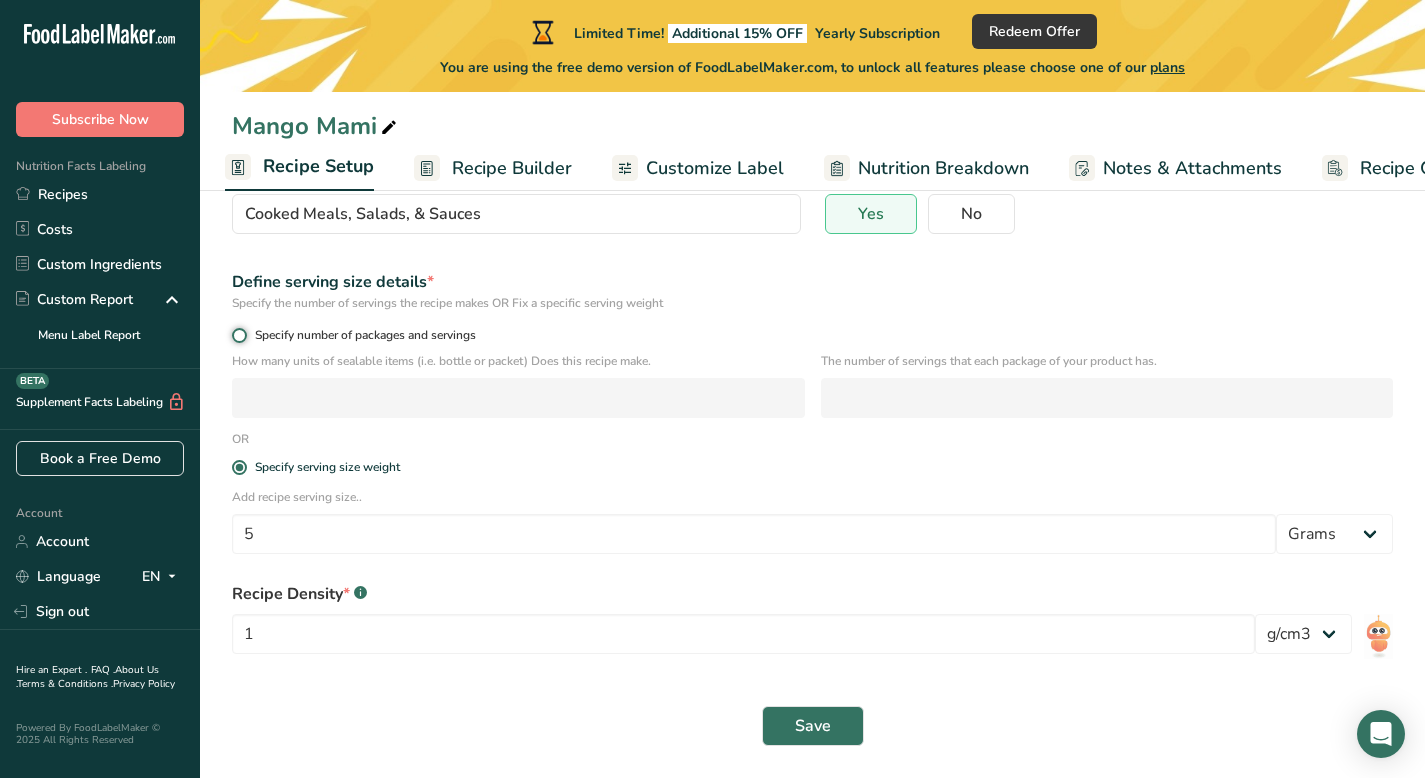 click on "Specify number of packages and servings" at bounding box center (238, 335) 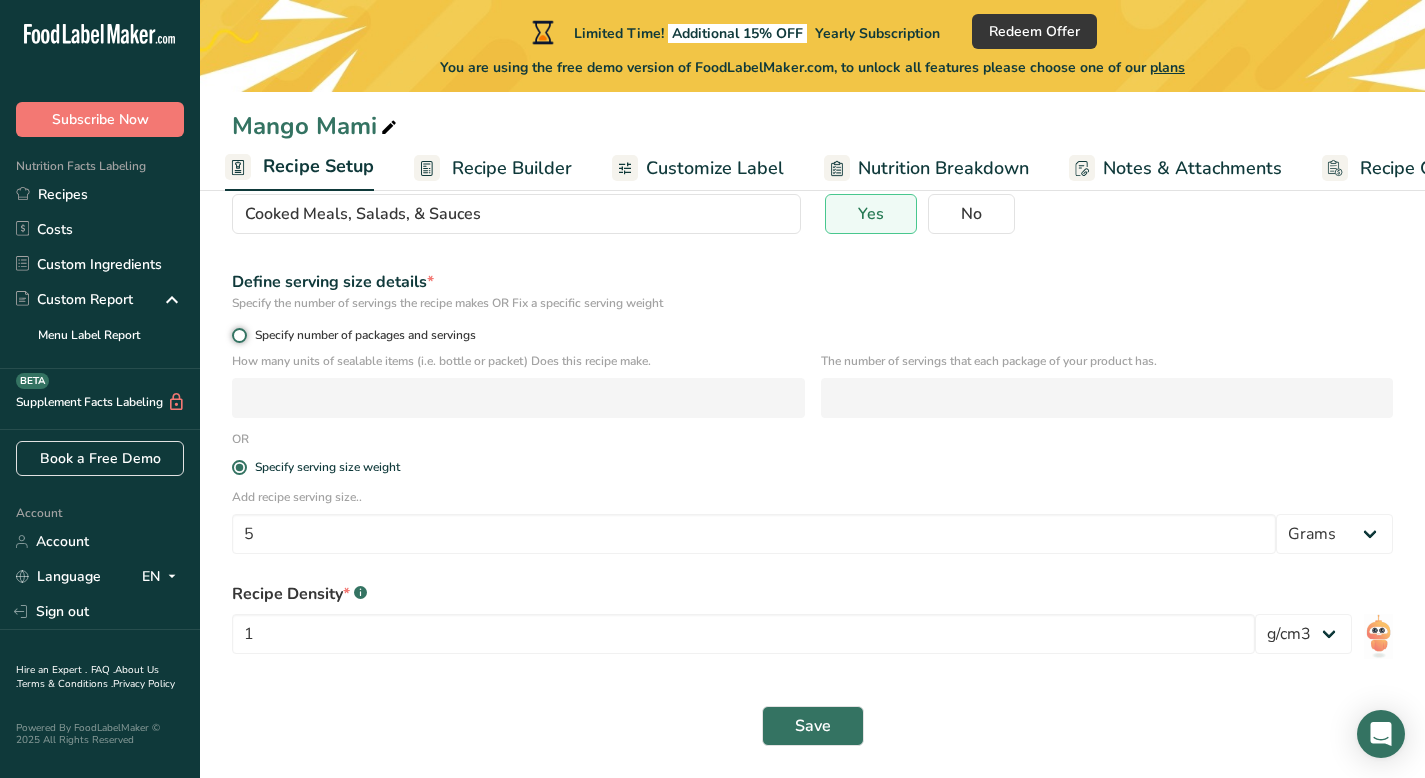 radio on "true" 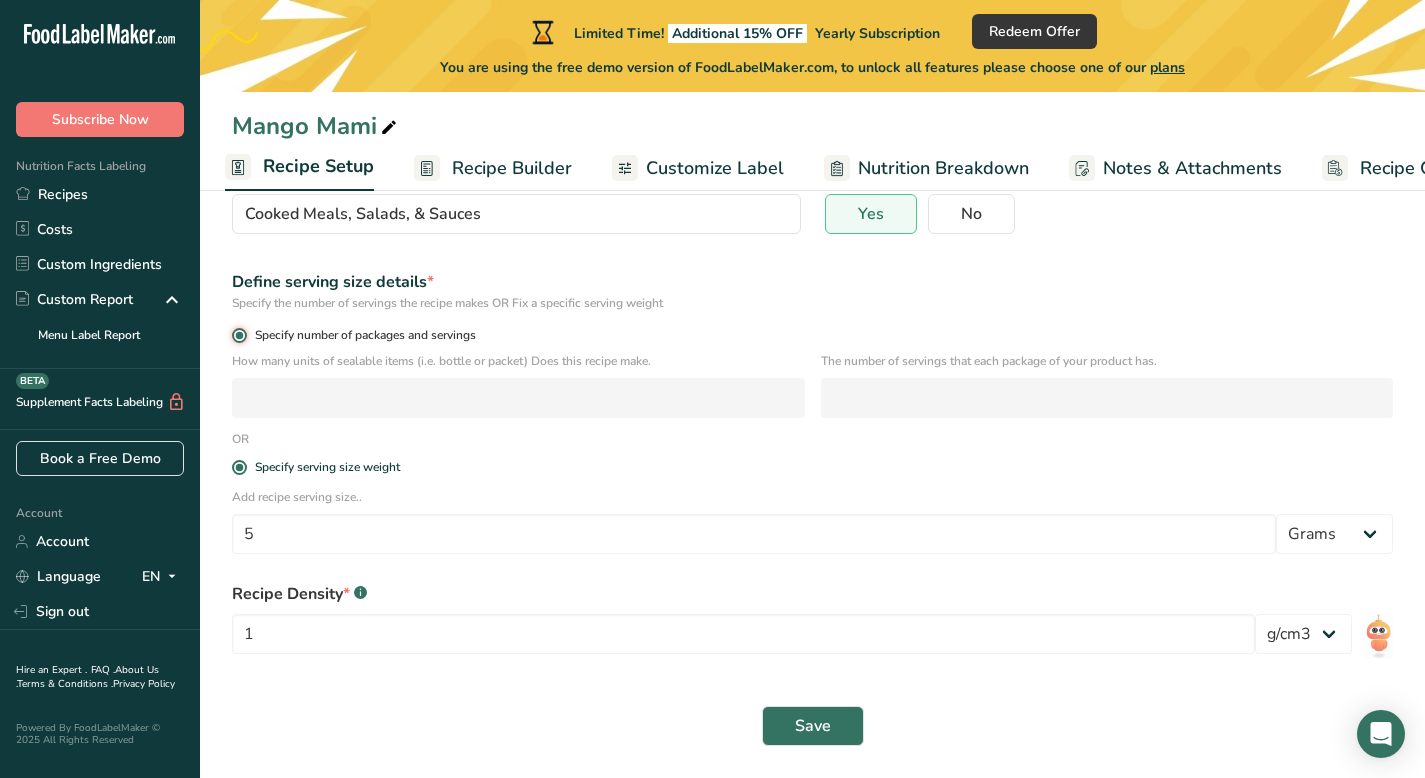 radio on "false" 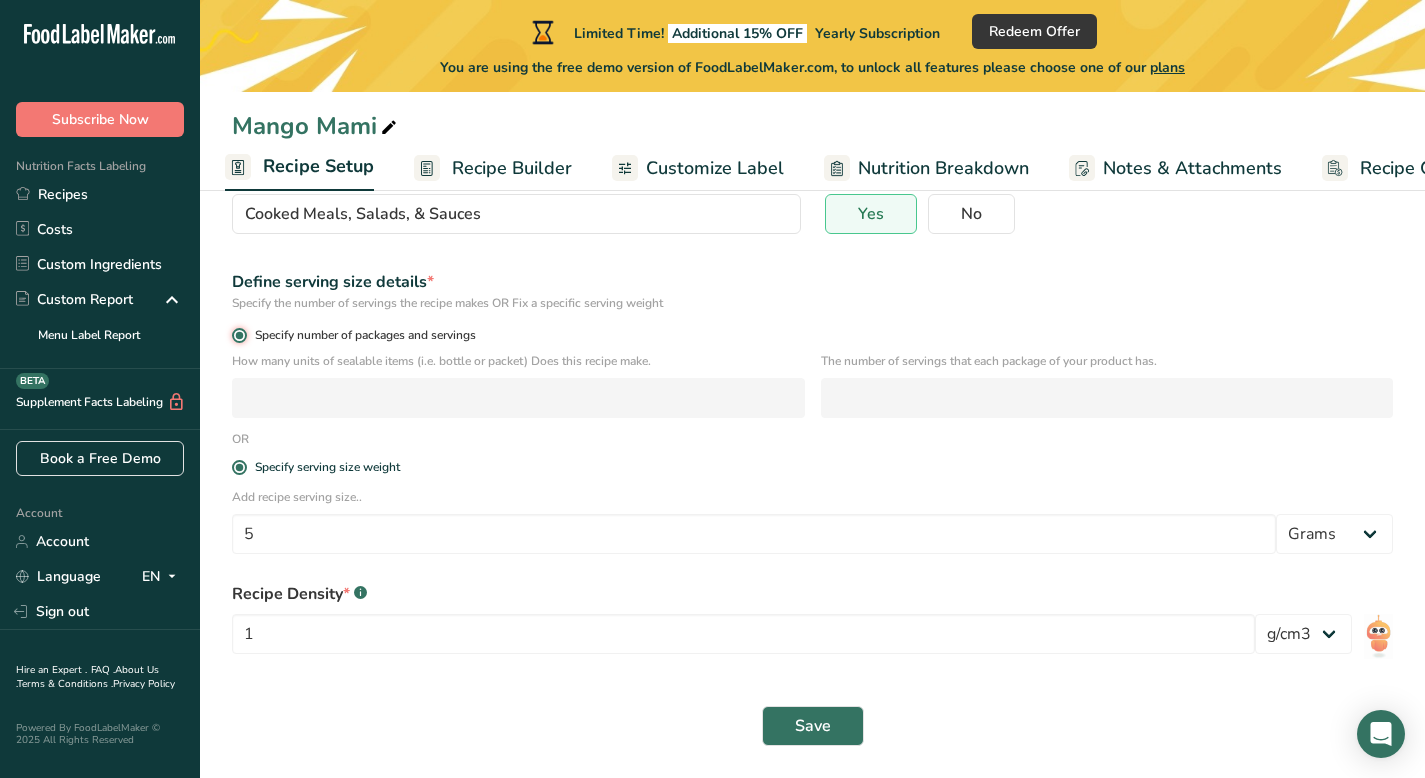 type 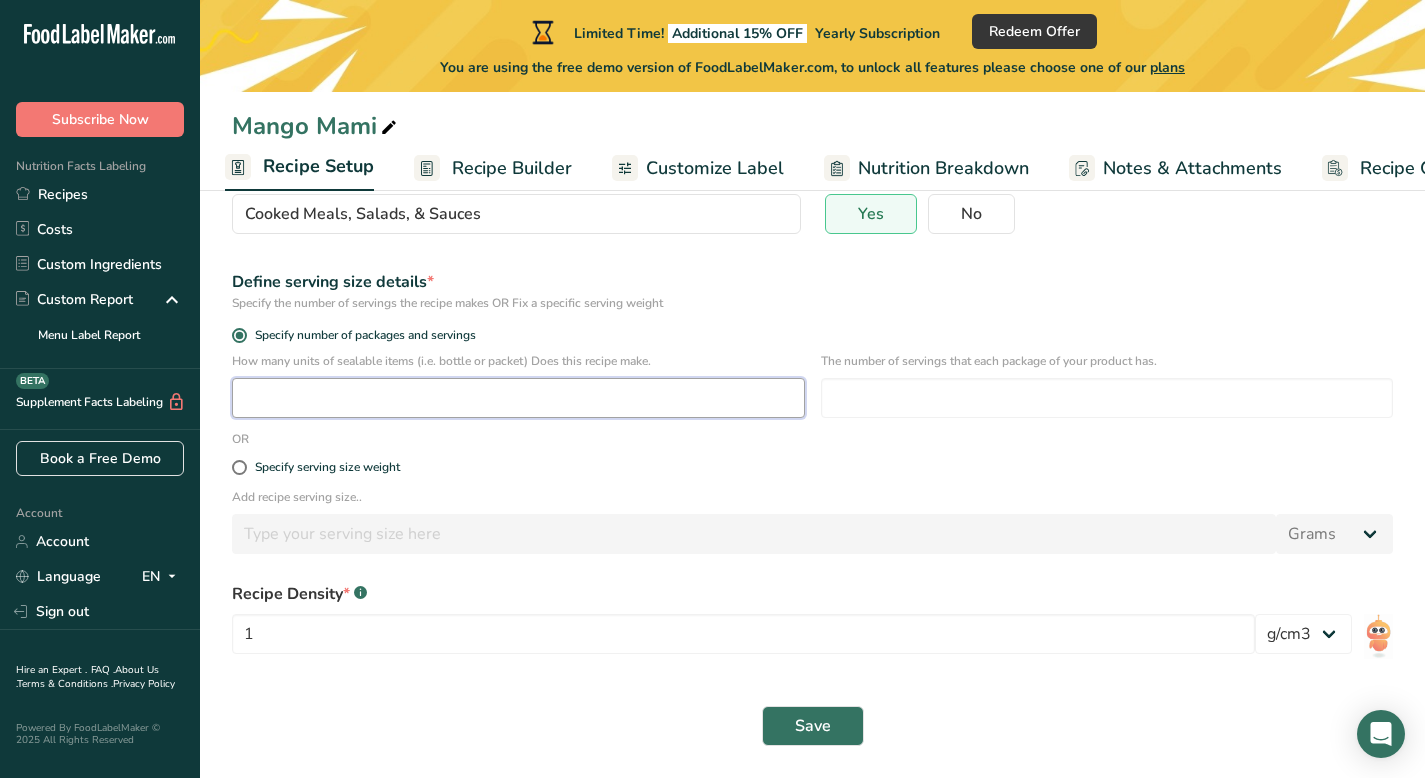 click at bounding box center (518, 398) 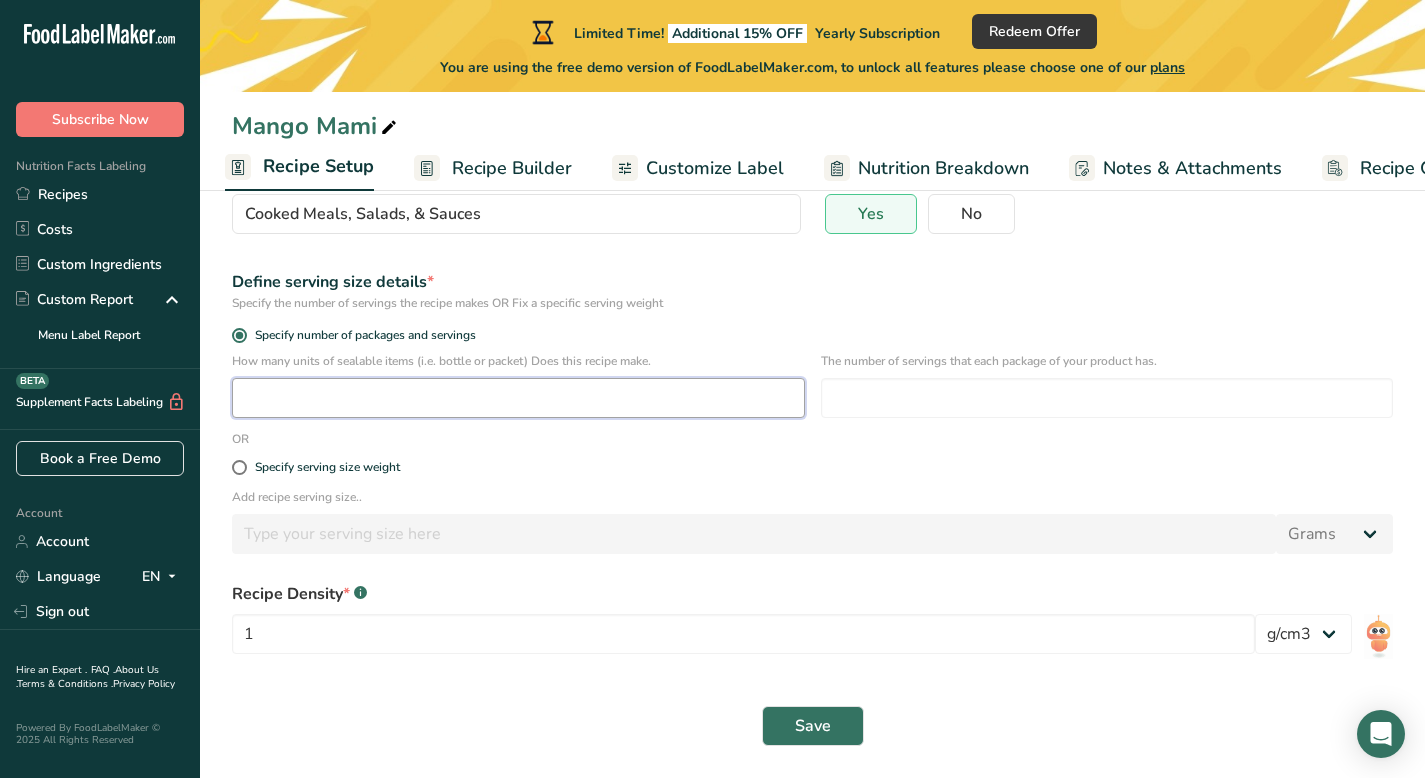 click at bounding box center [518, 398] 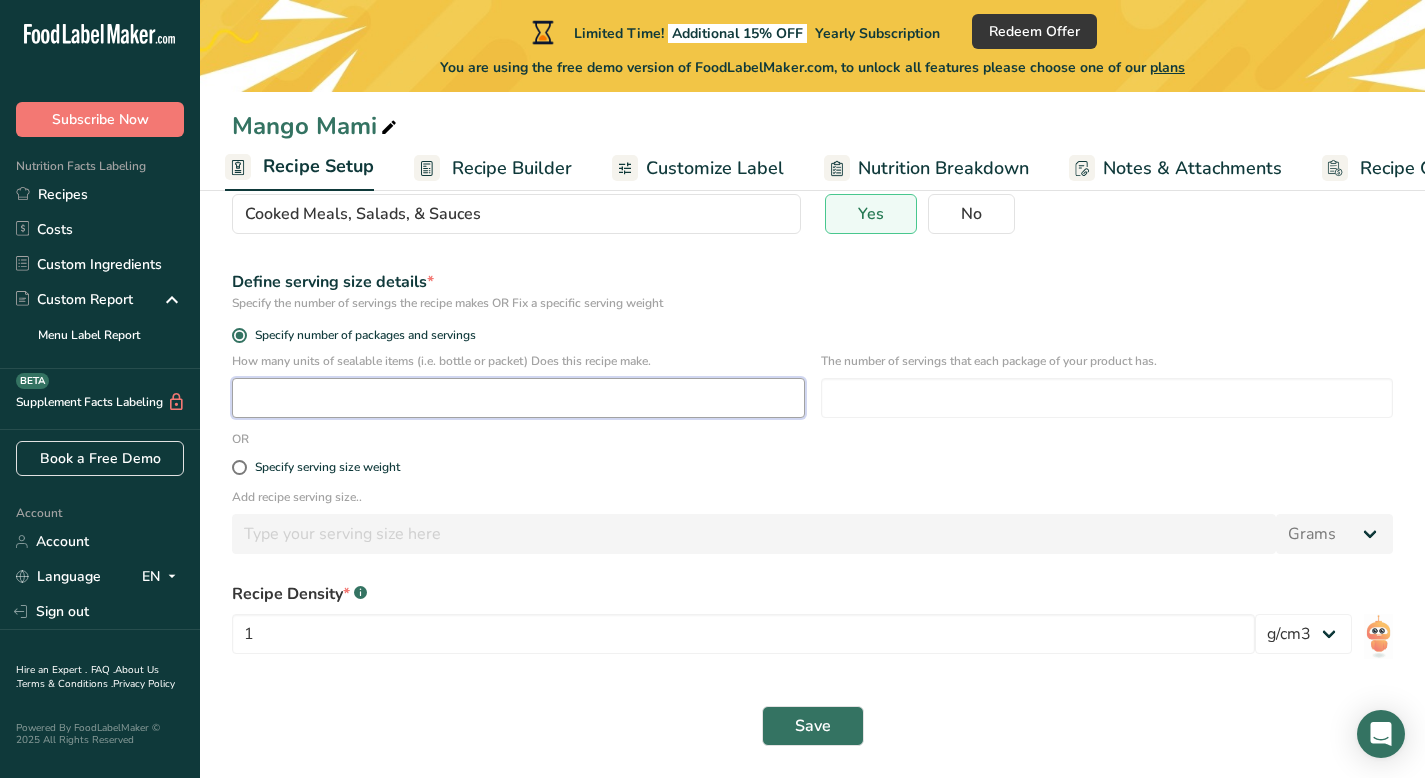 click at bounding box center [518, 398] 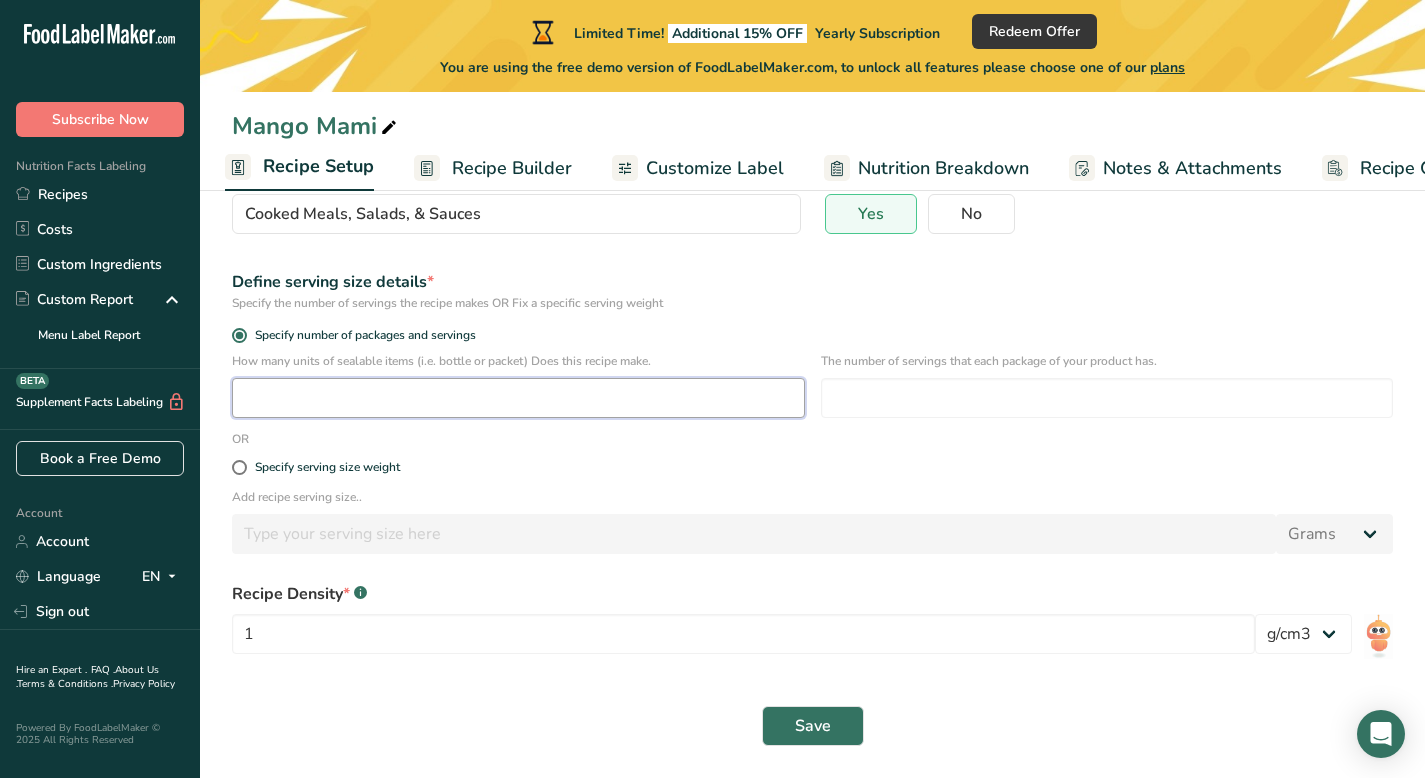 click at bounding box center [518, 398] 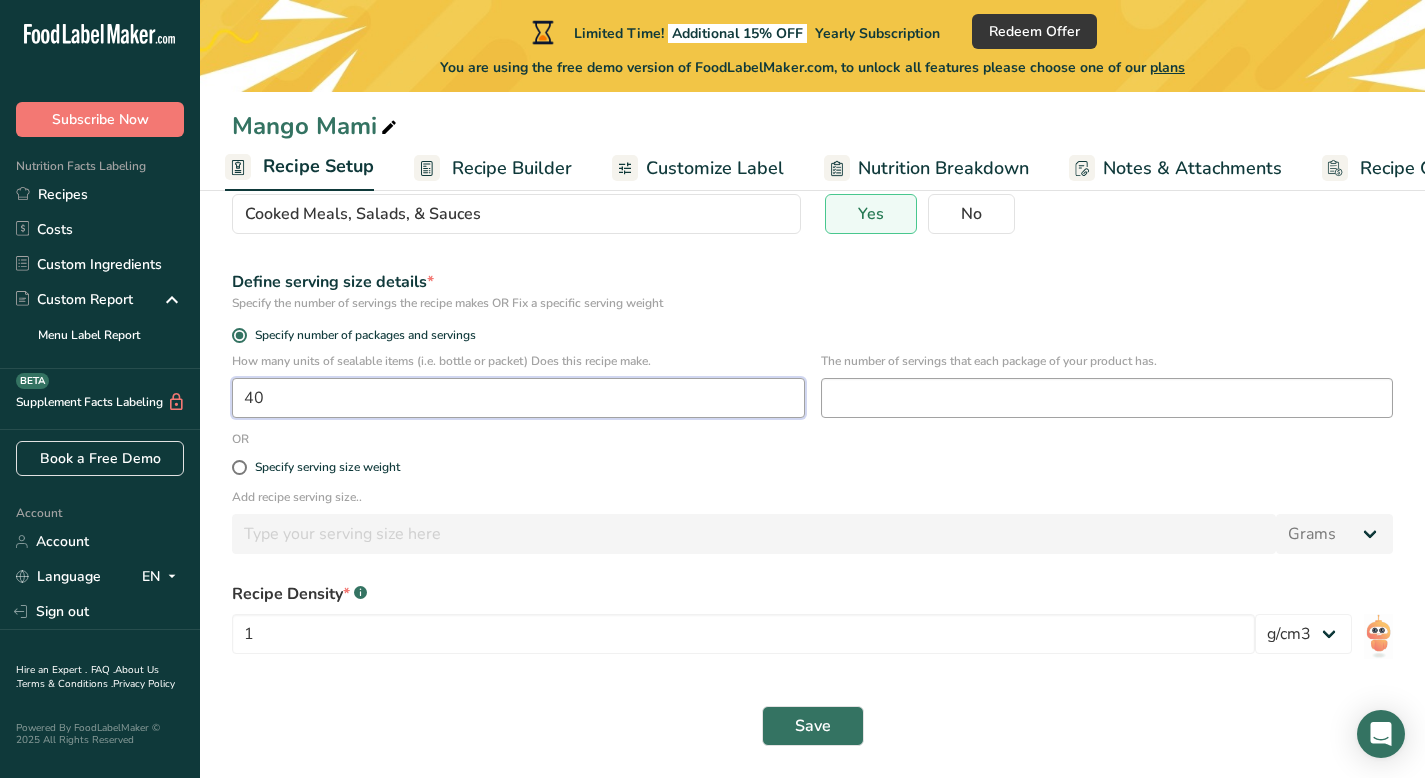 type on "40" 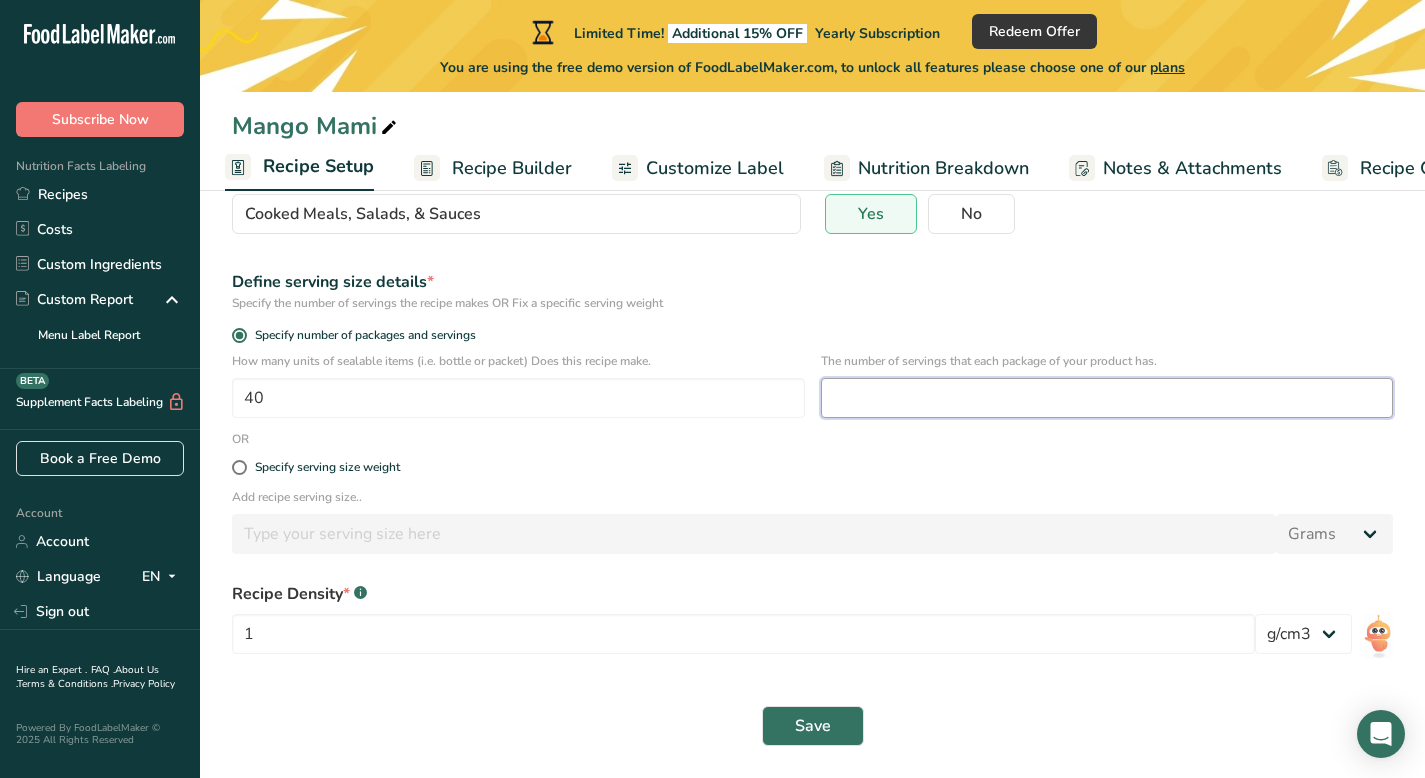 click at bounding box center (1107, 398) 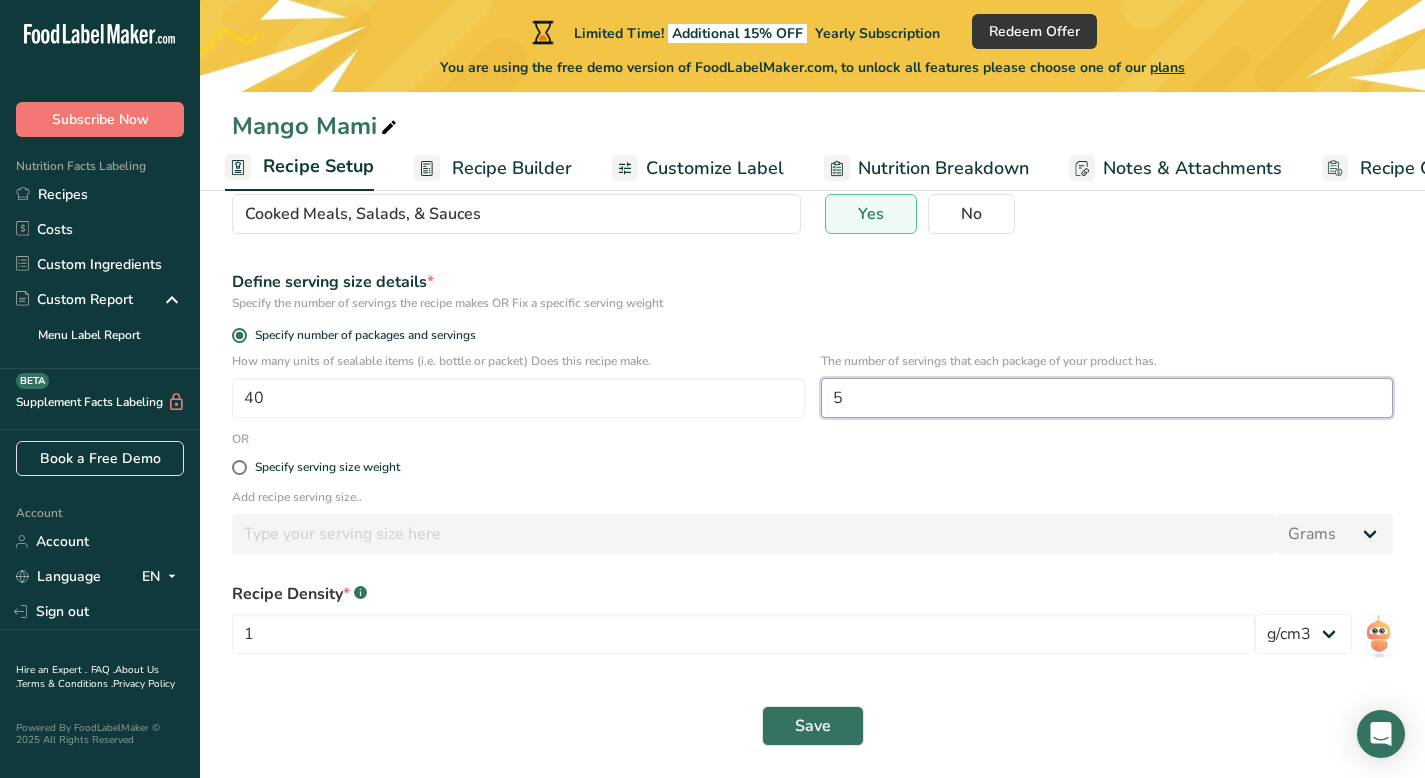 type on "5" 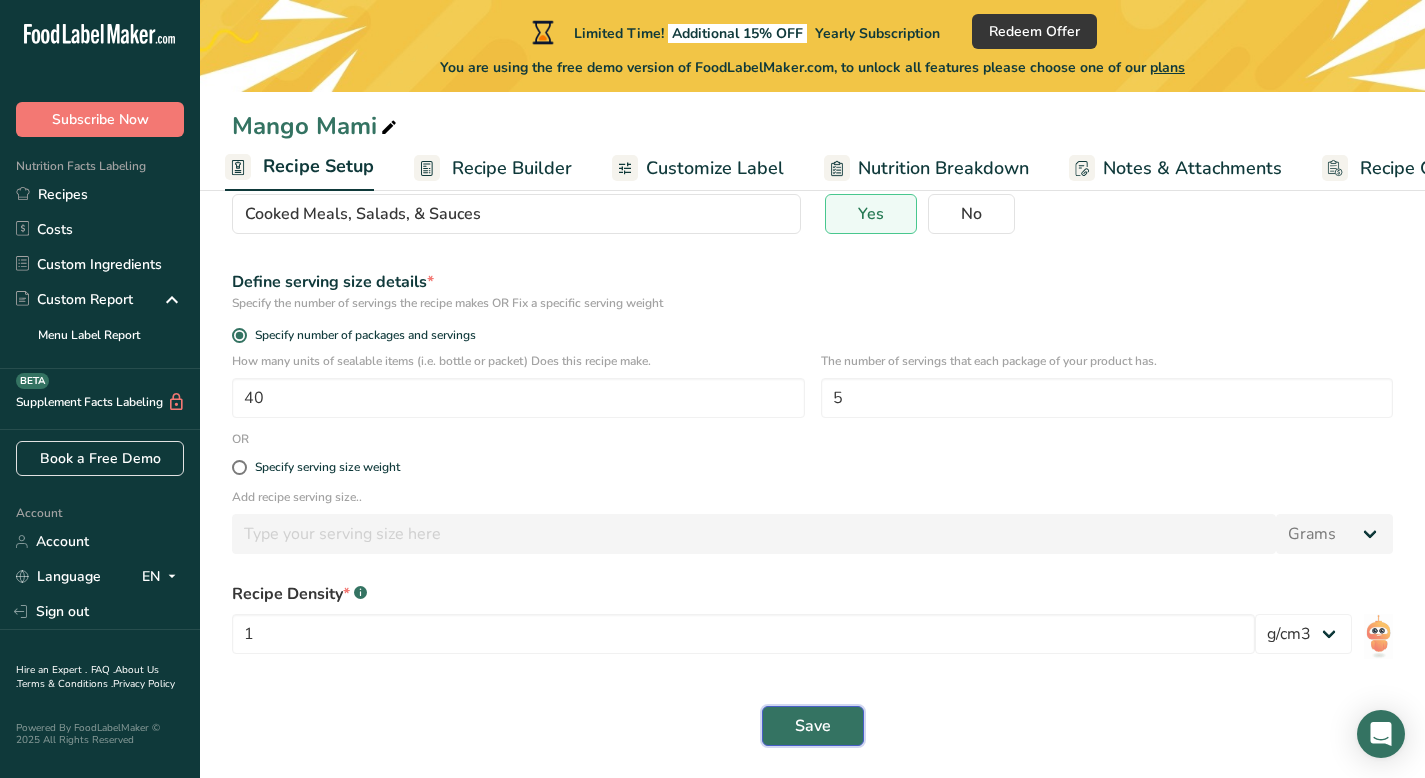 click on "Save" at bounding box center (813, 726) 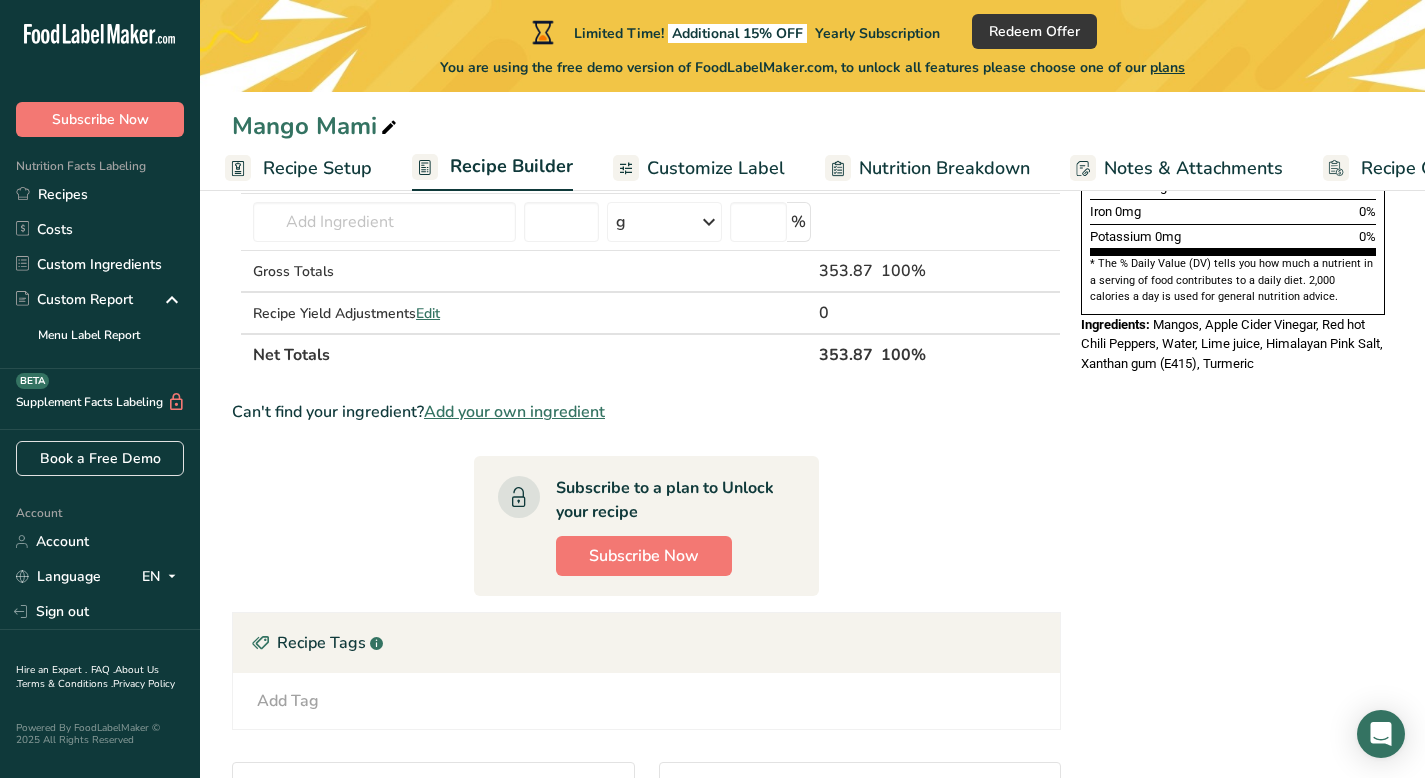 scroll, scrollTop: 775, scrollLeft: 0, axis: vertical 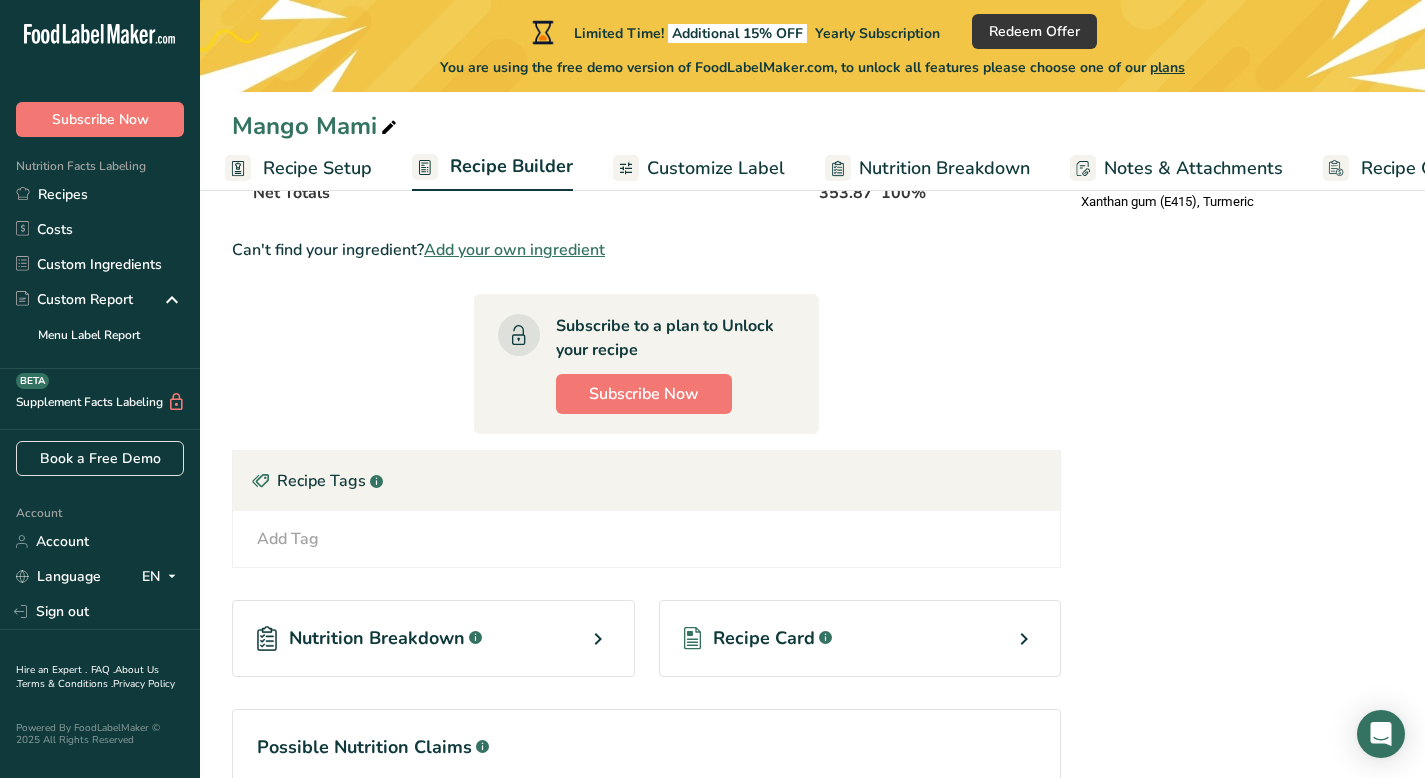 click on "Recipe Setup" at bounding box center (317, 168) 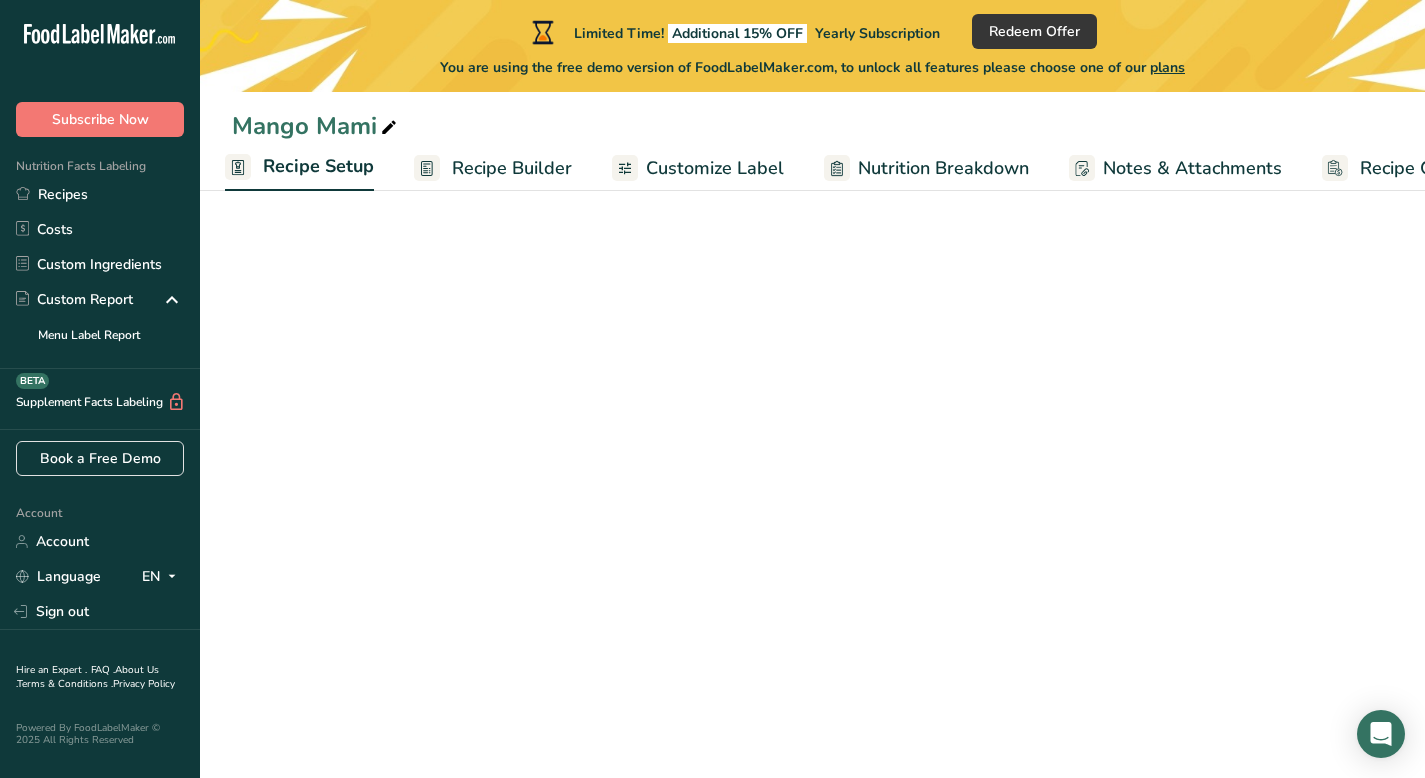 select on "22" 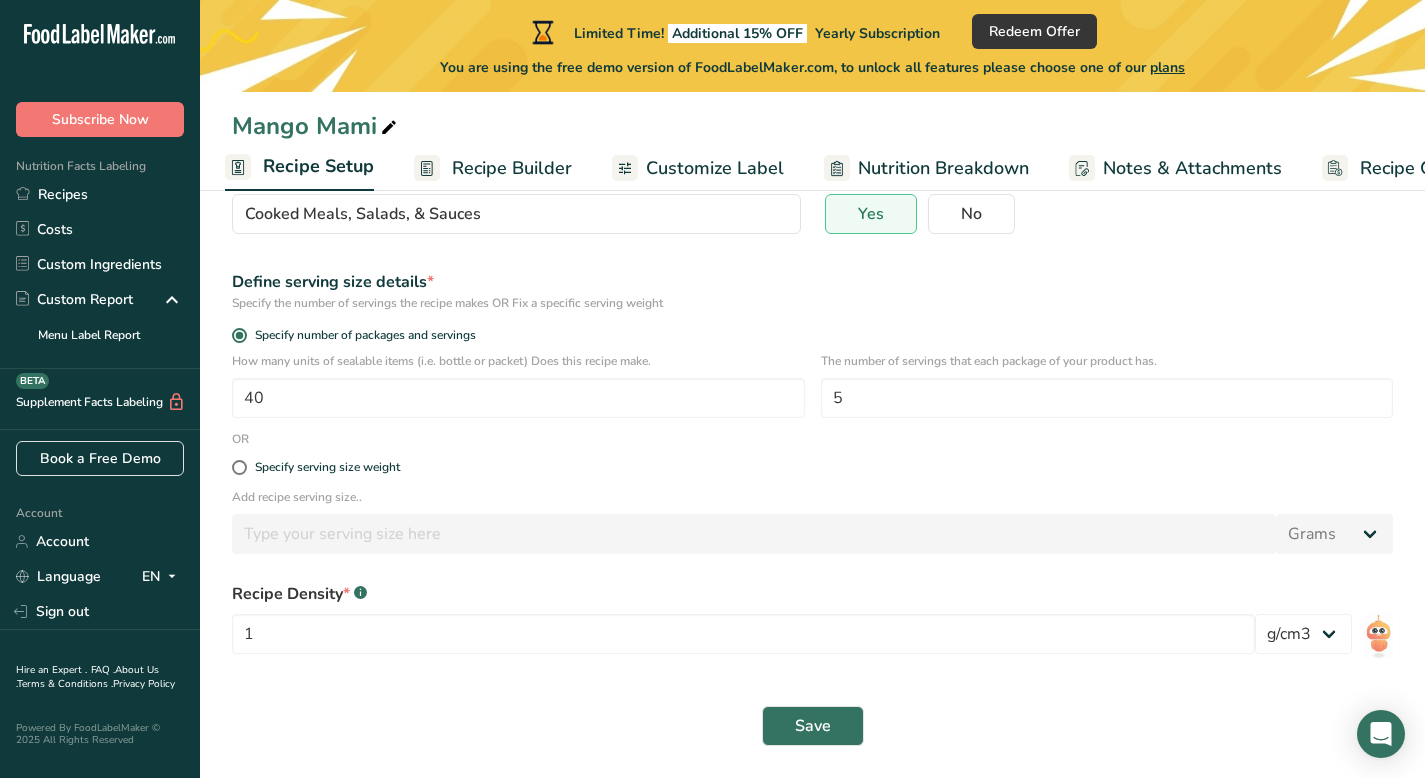 scroll, scrollTop: 212, scrollLeft: 0, axis: vertical 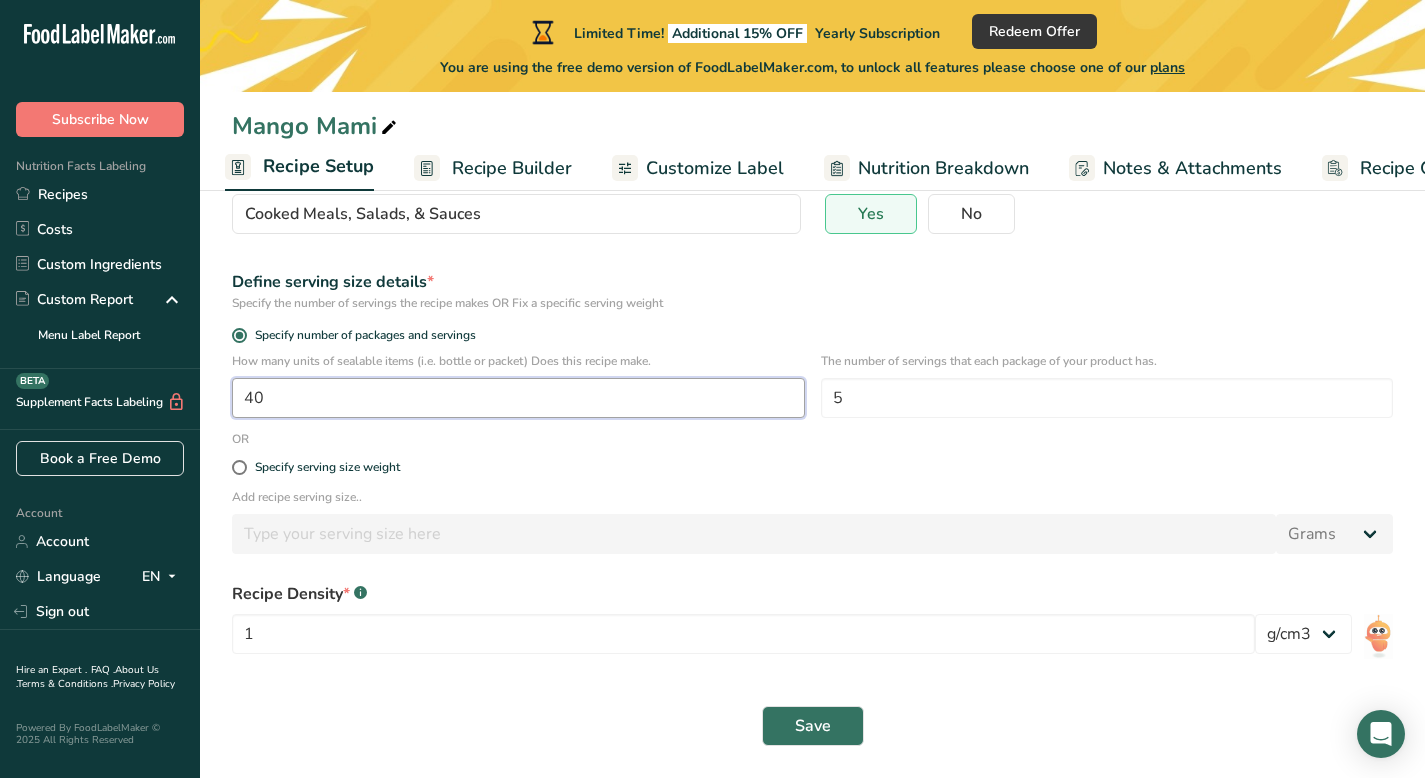 click on "40" at bounding box center [518, 398] 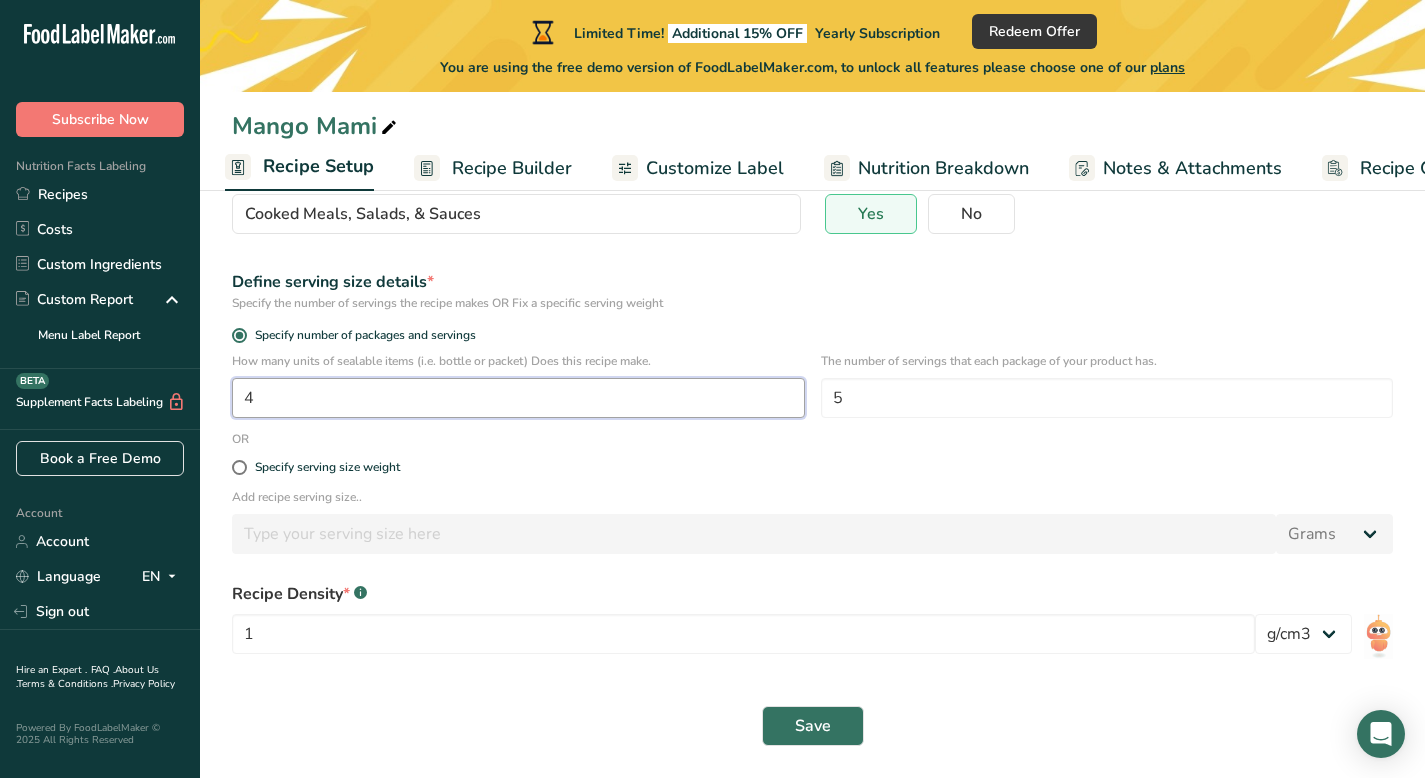 type on "1" 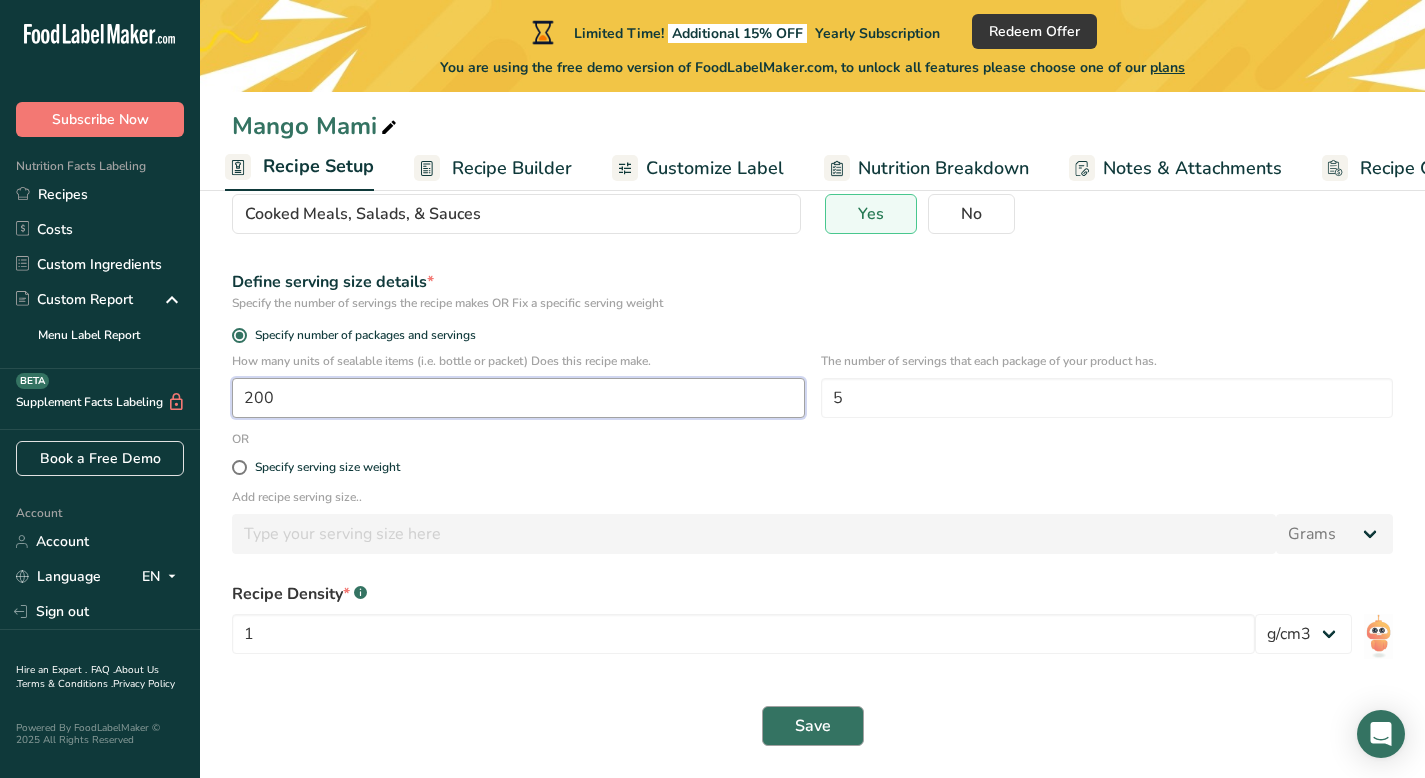 type on "200" 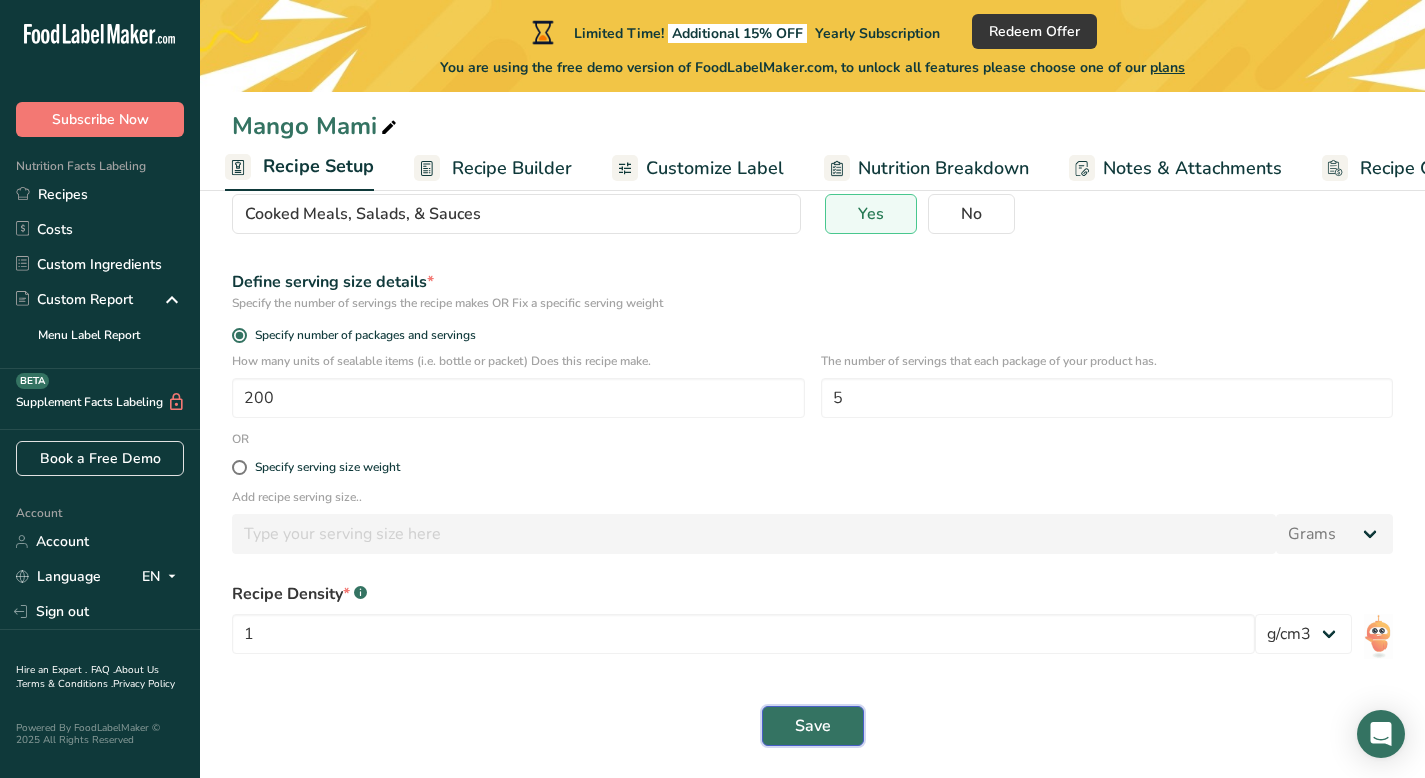 click on "Save" at bounding box center [813, 726] 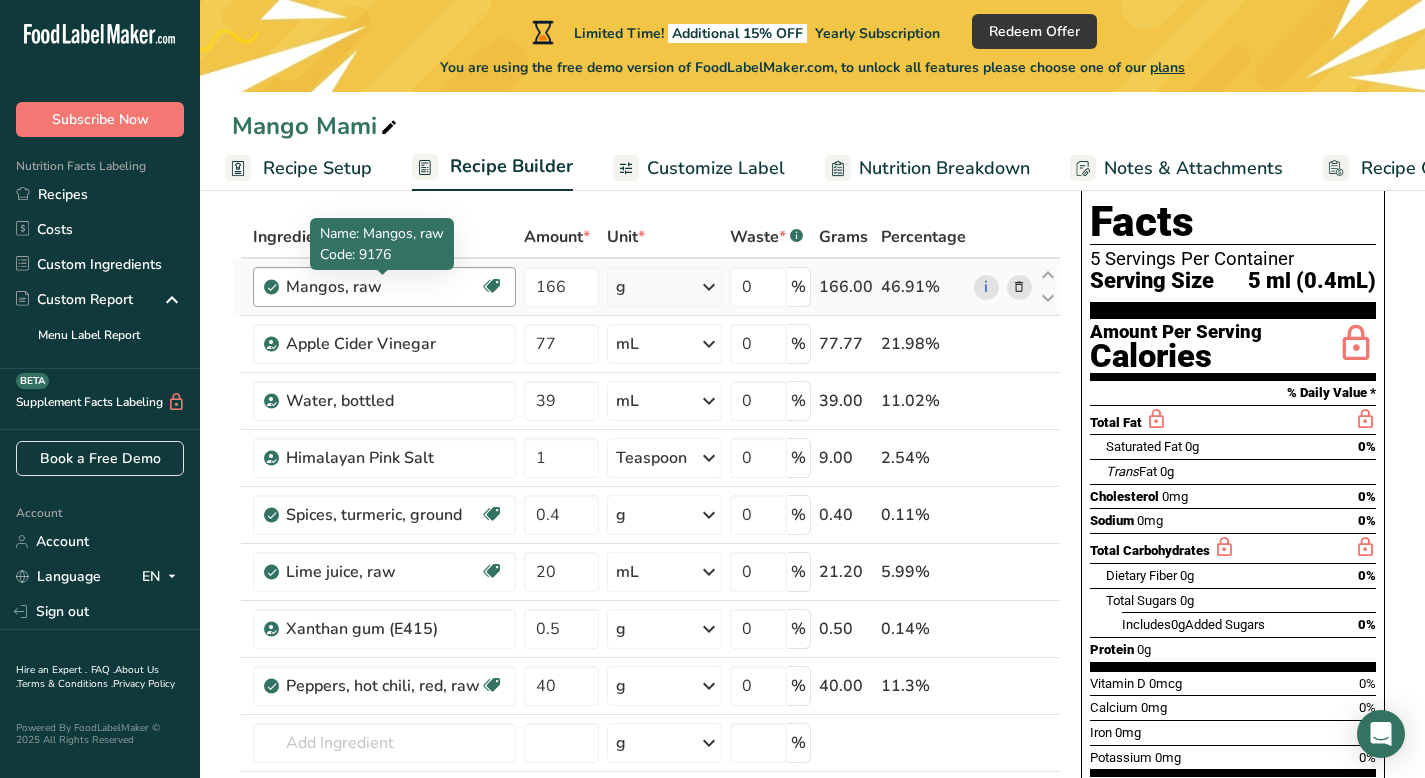 scroll, scrollTop: 80, scrollLeft: 0, axis: vertical 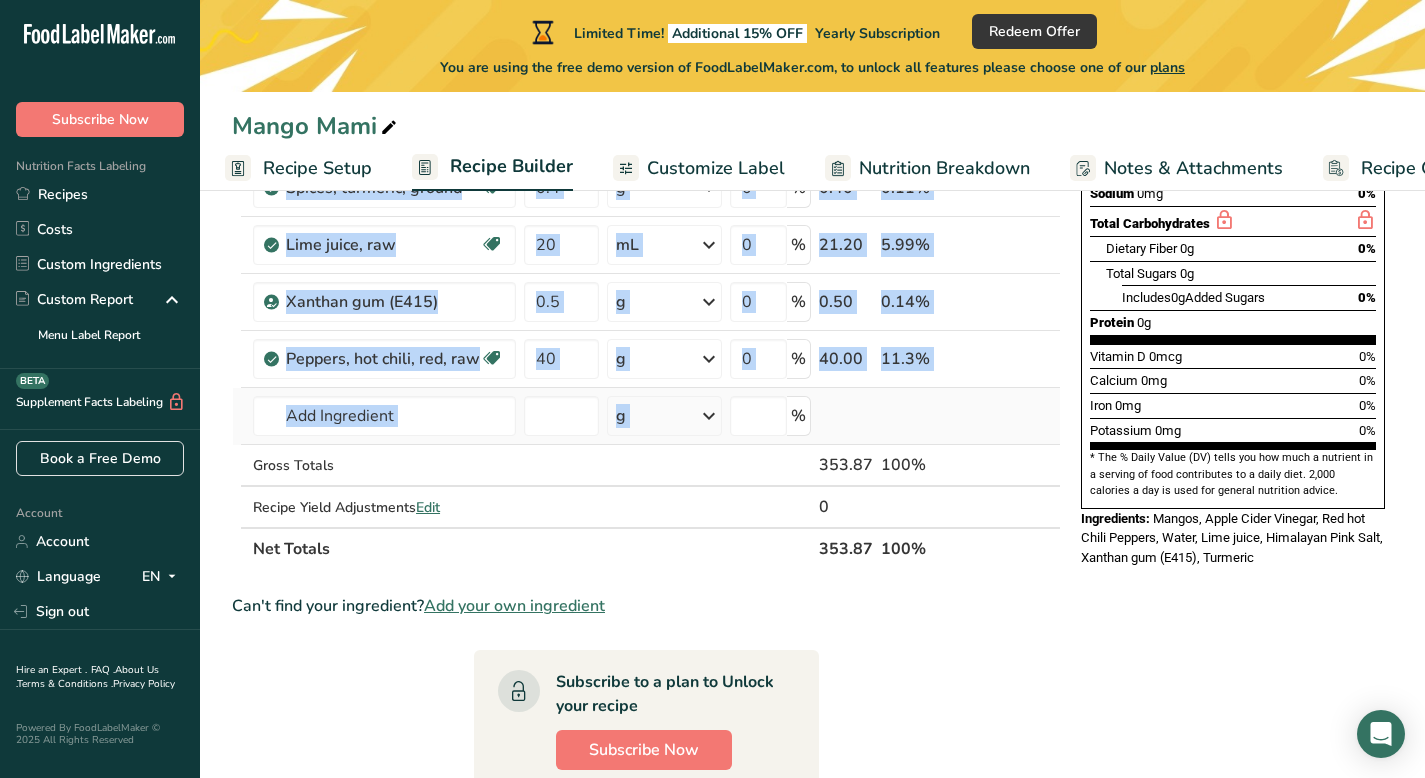 drag, startPoint x: 241, startPoint y: 244, endPoint x: 950, endPoint y: 419, distance: 730.278 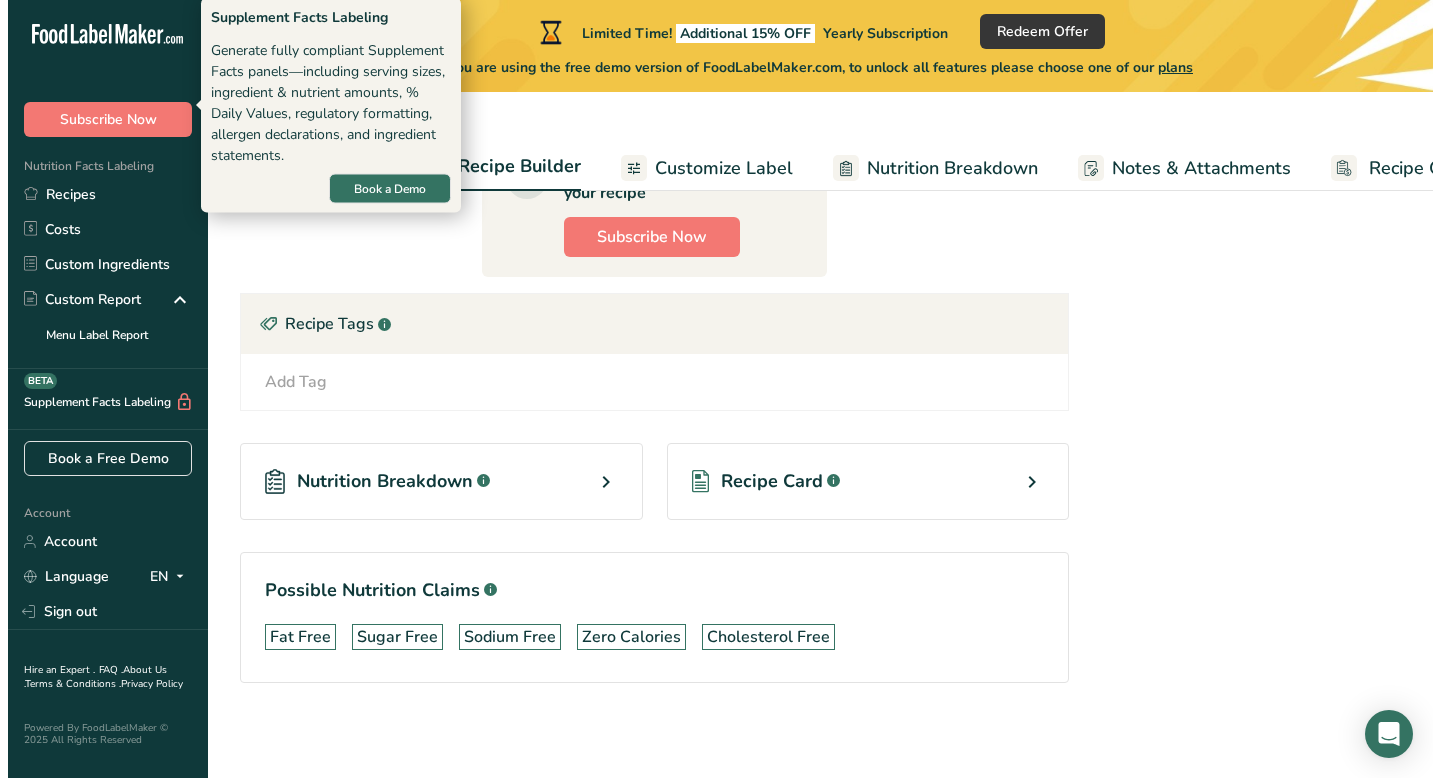 scroll, scrollTop: 0, scrollLeft: 0, axis: both 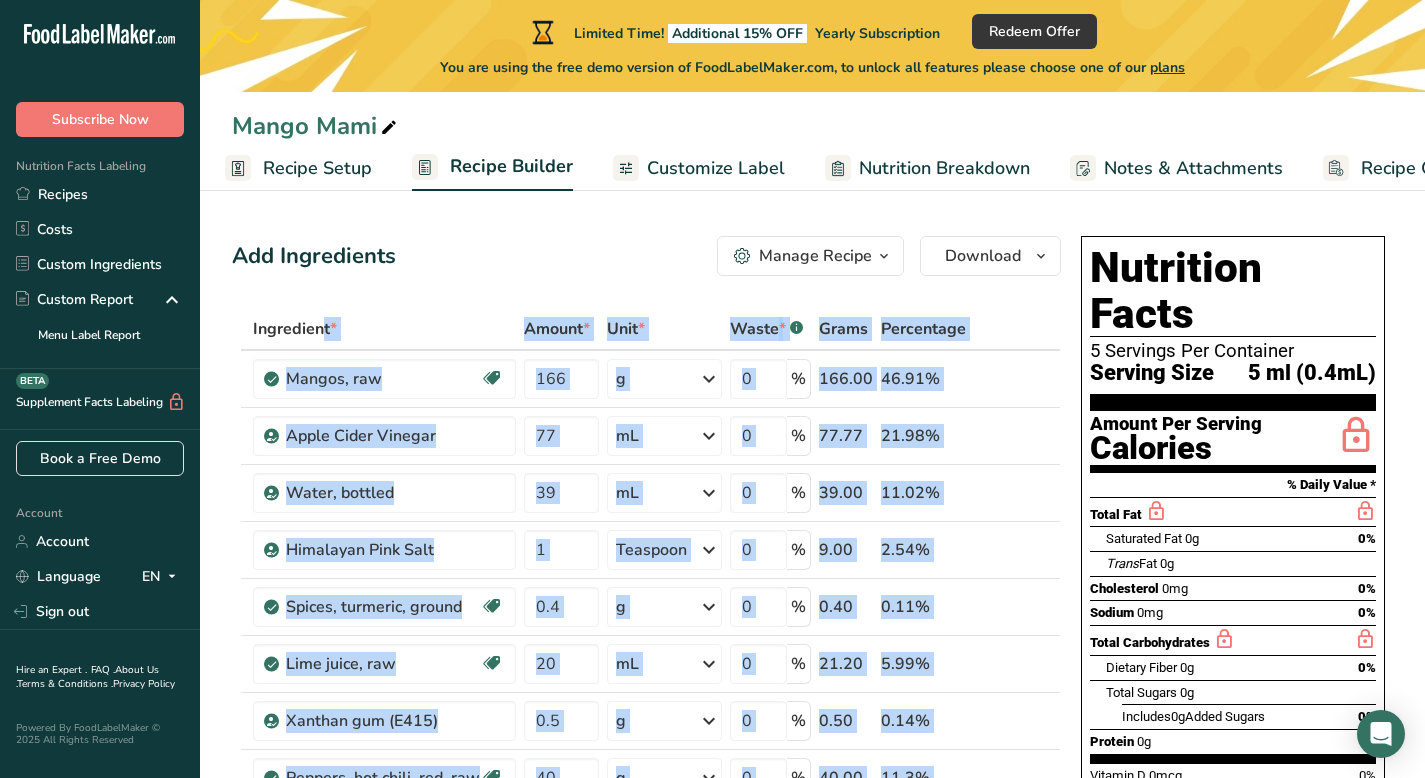 click on "Manage Recipe" at bounding box center [815, 256] 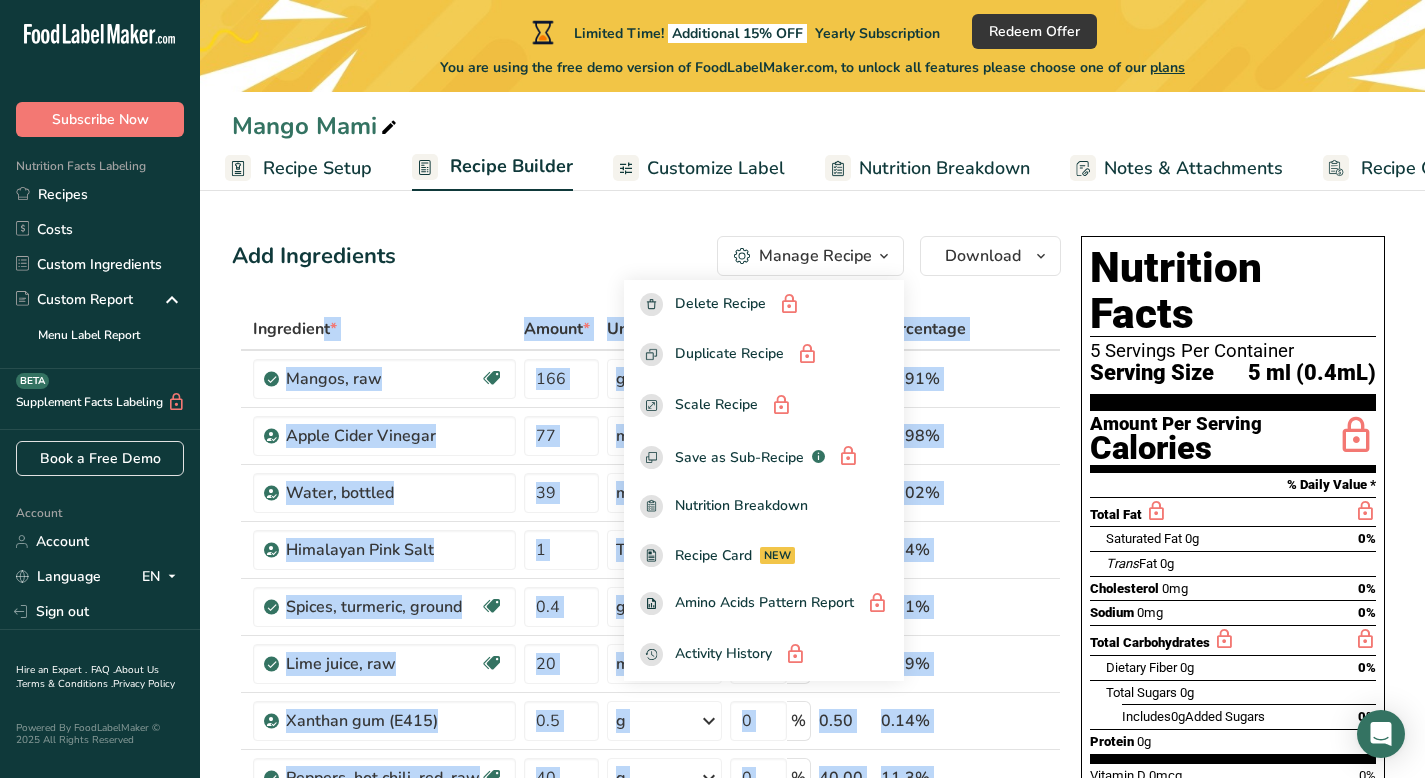 click on "Manage Recipe" at bounding box center (815, 256) 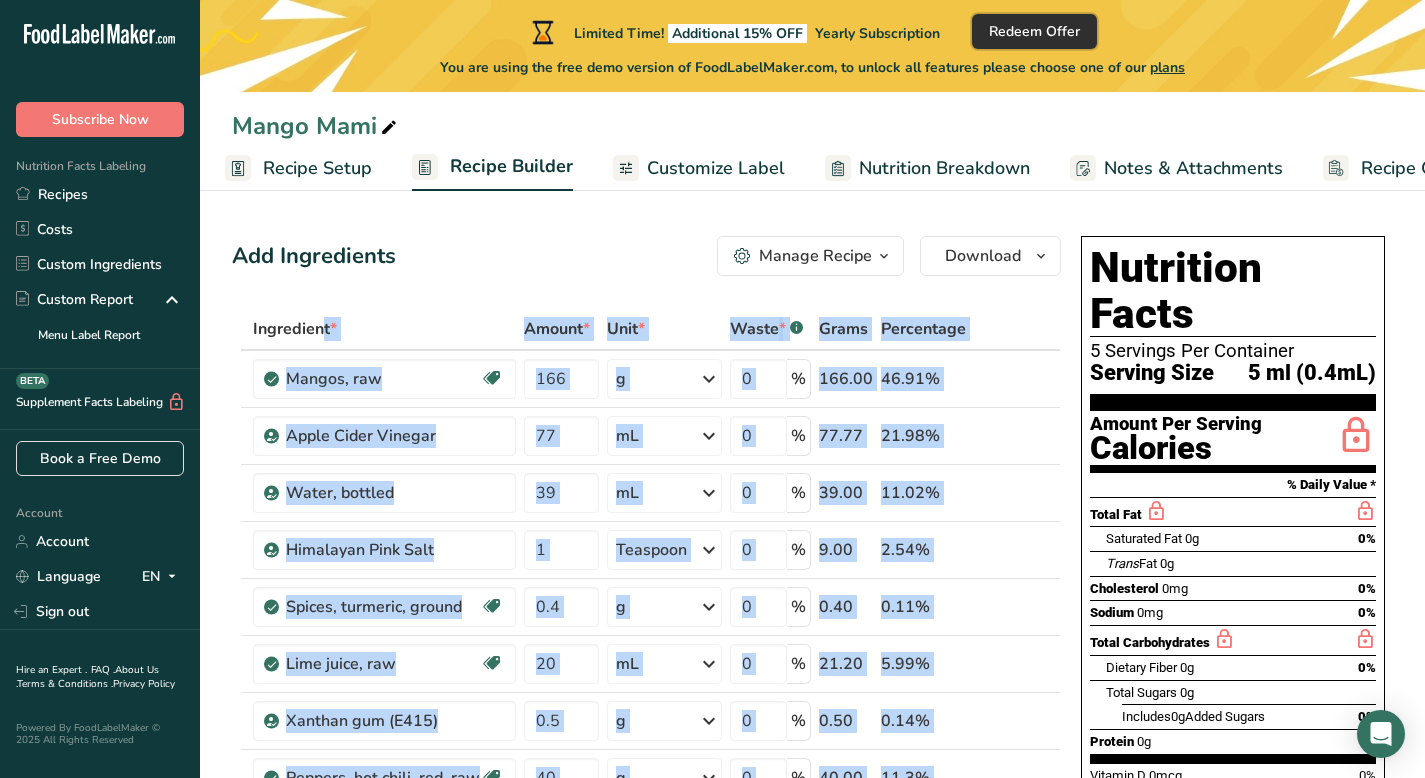 click on "Redeem Offer" at bounding box center (1034, 31) 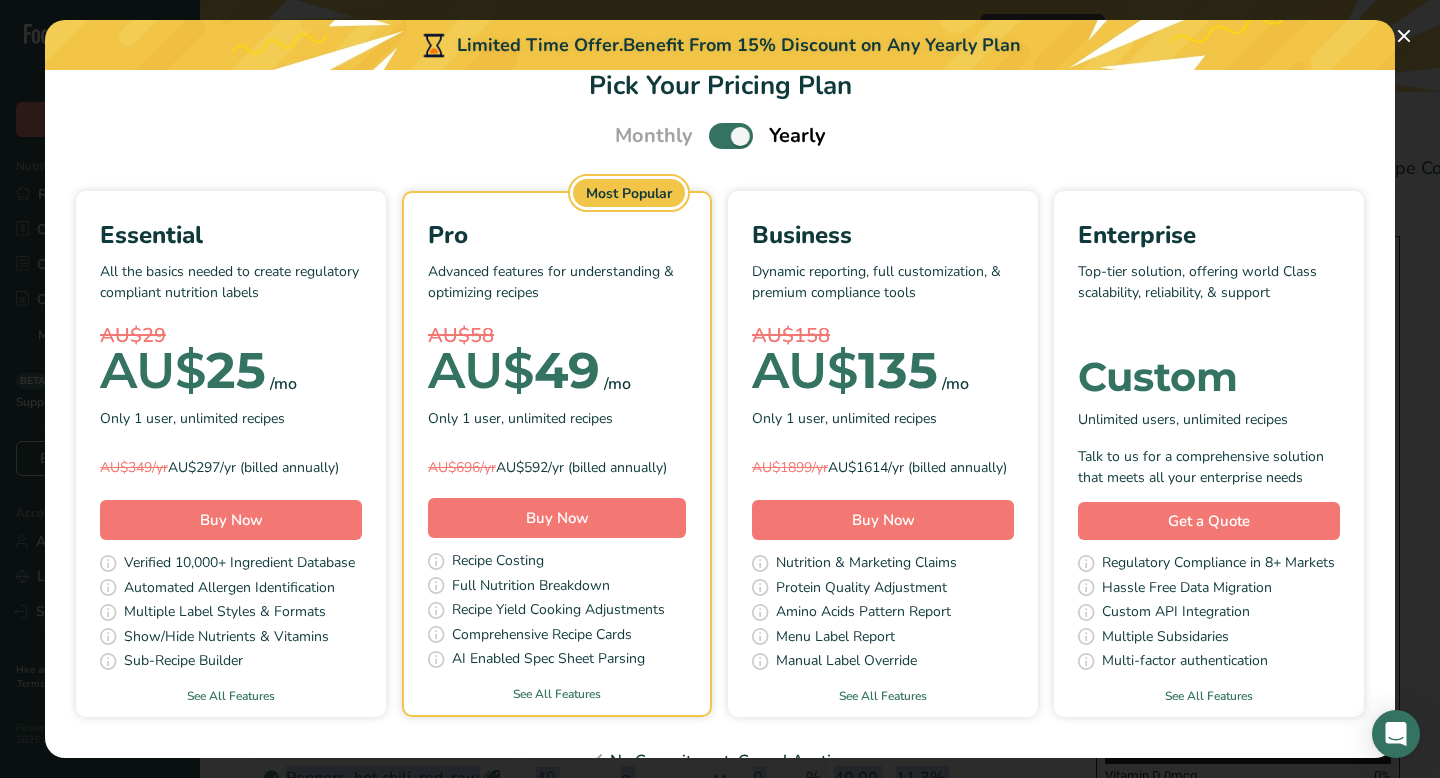 scroll, scrollTop: 0, scrollLeft: 0, axis: both 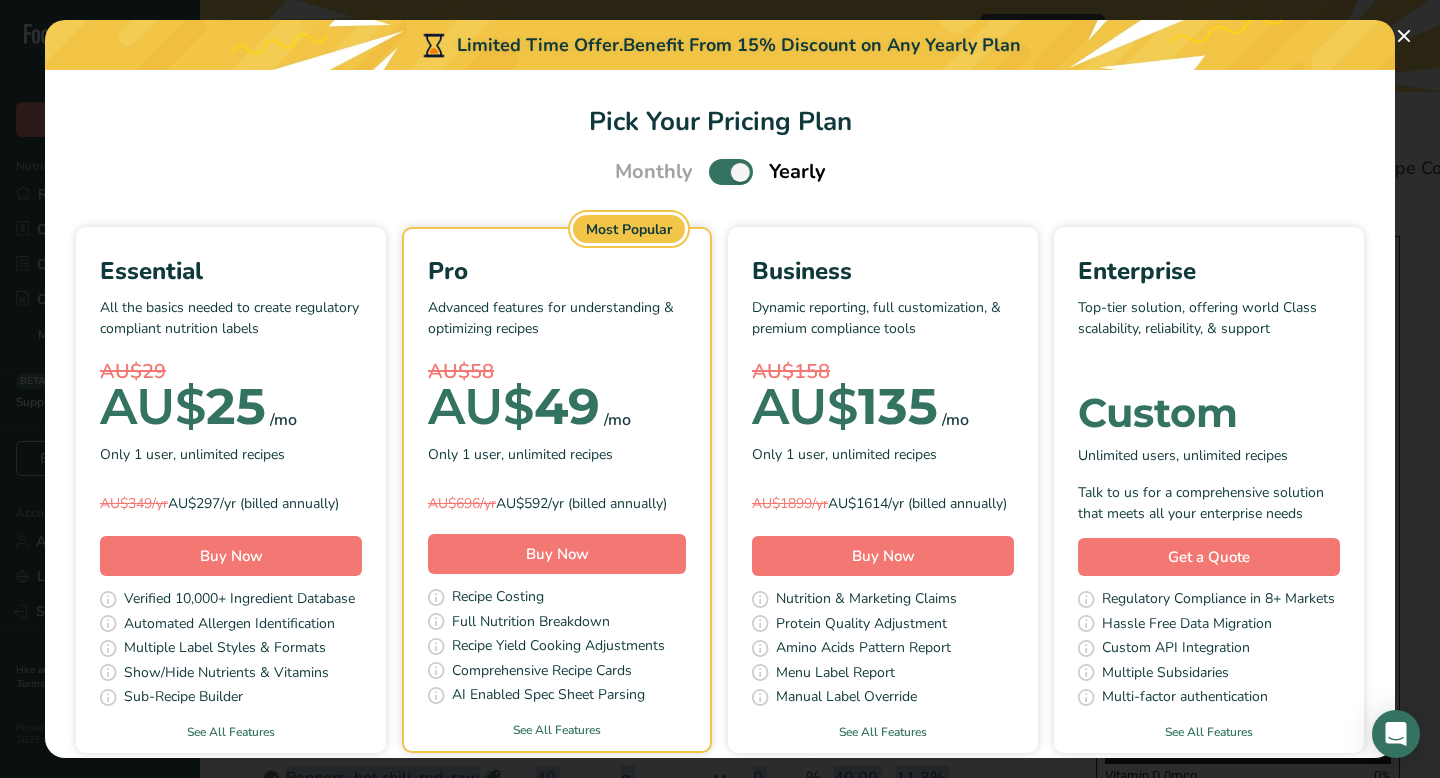 click at bounding box center (731, 171) 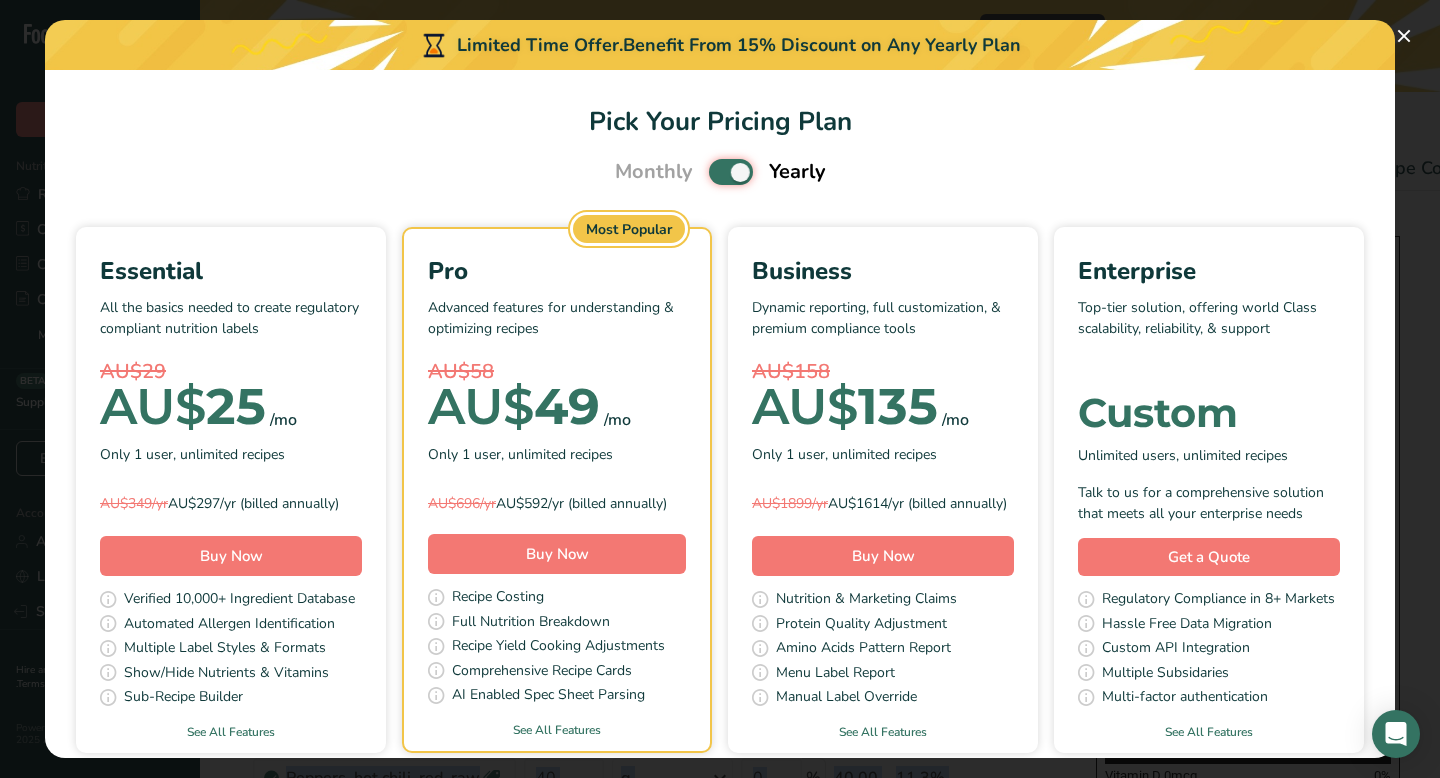click at bounding box center (715, 172) 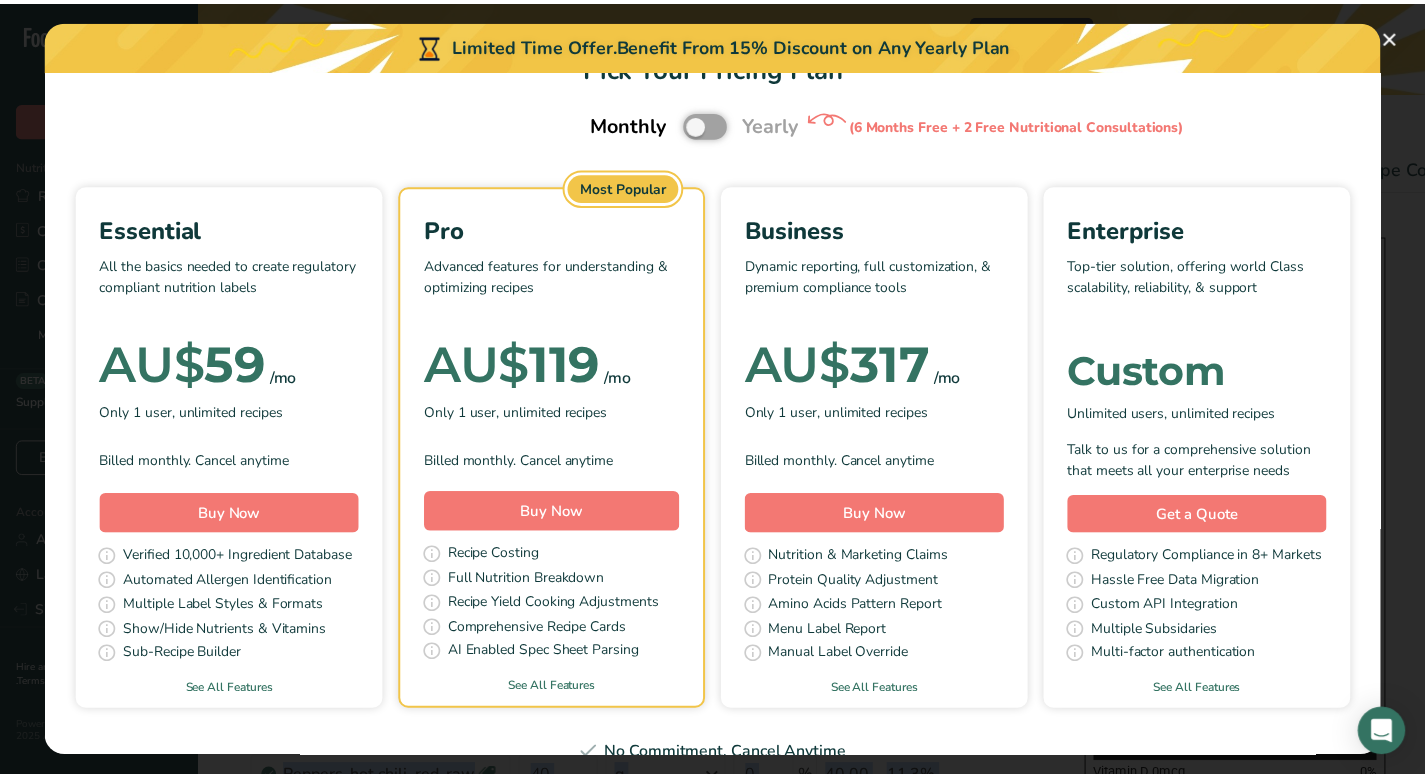 scroll, scrollTop: 0, scrollLeft: 0, axis: both 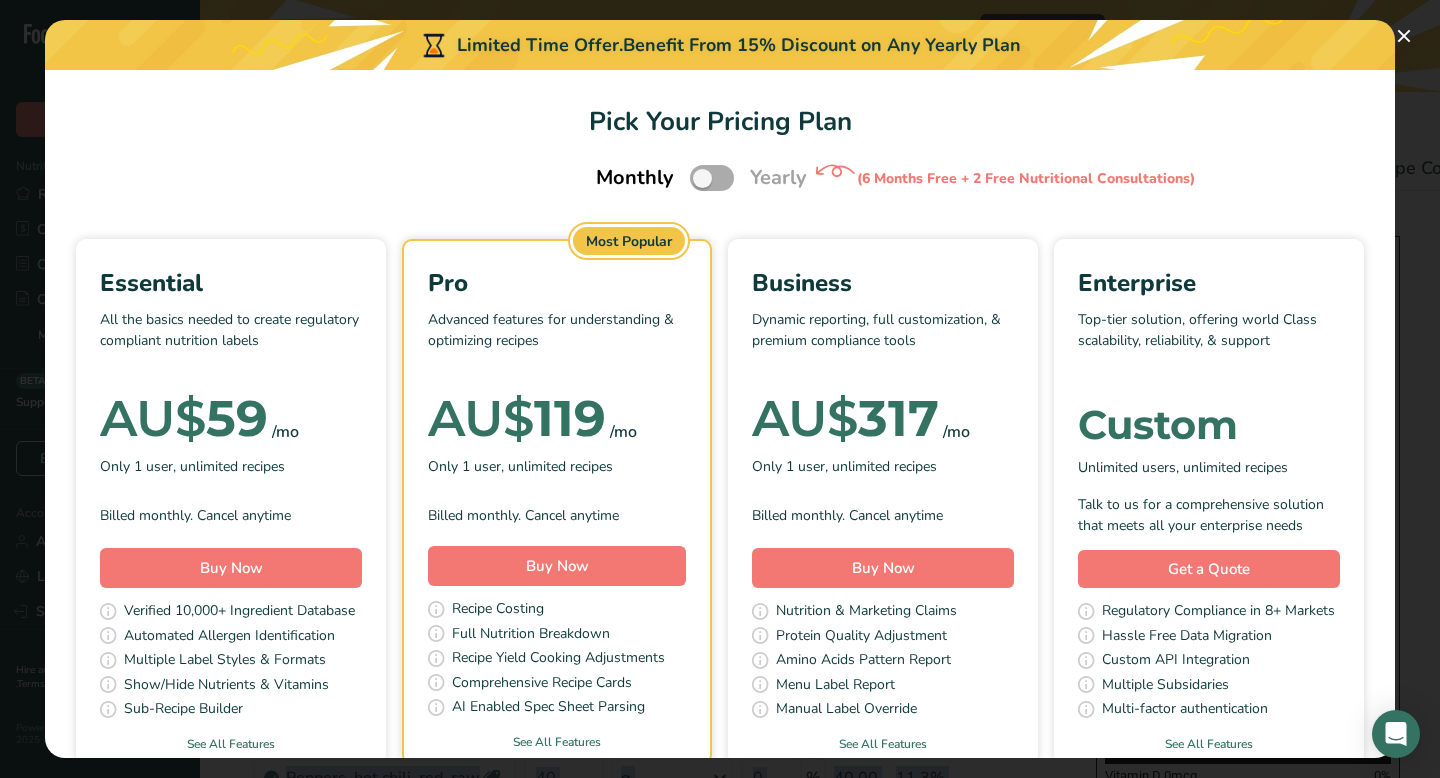 click at bounding box center [712, 177] 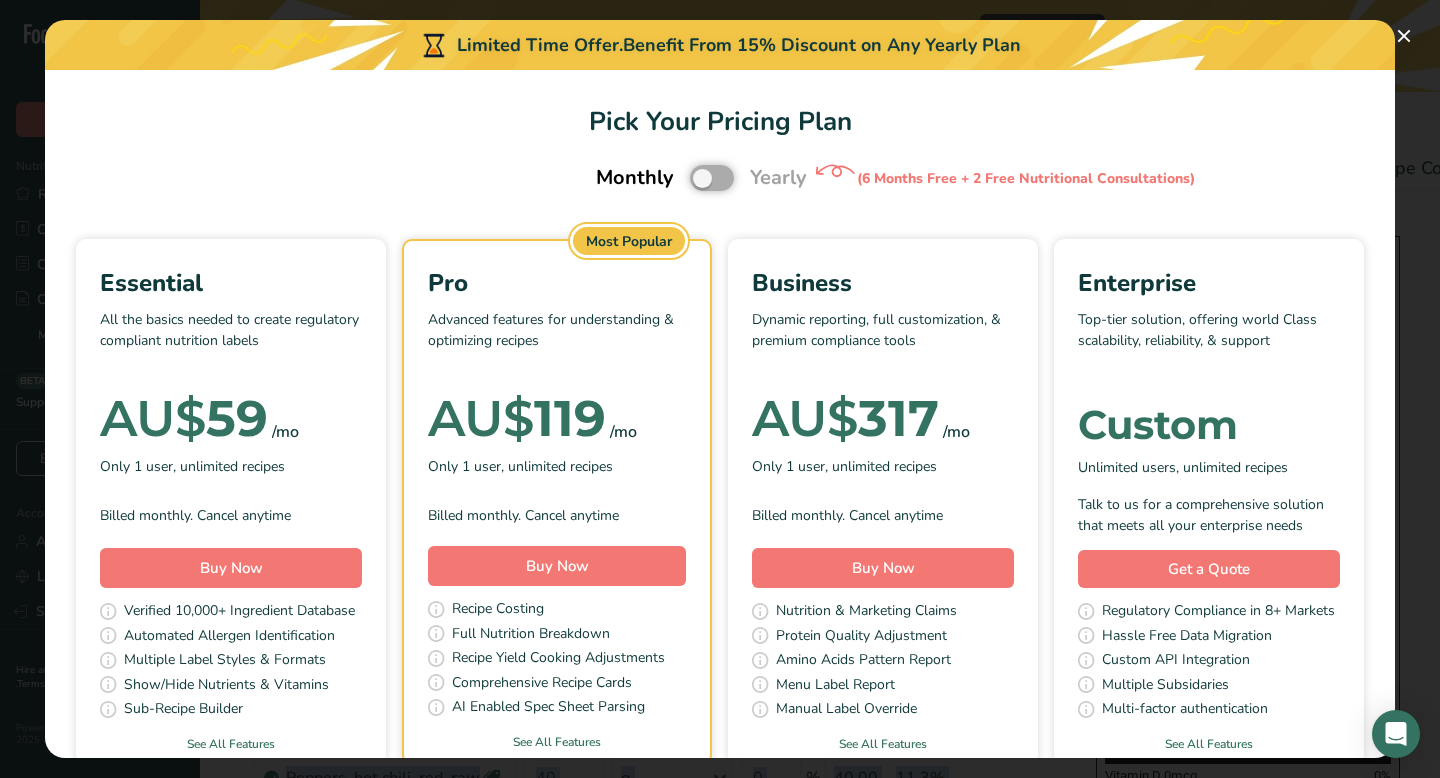 click at bounding box center (696, 178) 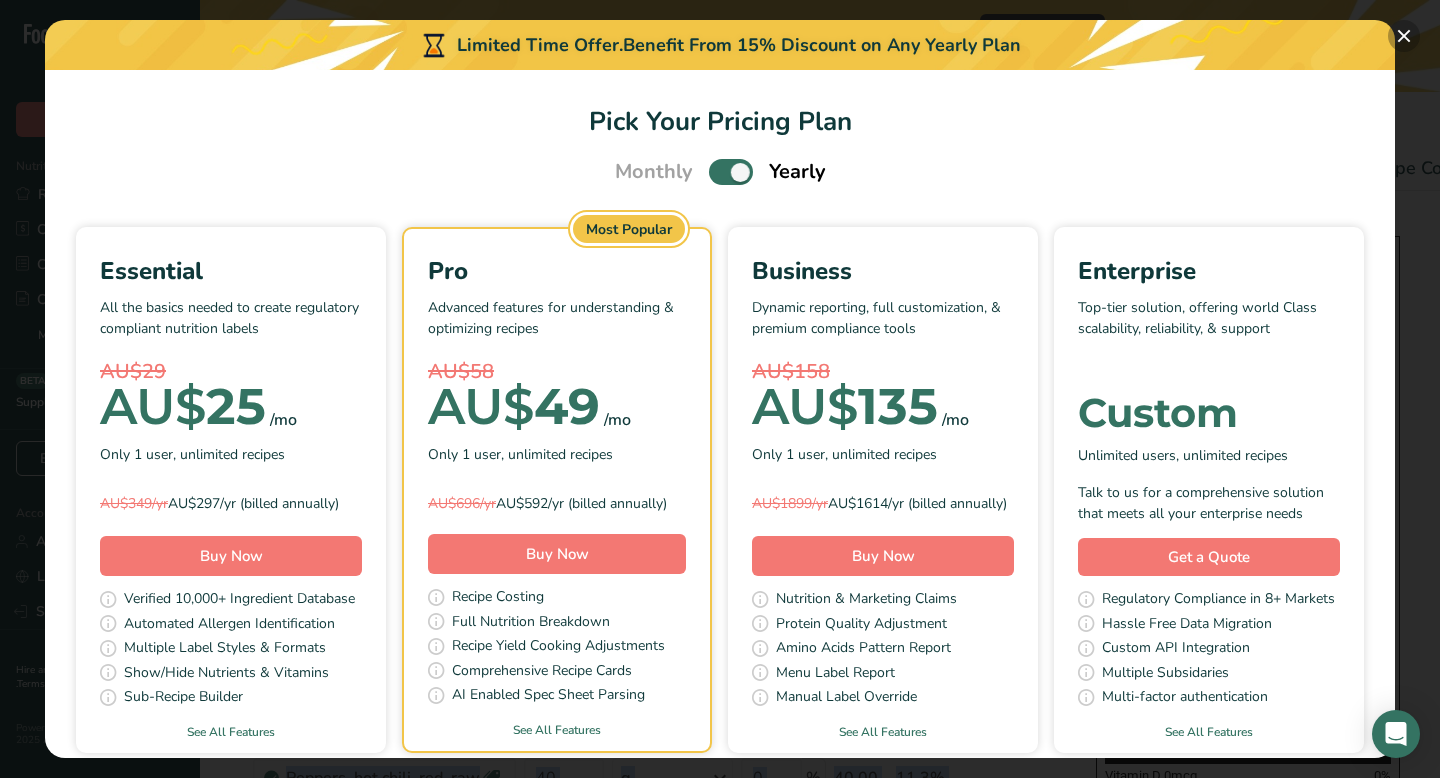 click at bounding box center (1404, 36) 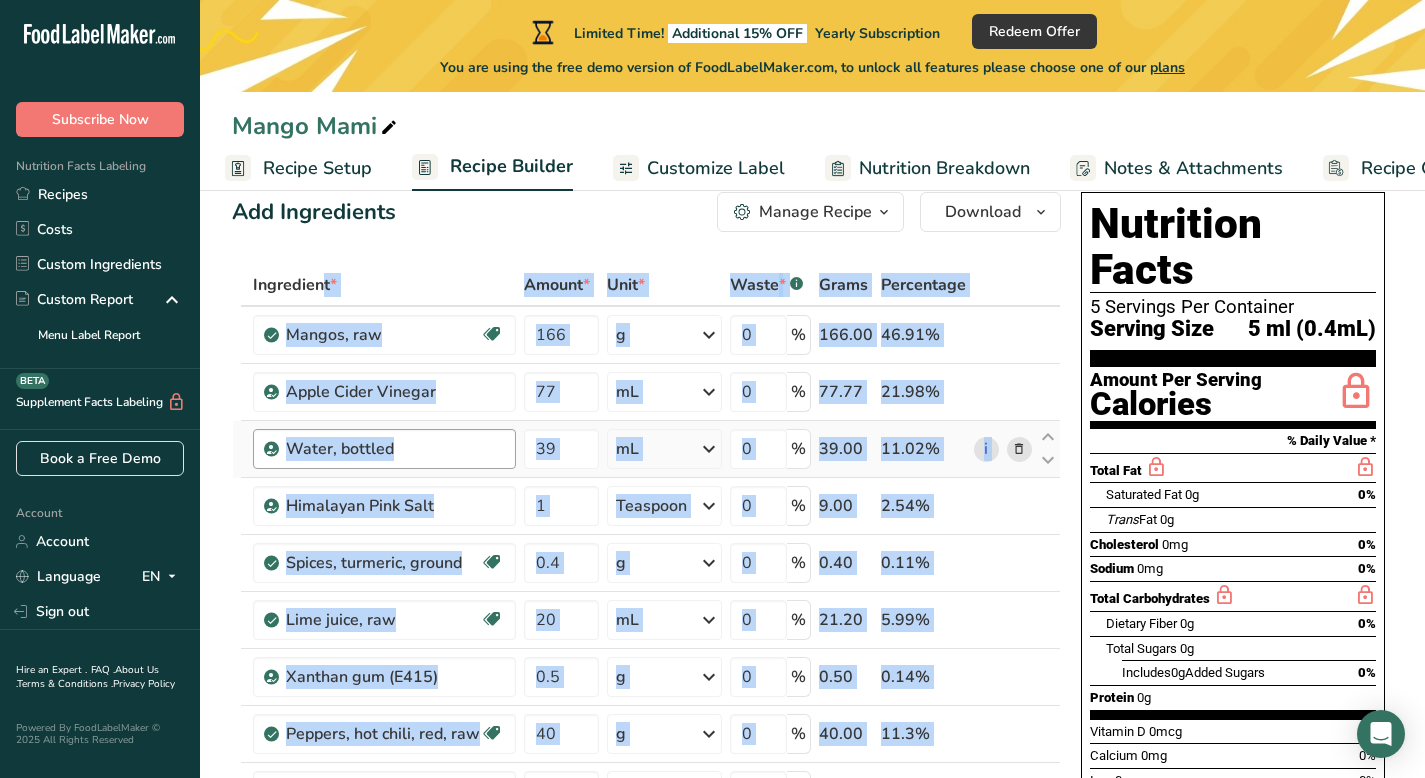 scroll, scrollTop: 0, scrollLeft: 0, axis: both 